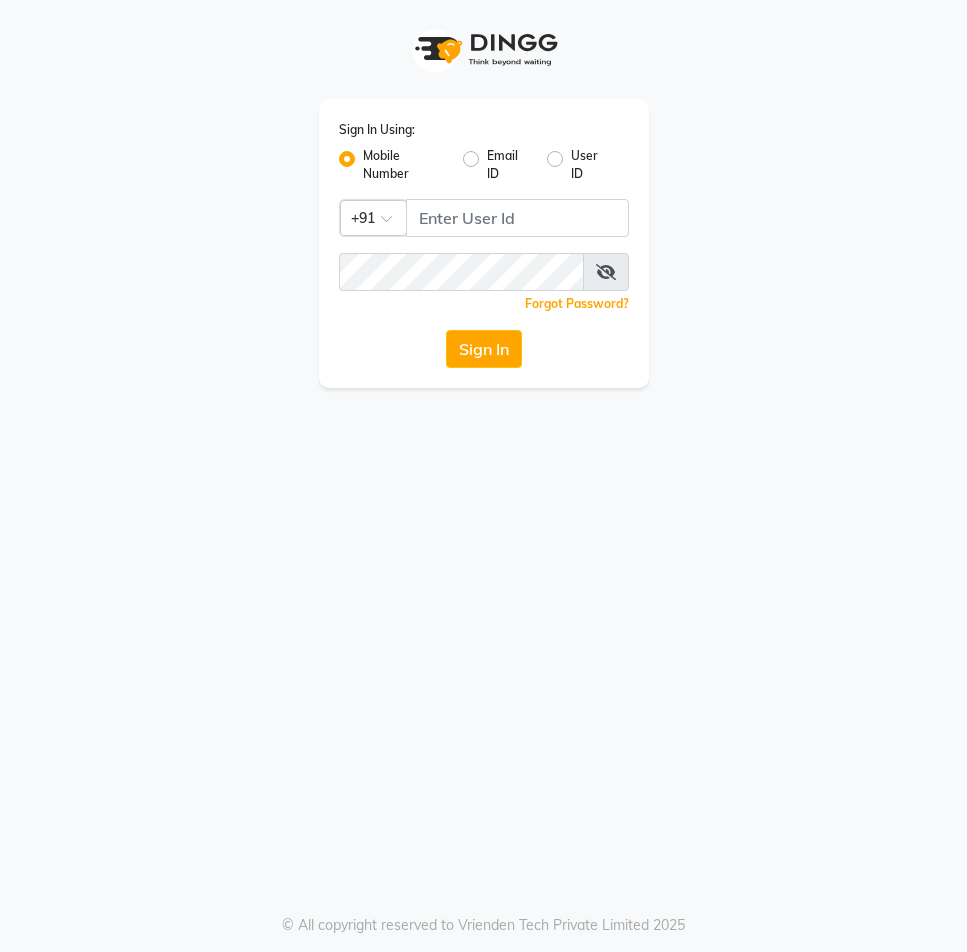 scroll, scrollTop: 0, scrollLeft: 0, axis: both 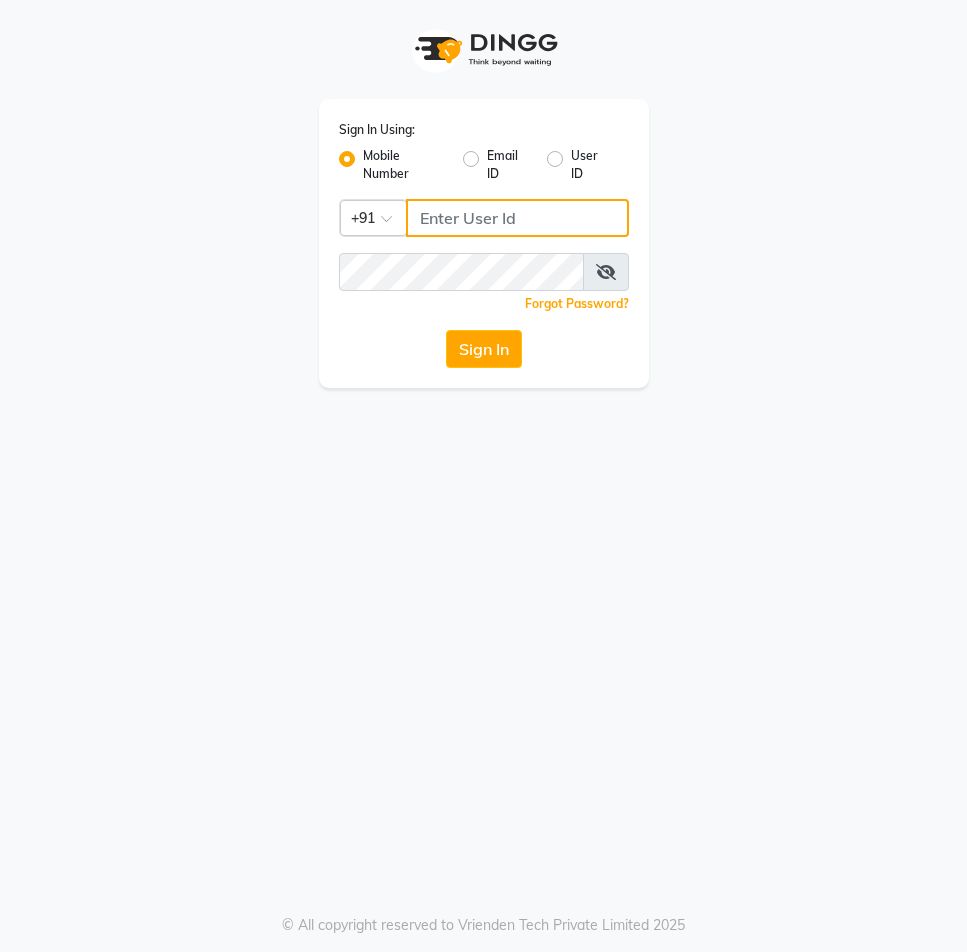 type on "[PHONE]" 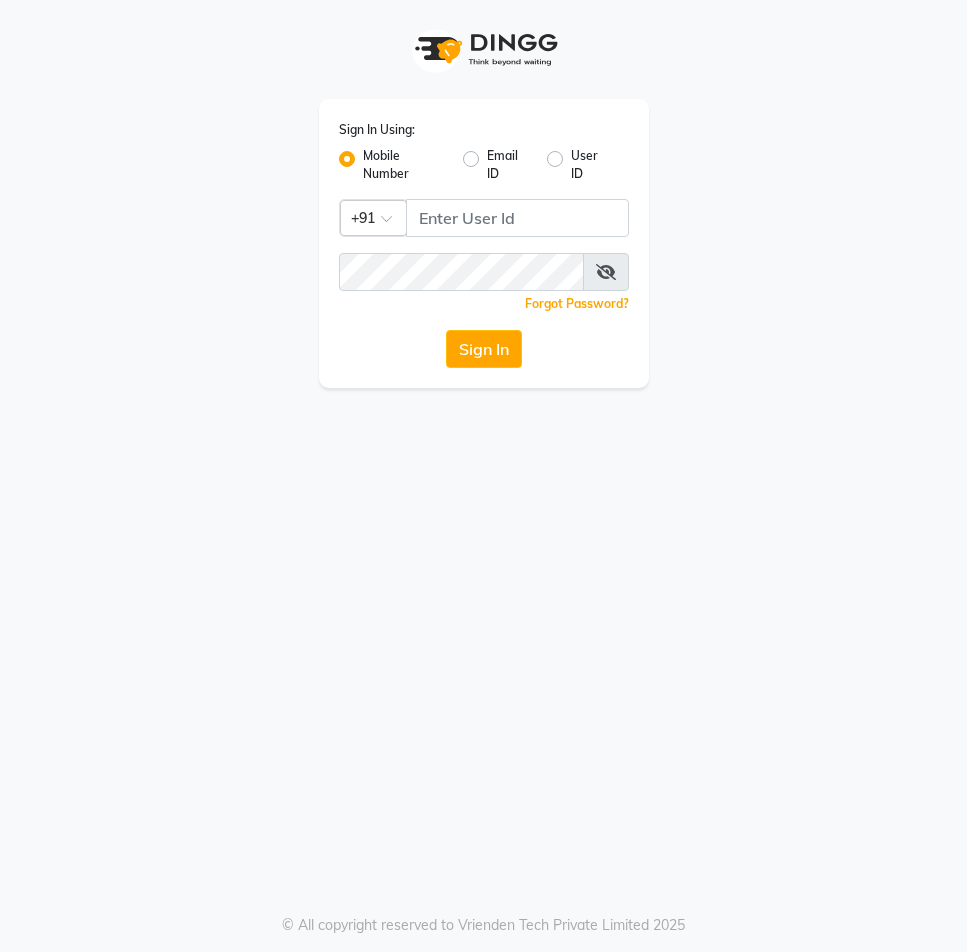 click on "Sign In" 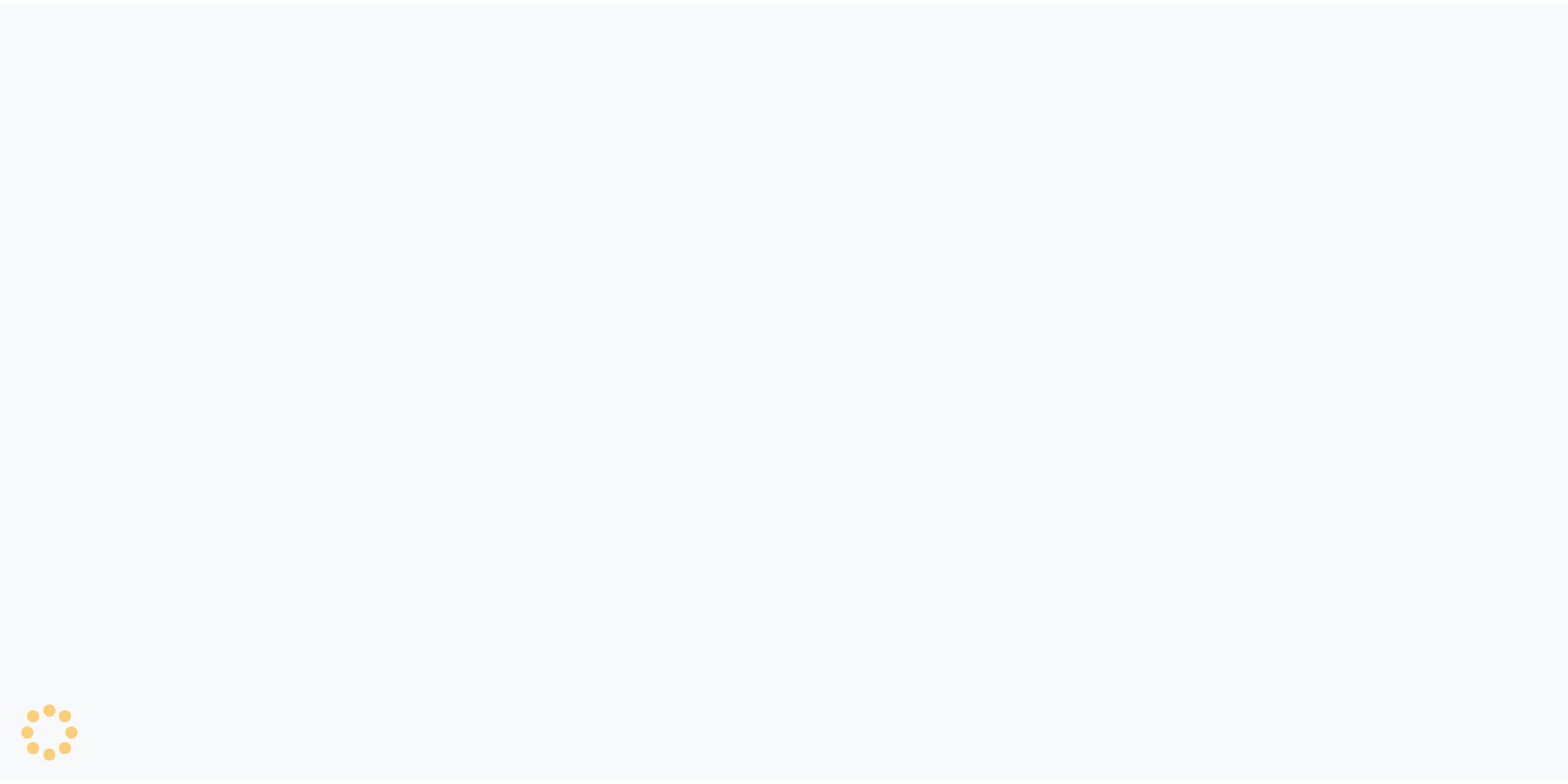 scroll, scrollTop: 0, scrollLeft: 0, axis: both 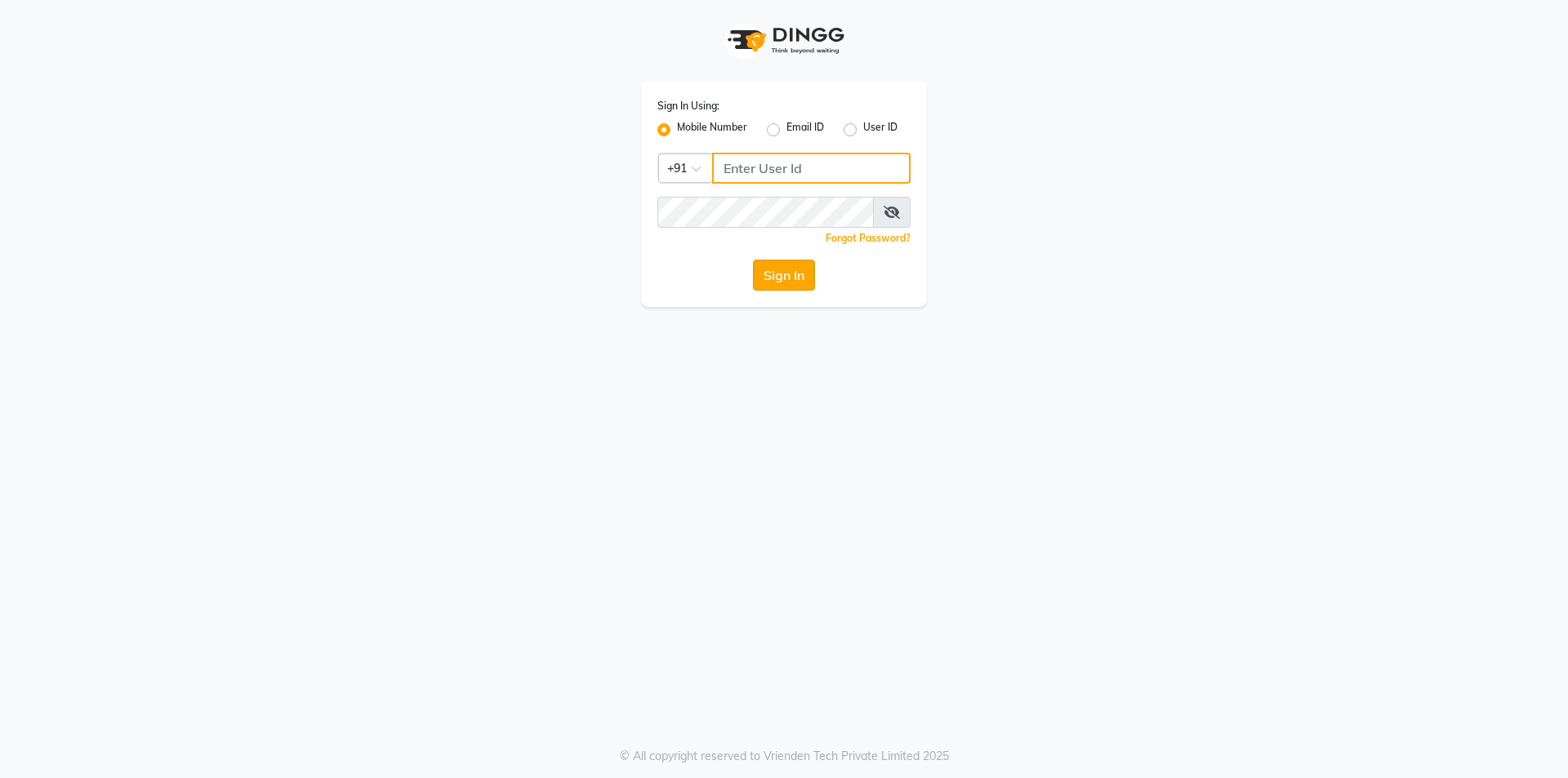 type on "[PHONE]" 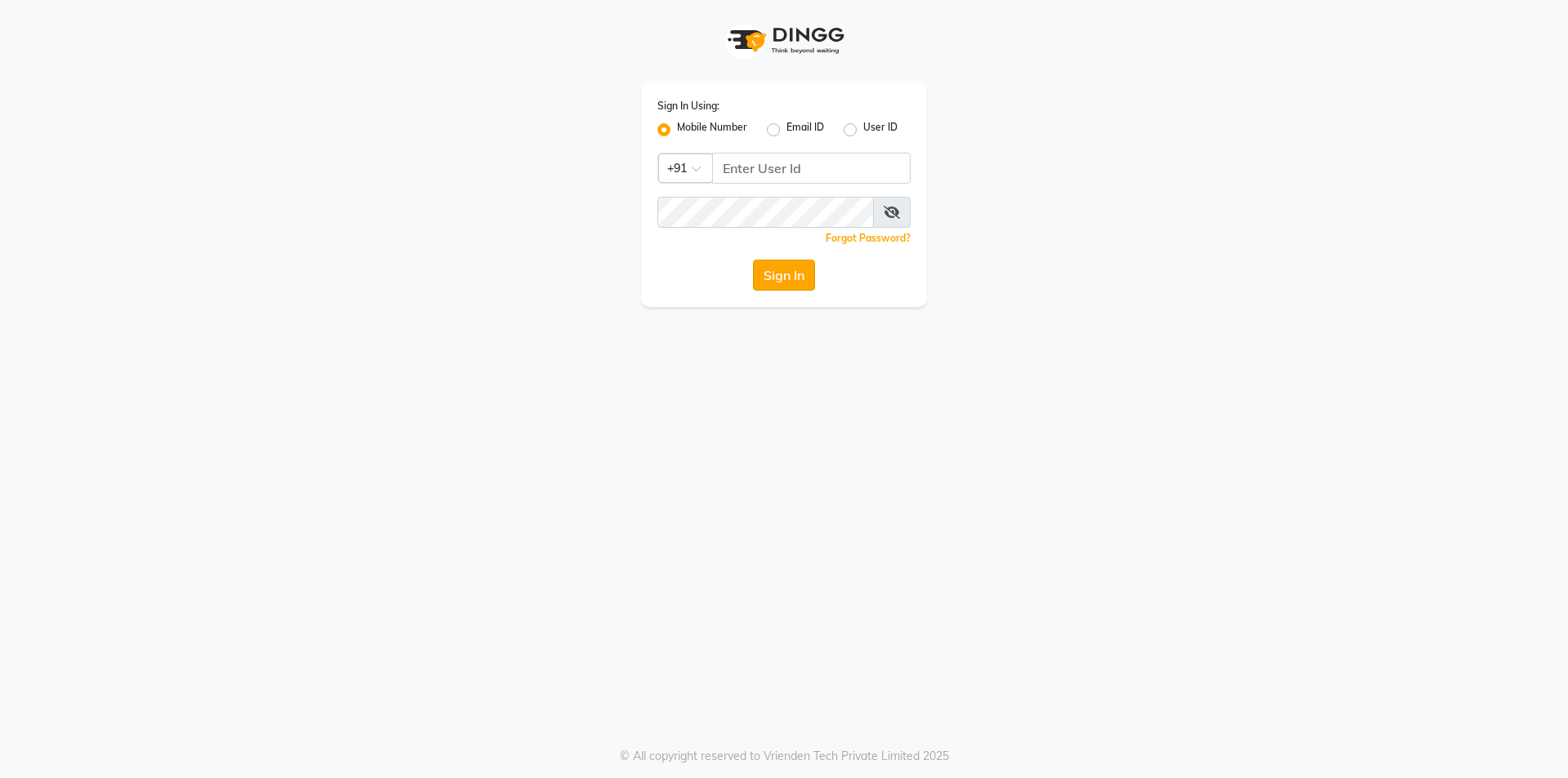 click on "Sign In" 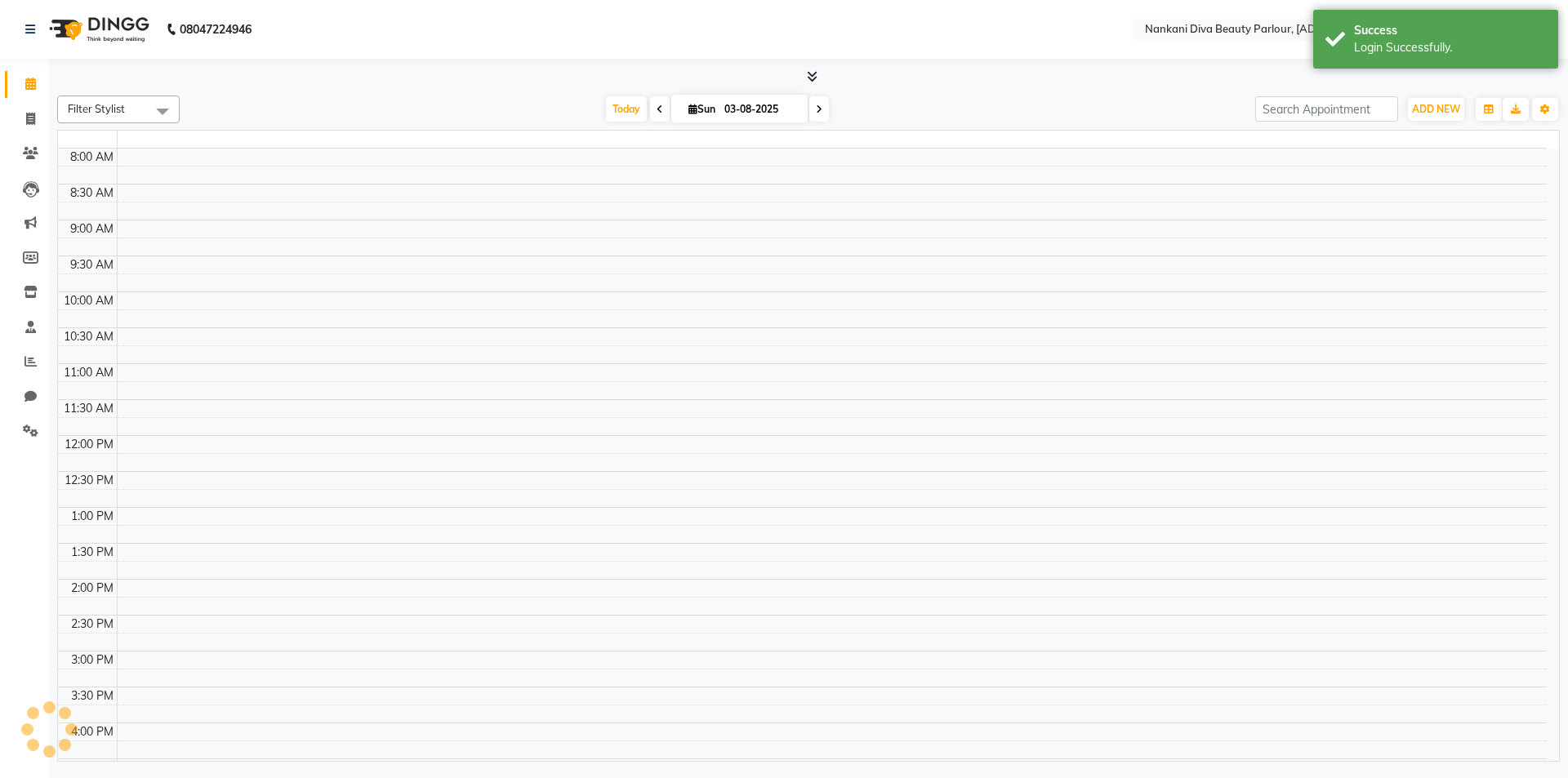select on "en" 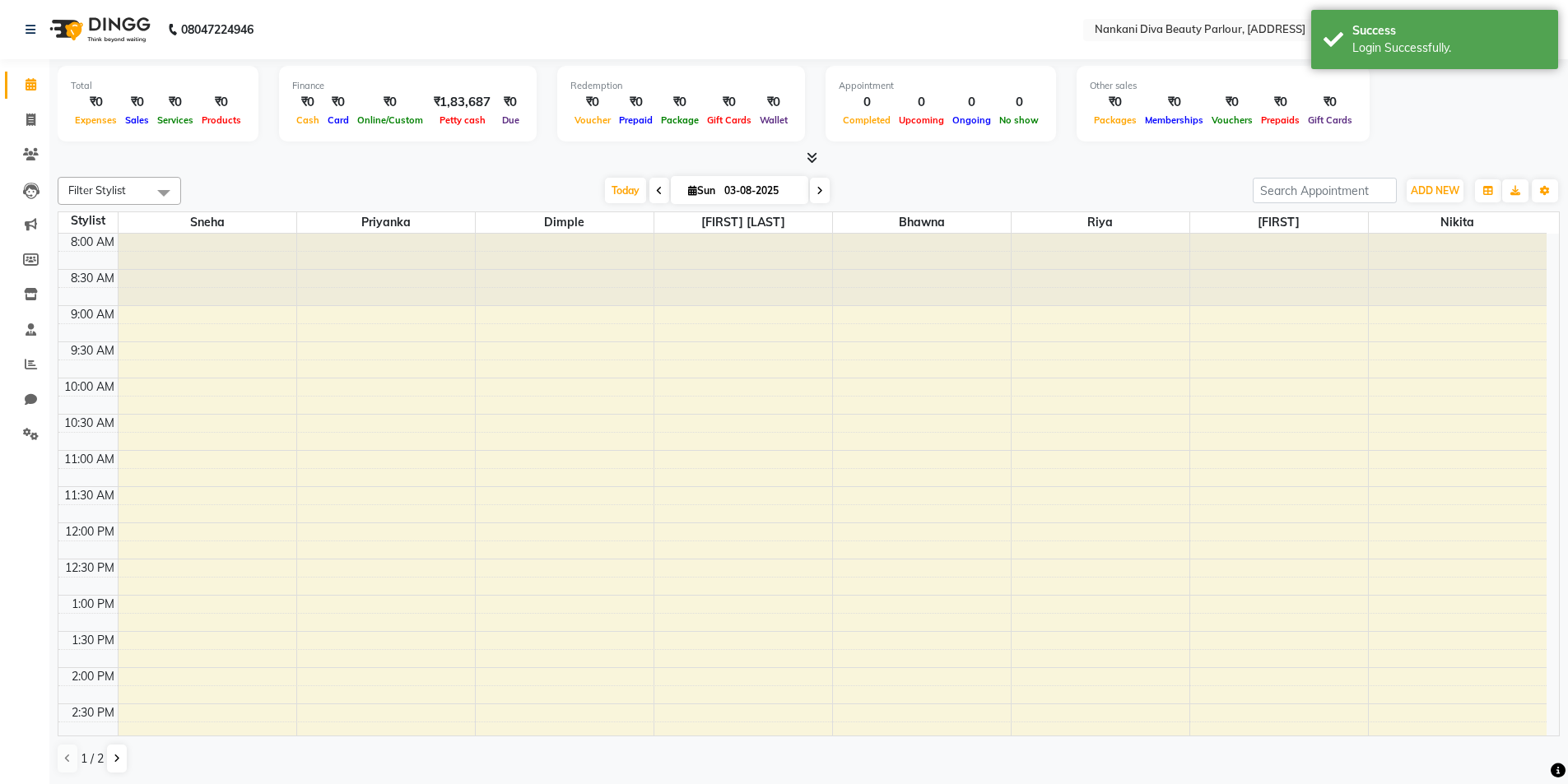 scroll, scrollTop: 0, scrollLeft: 0, axis: both 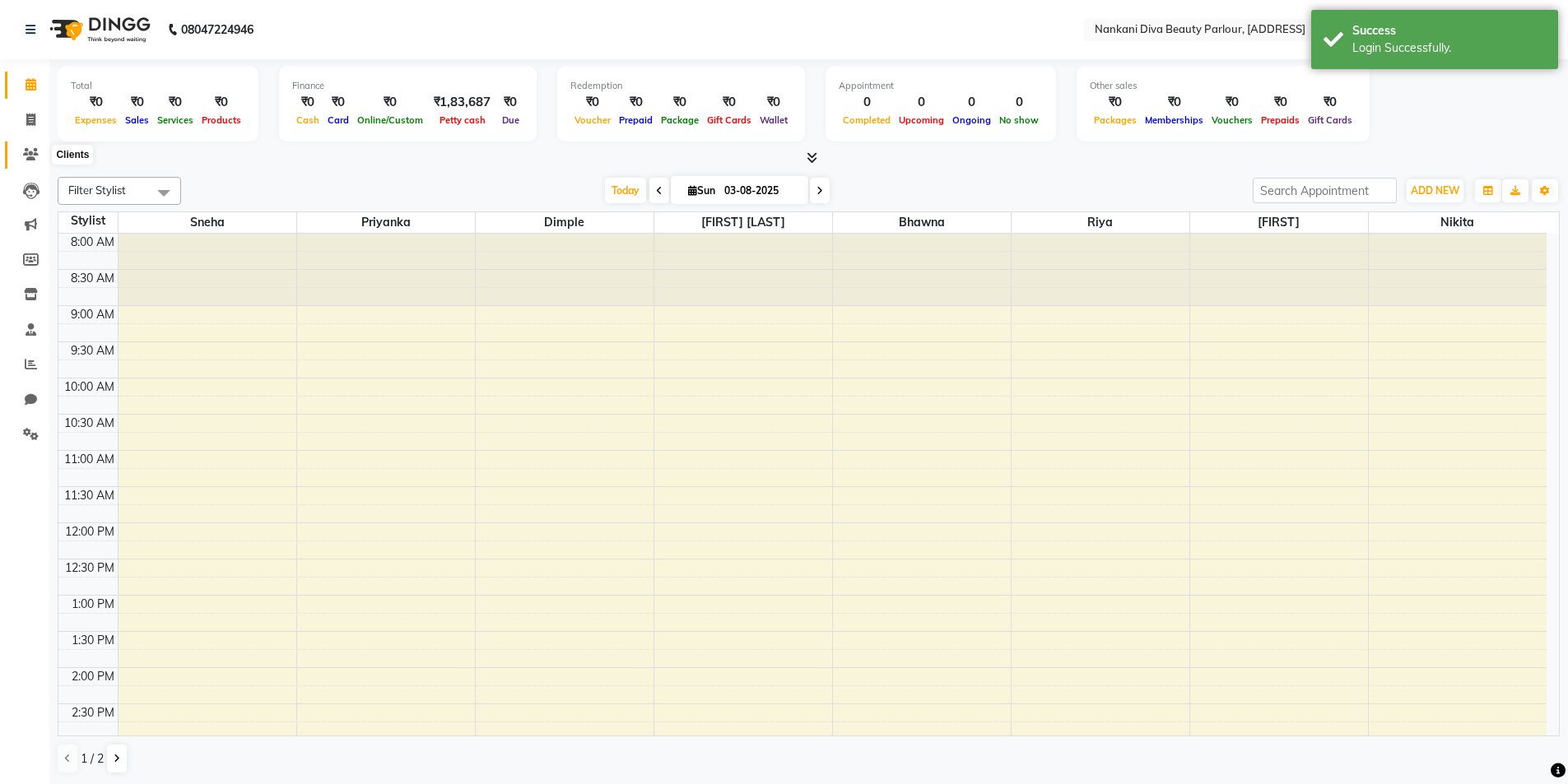 click 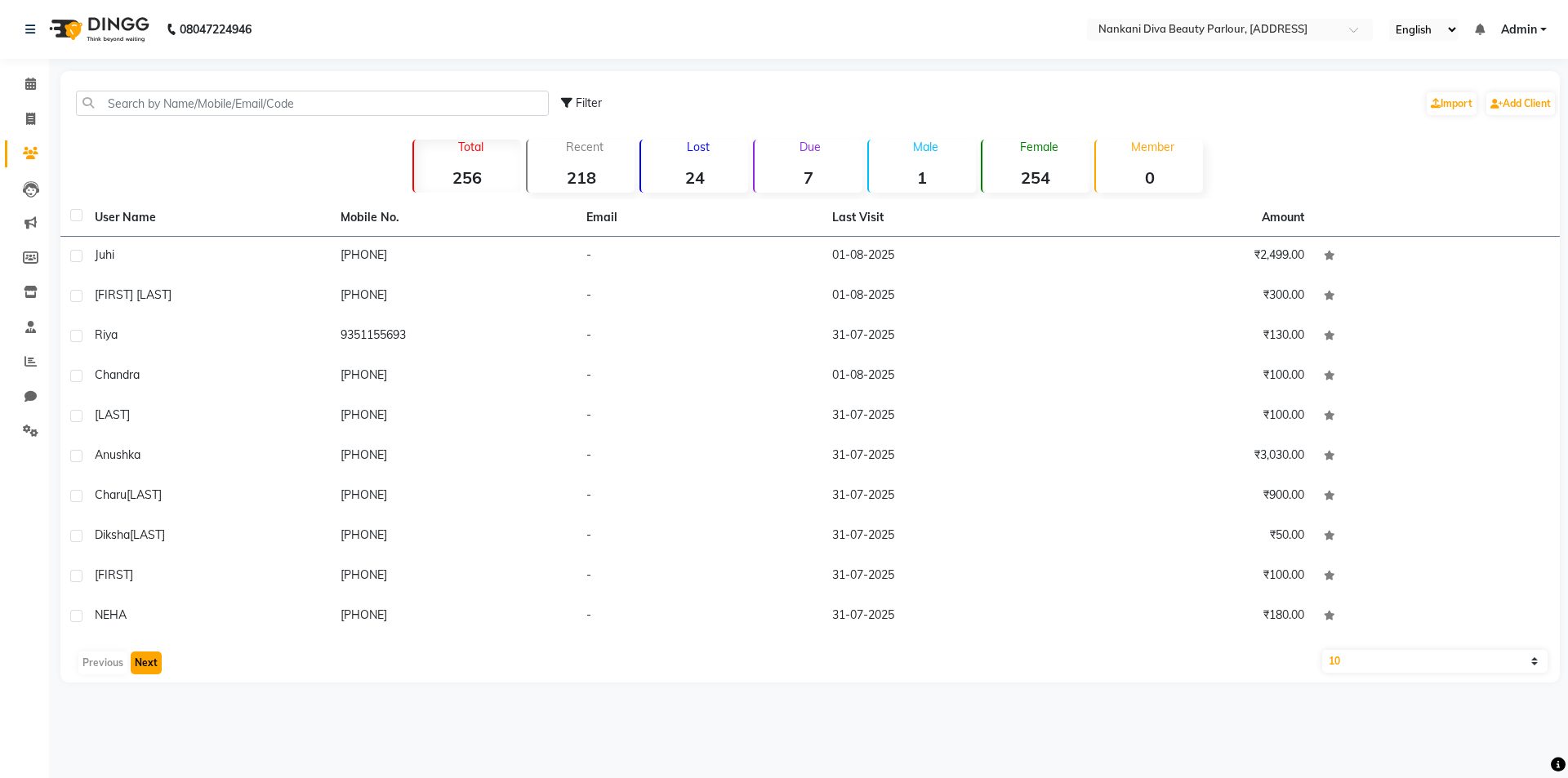 click on "Next" 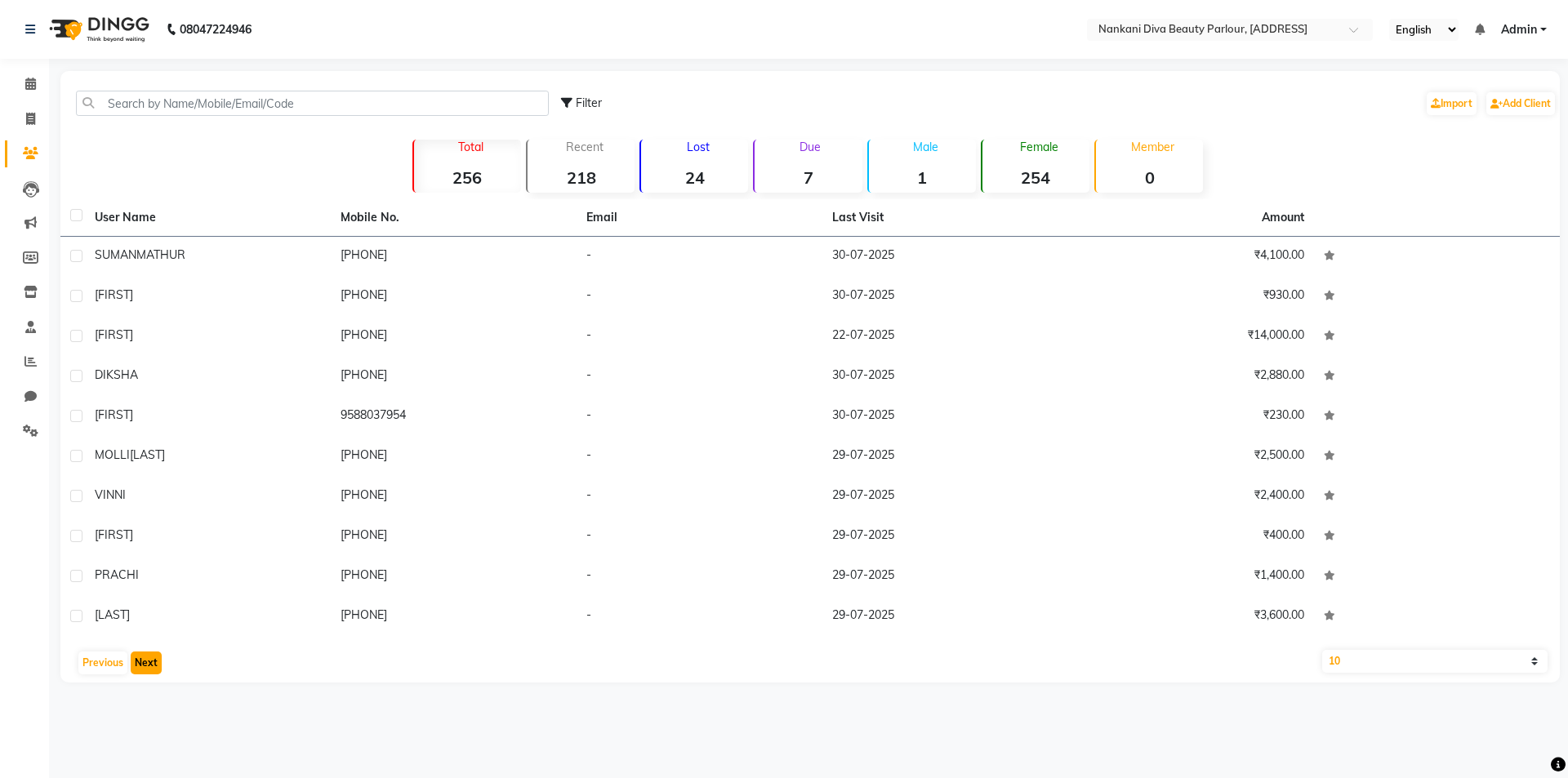click on "Next" 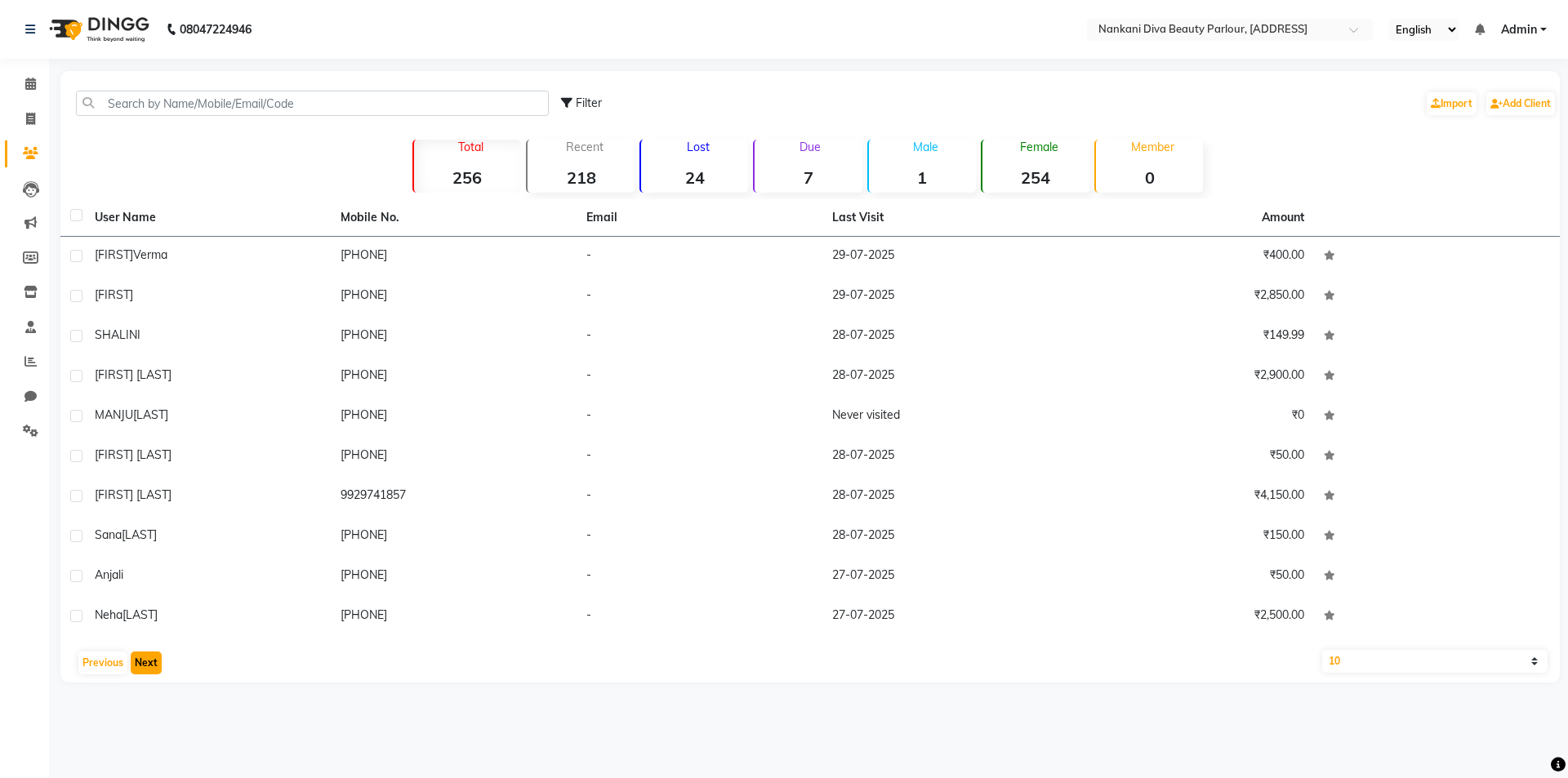 click on "Next" 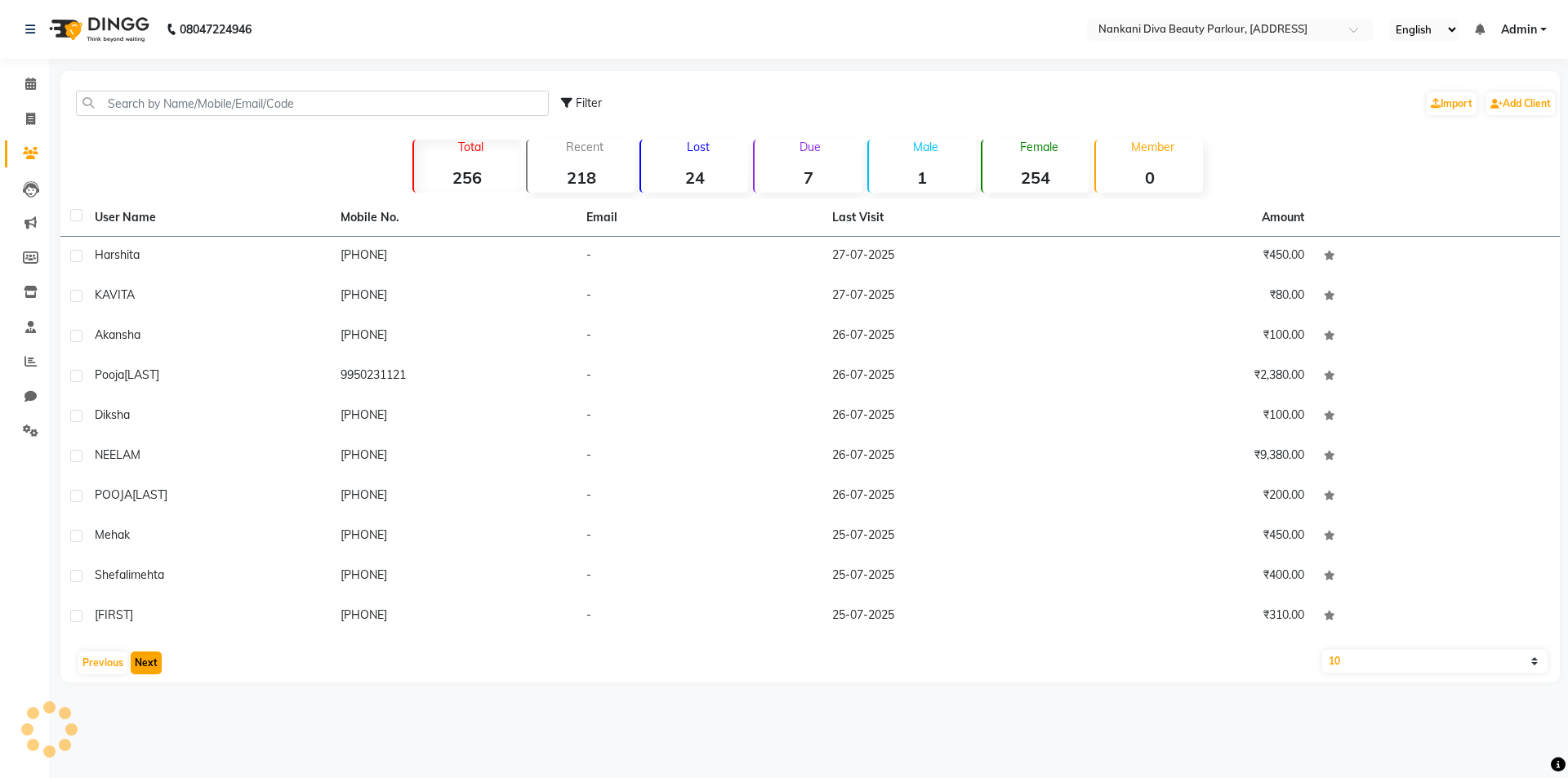 click on "Next" 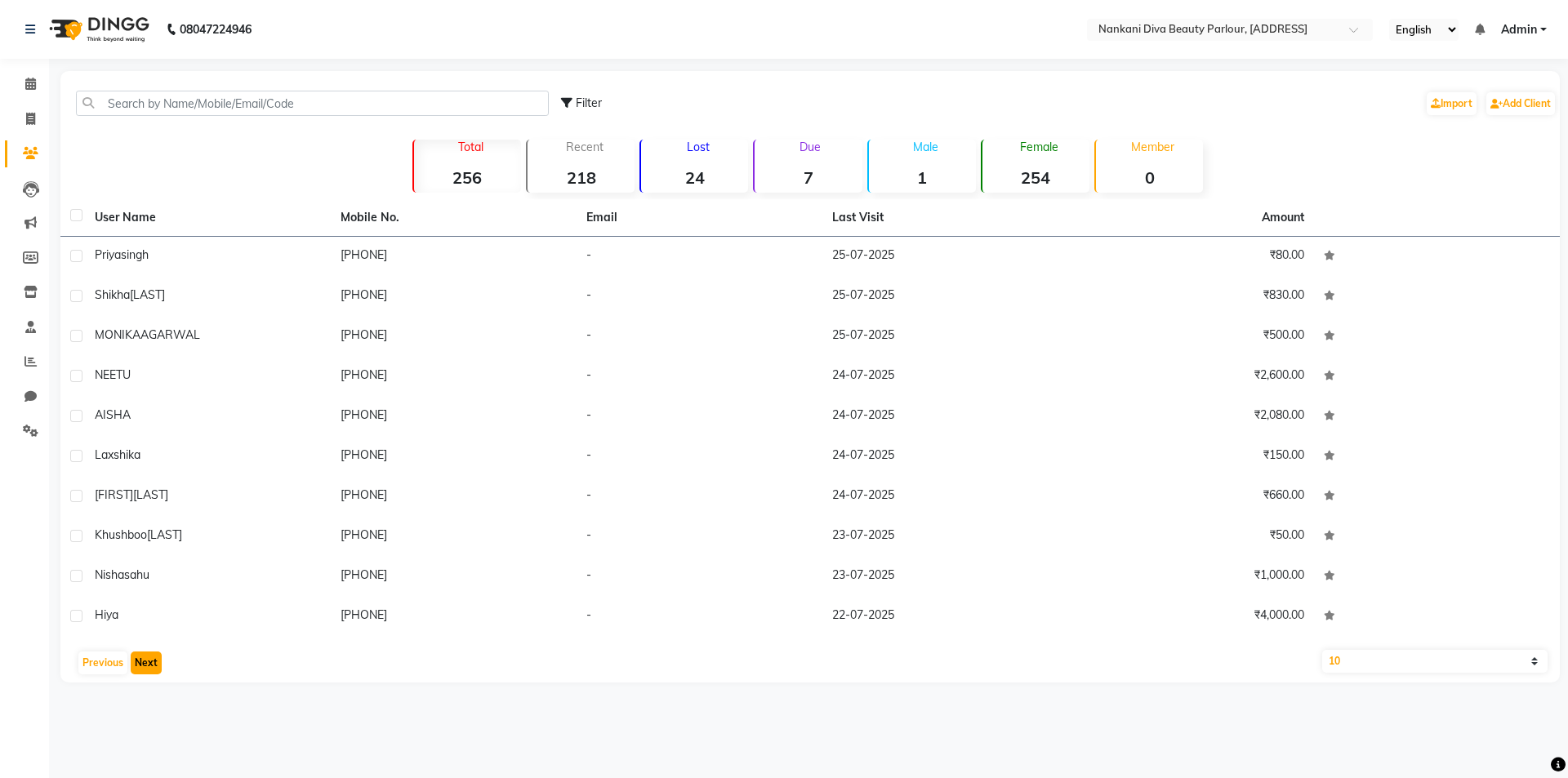 click on "Next" 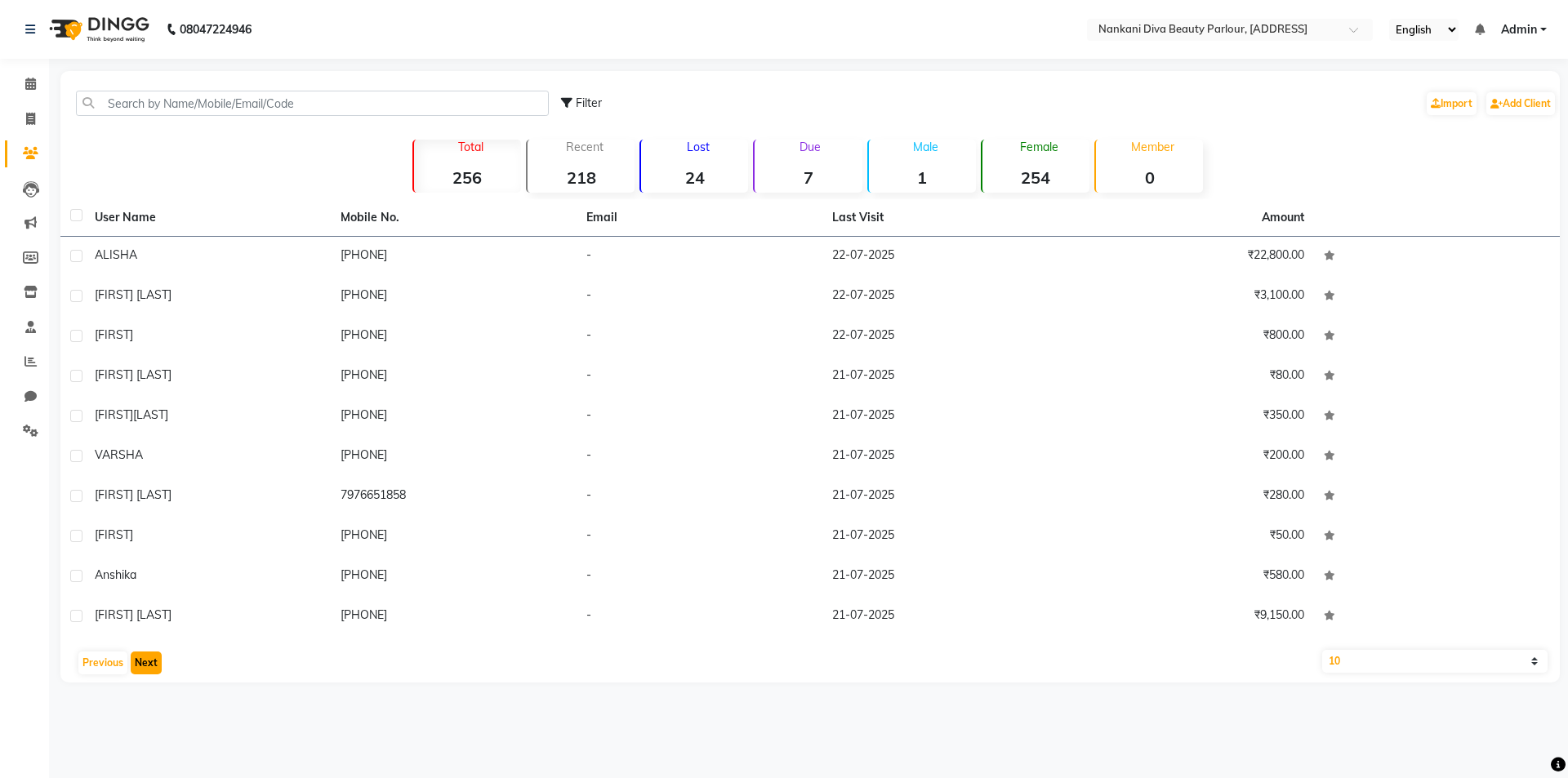 click on "Next" 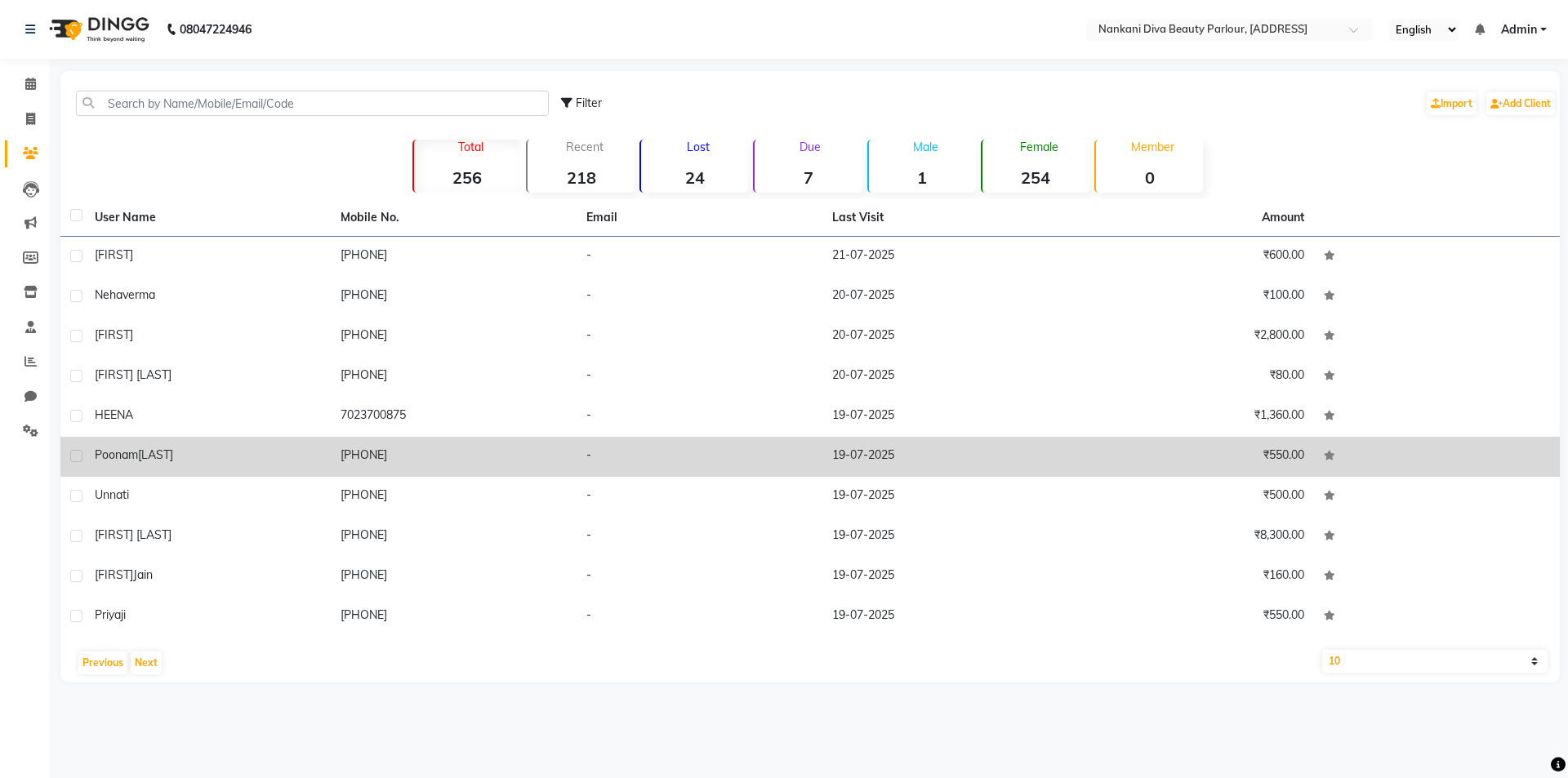 click on "poonam kalwani" 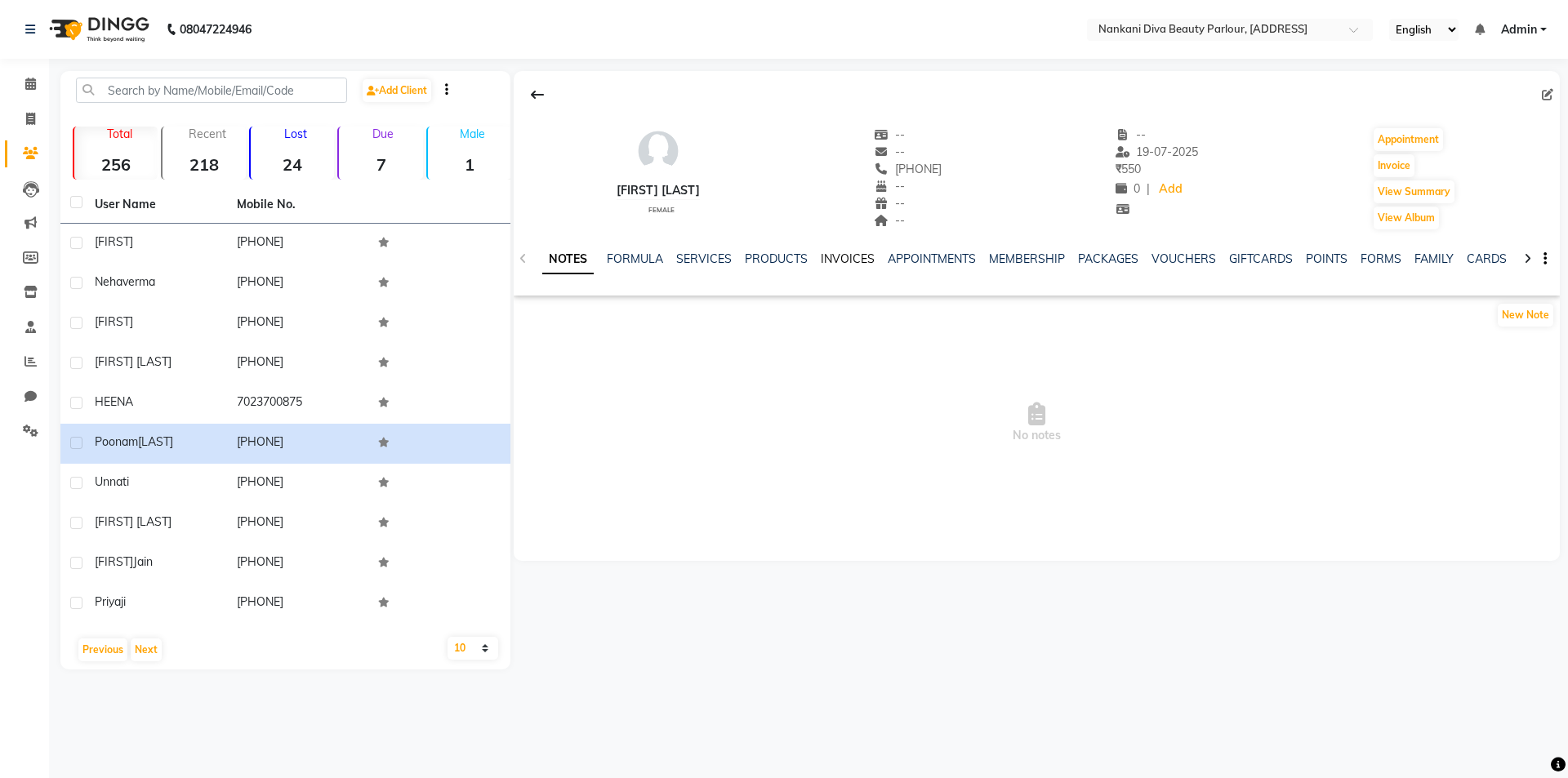 click on "INVOICES" 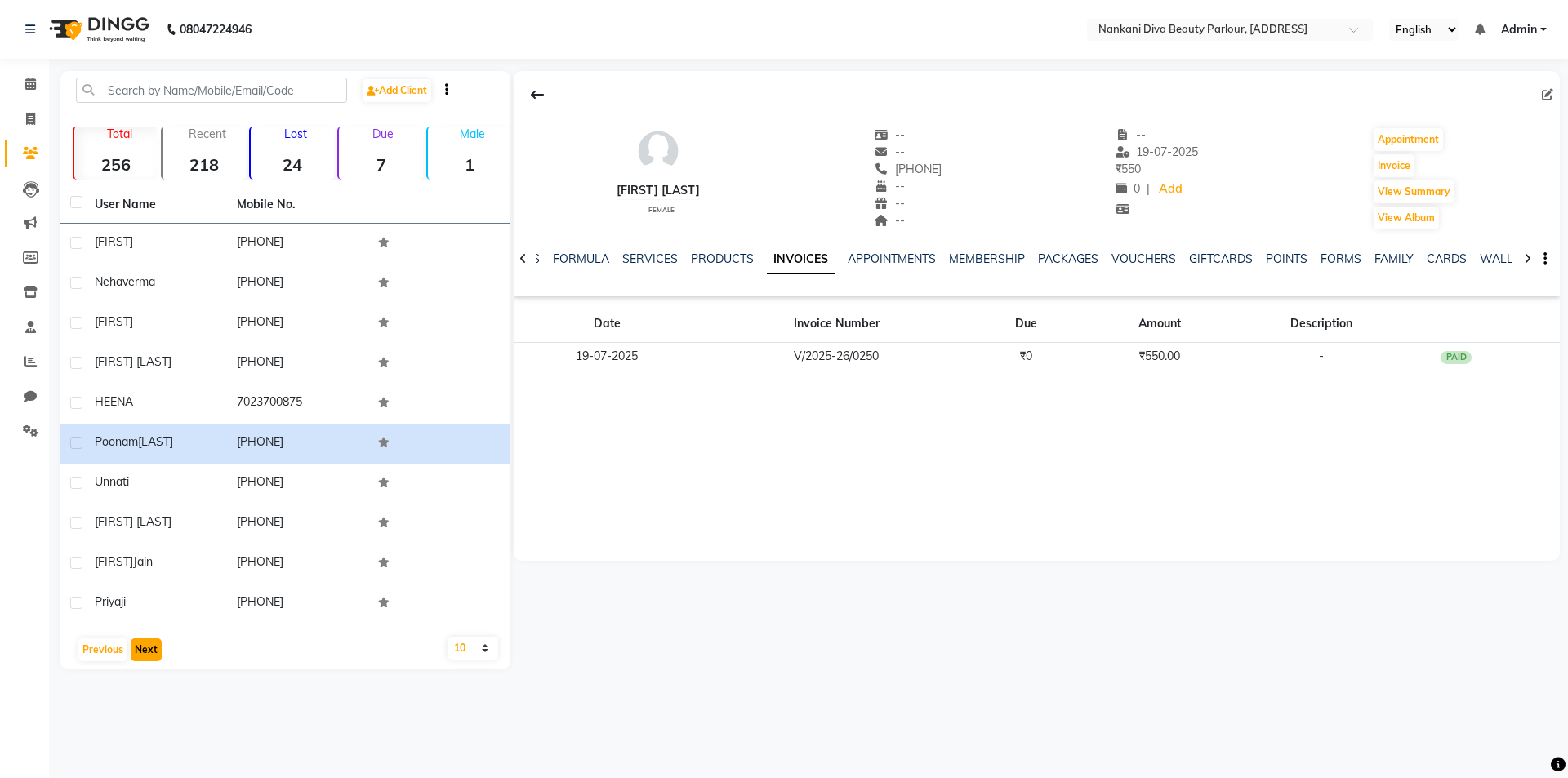 click on "Next" 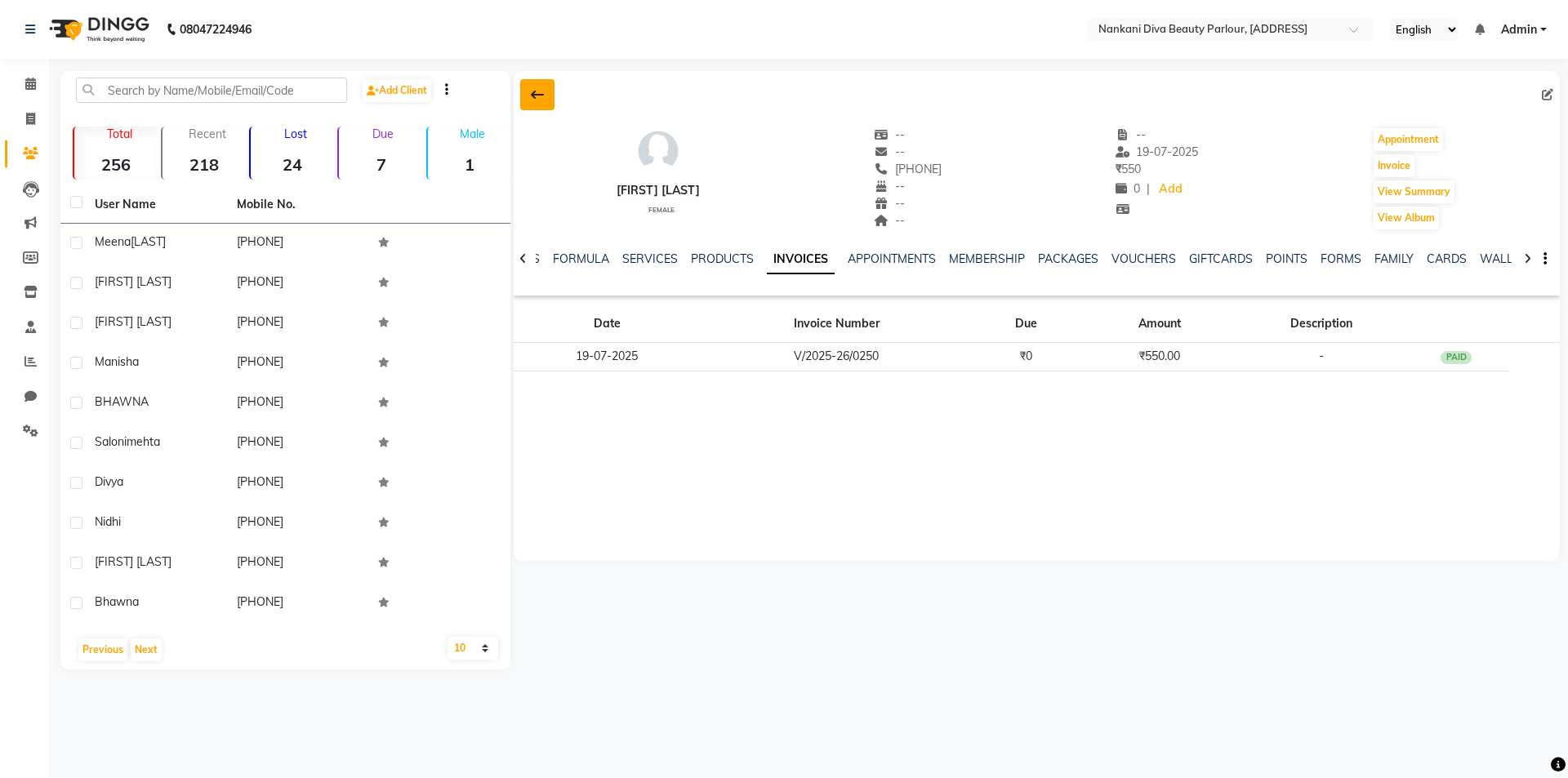 click 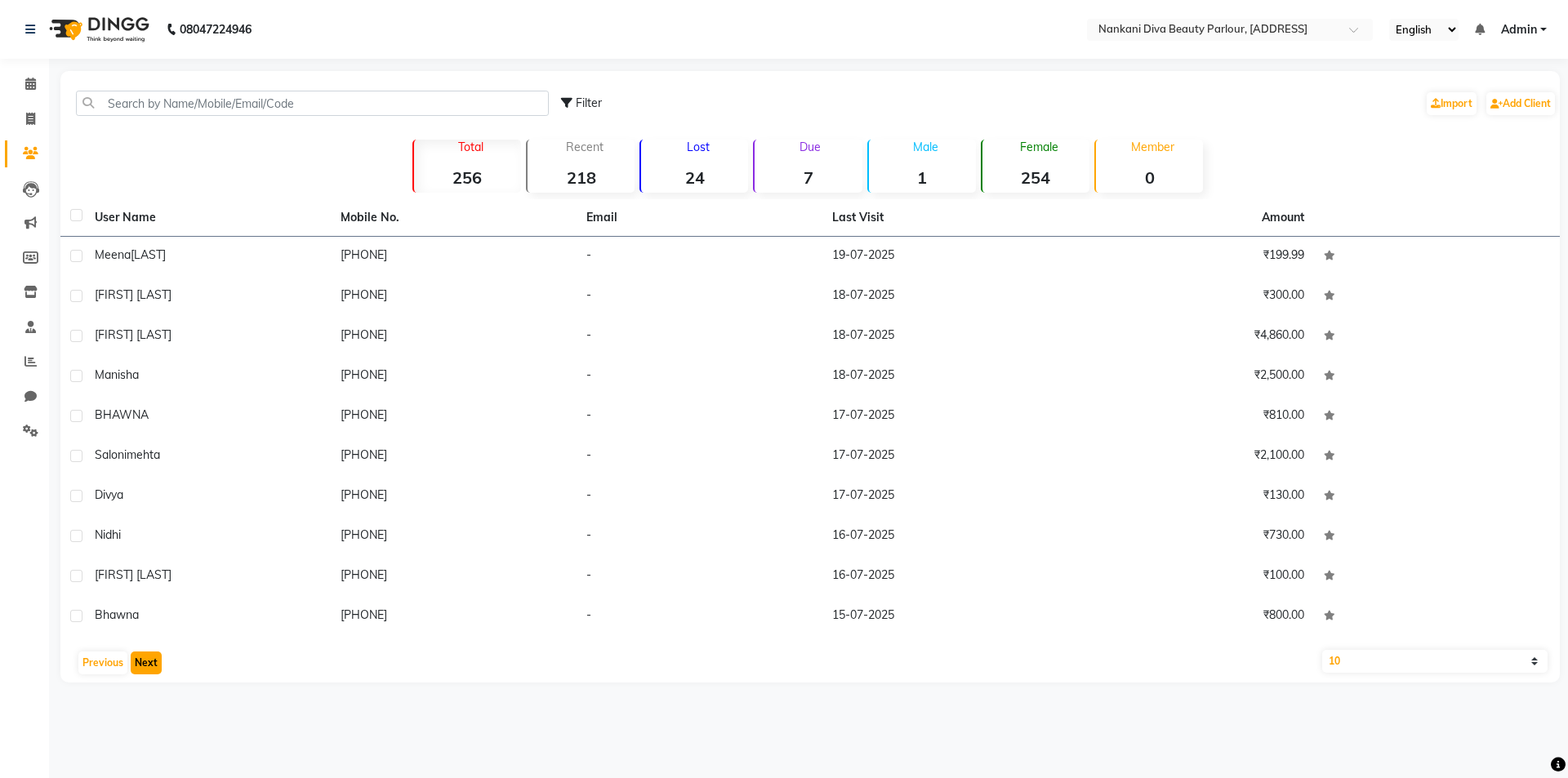 click on "Next" 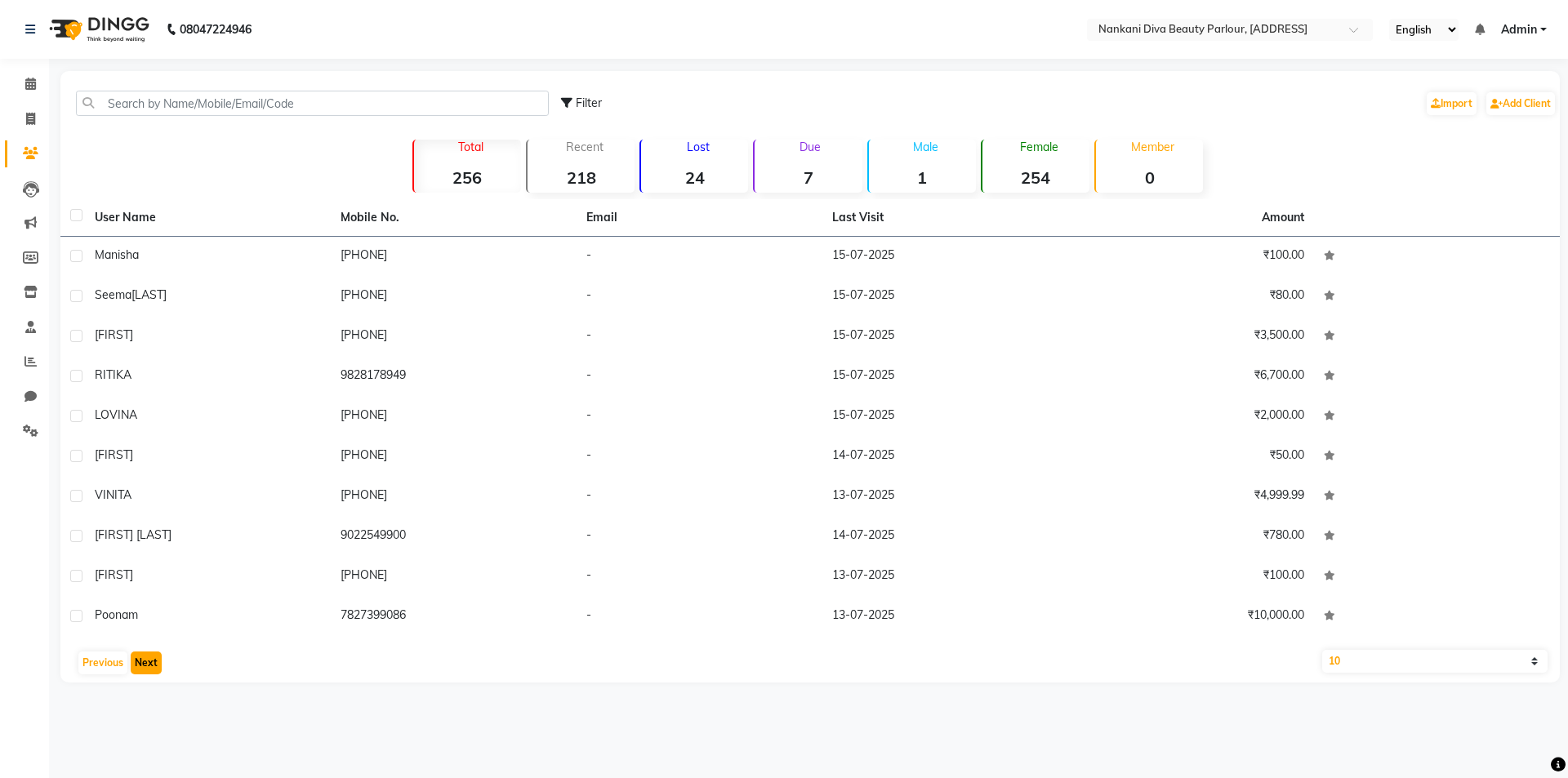 click on "Next" 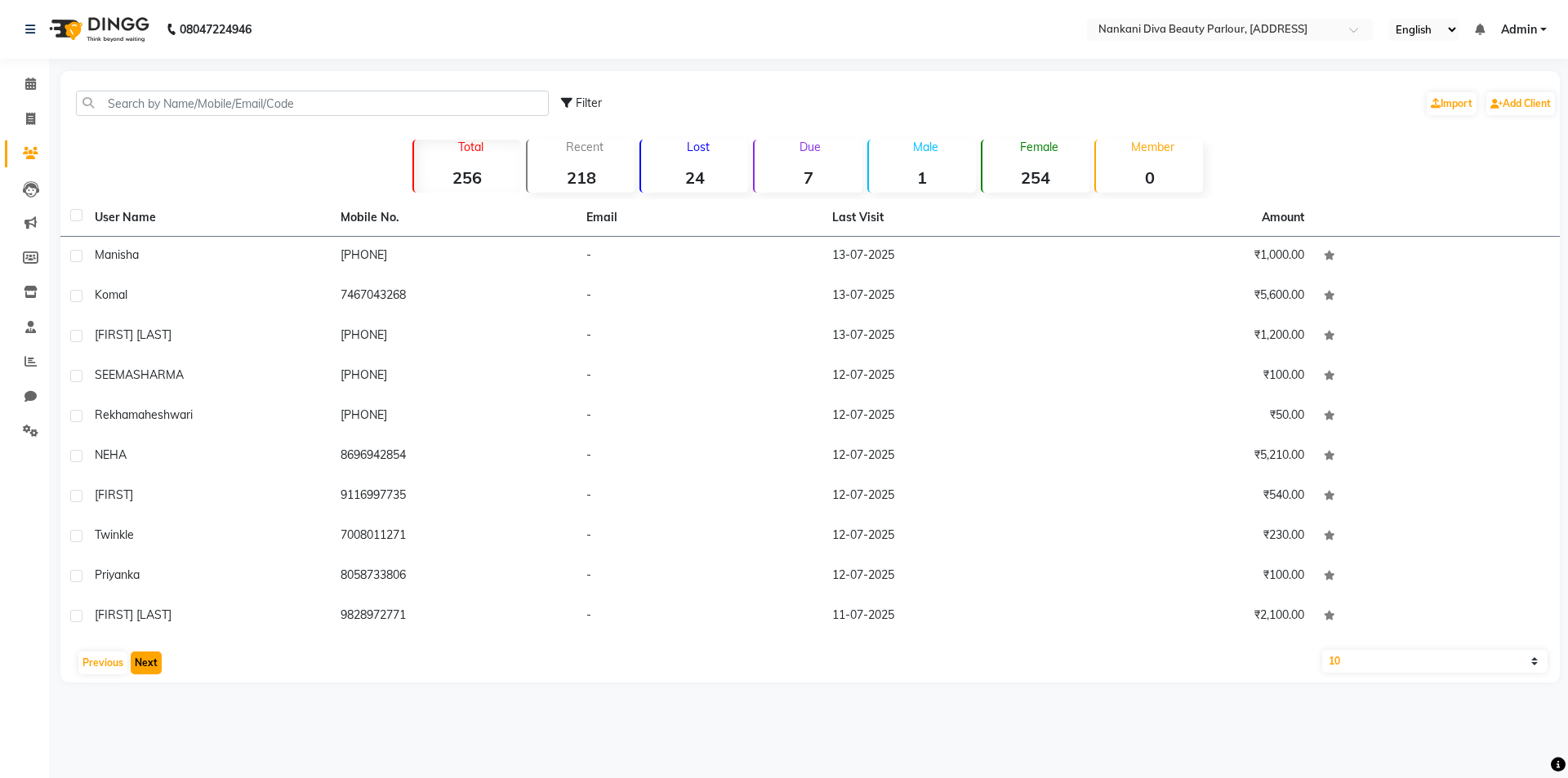 click on "Next" 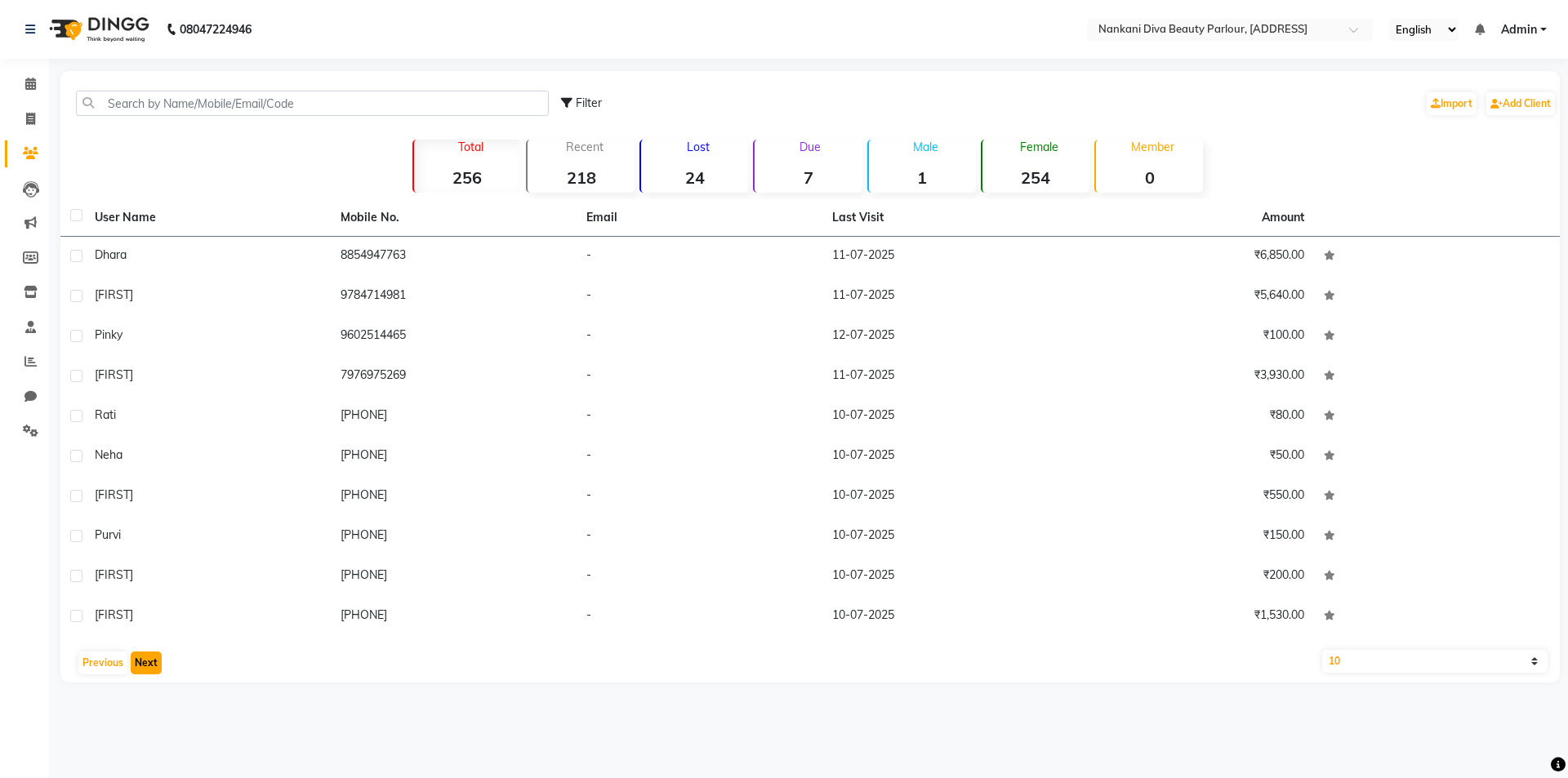 click on "Next" 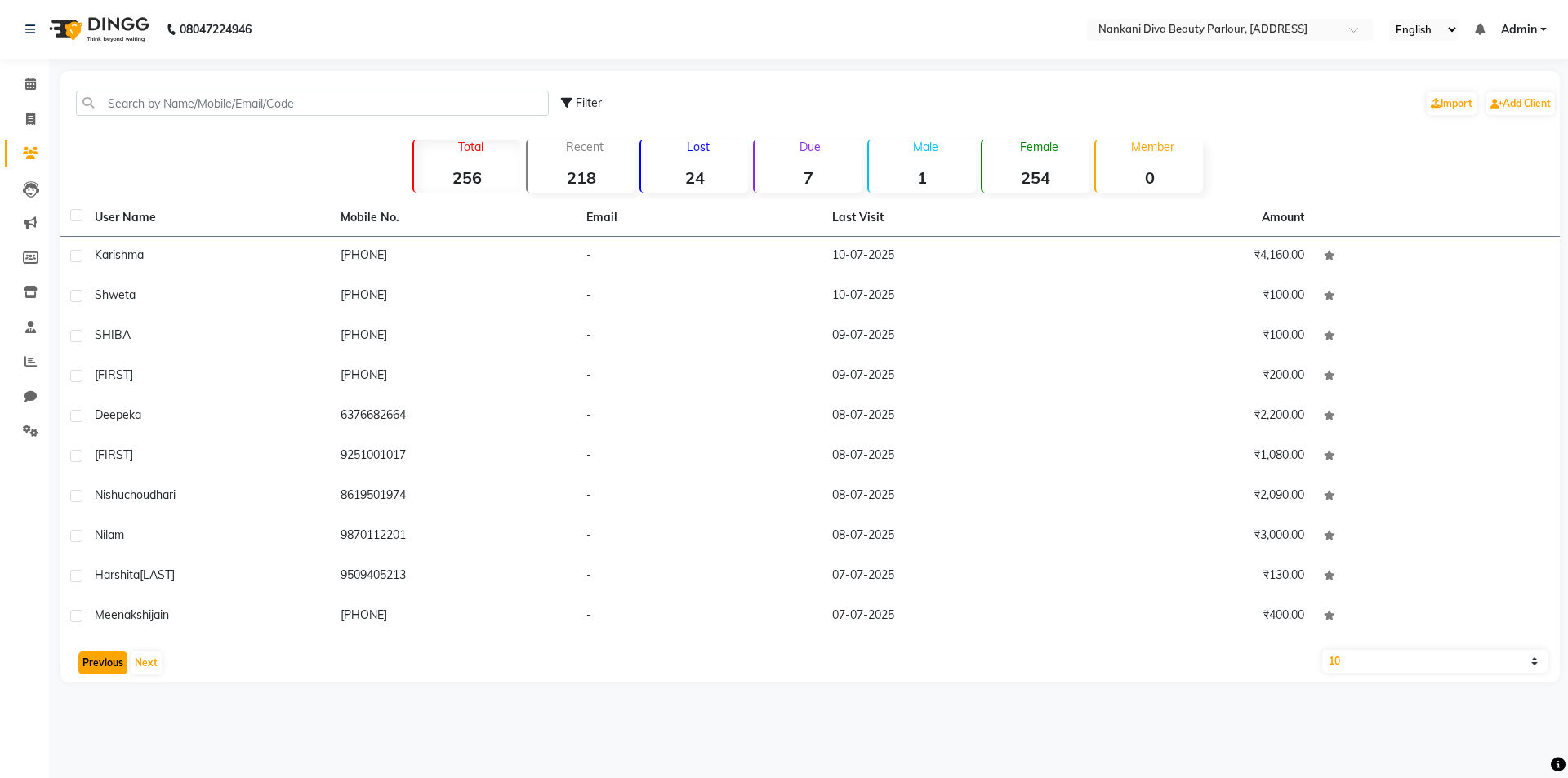 click on "Previous" 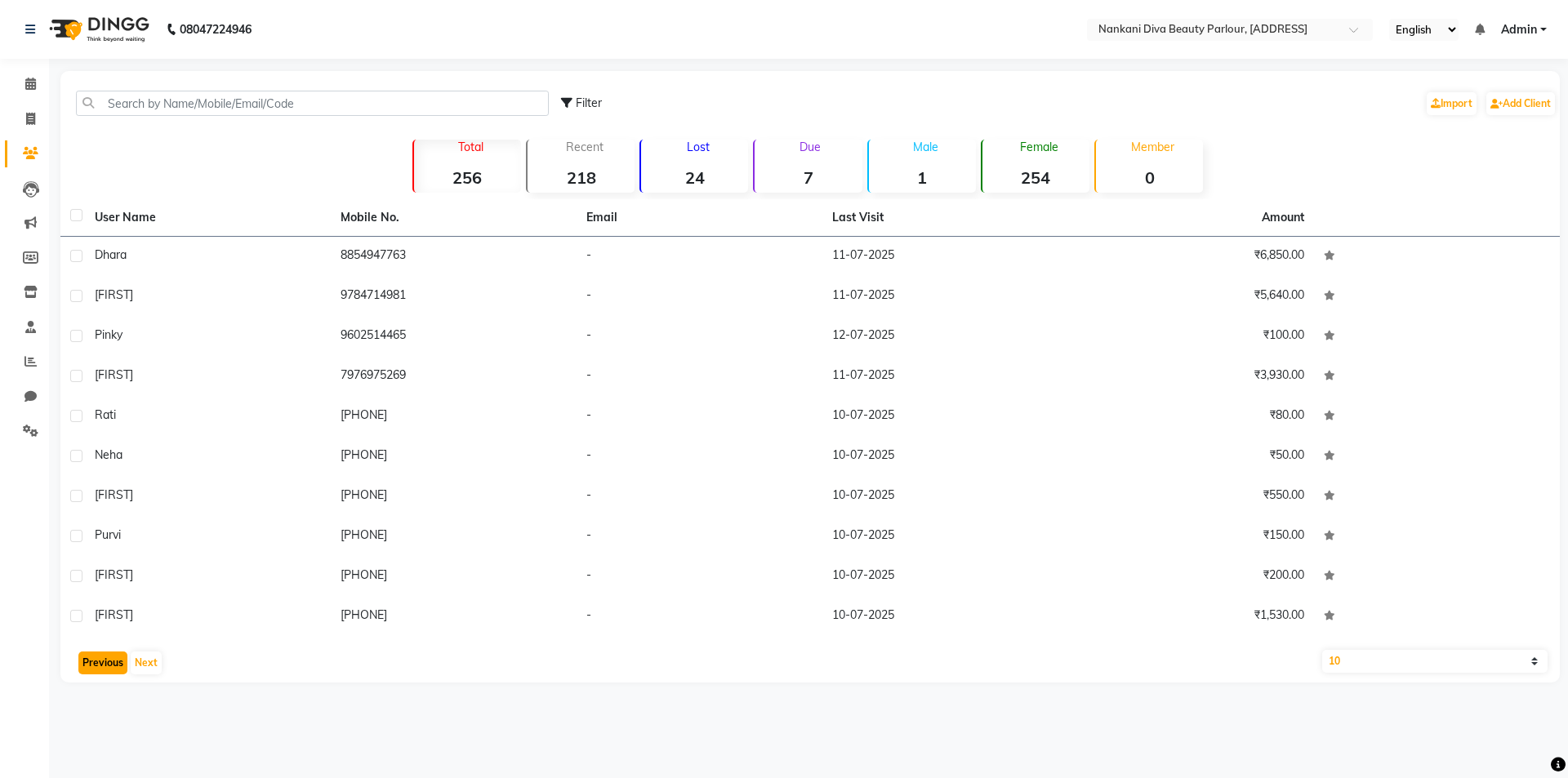 click on "Previous" 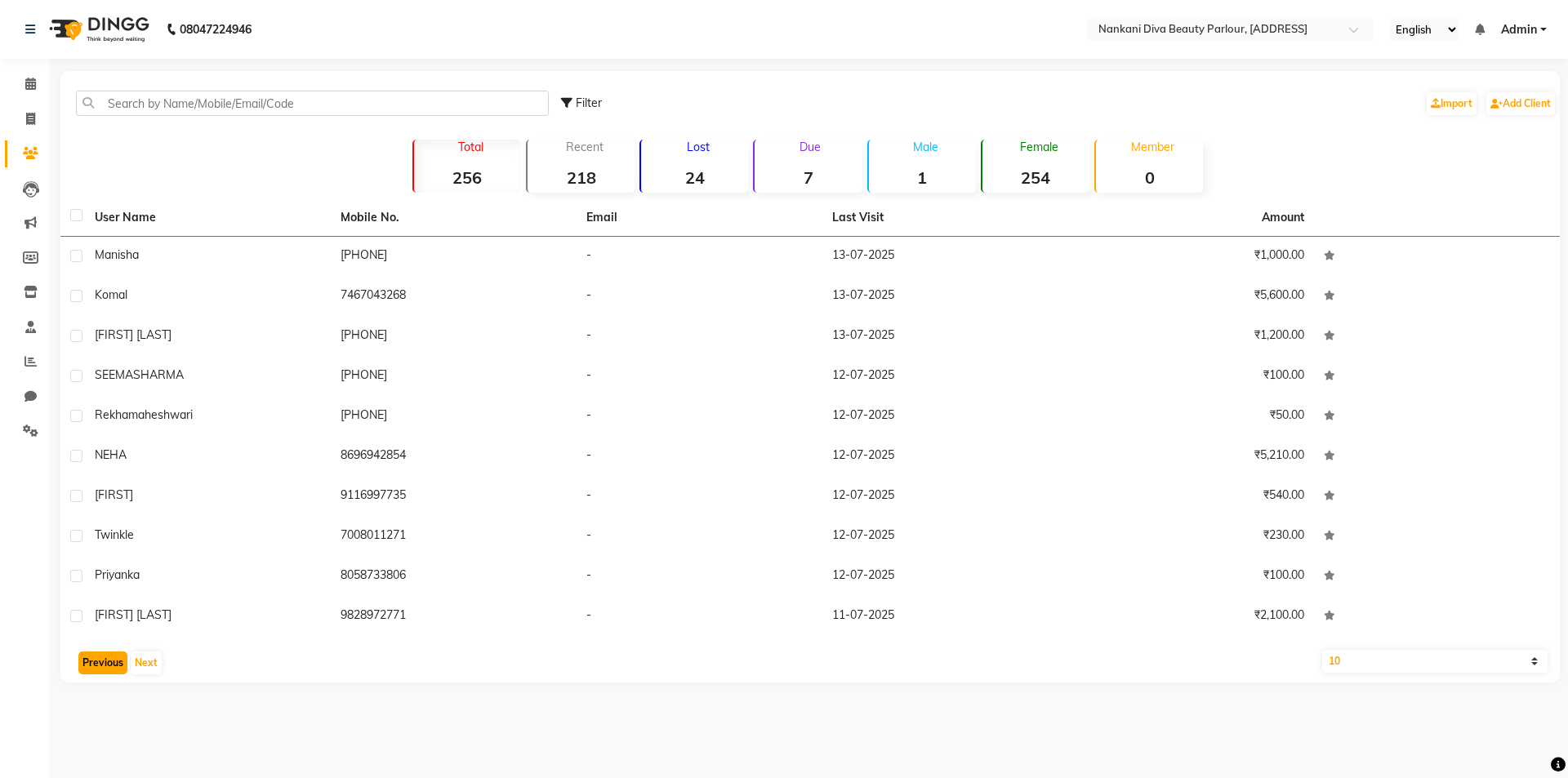 click on "Previous" 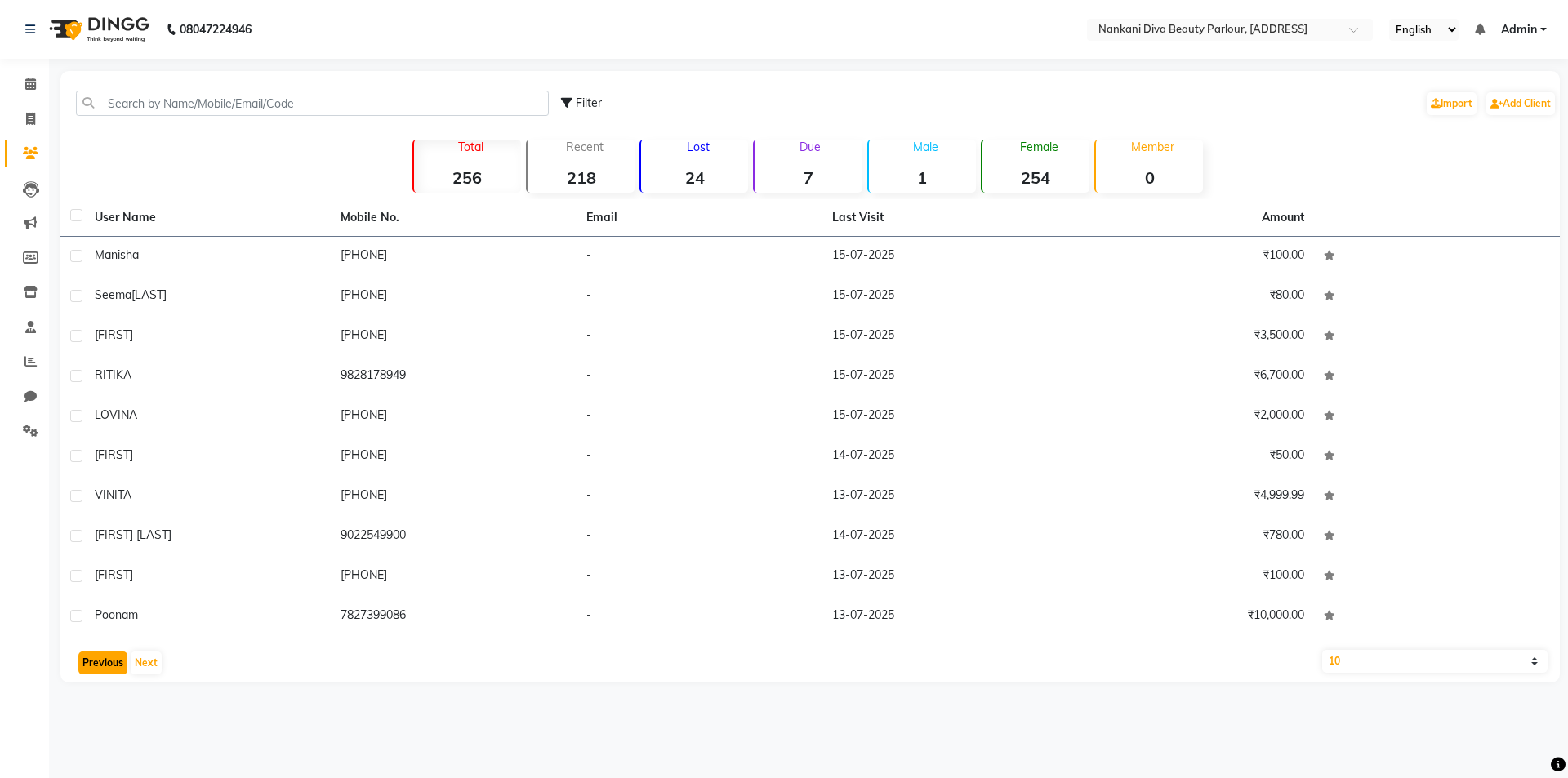 click on "Previous" 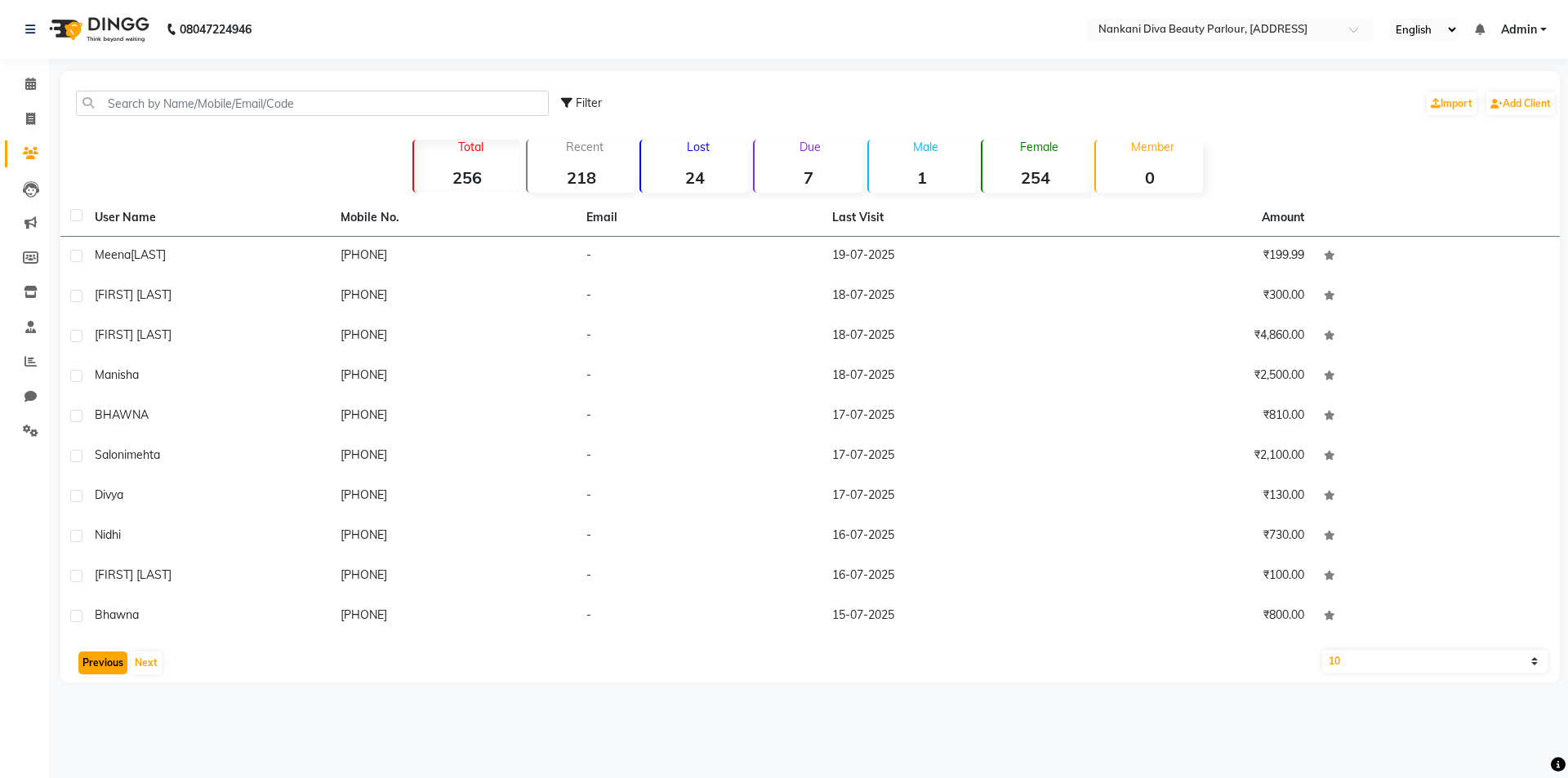 click on "Previous" 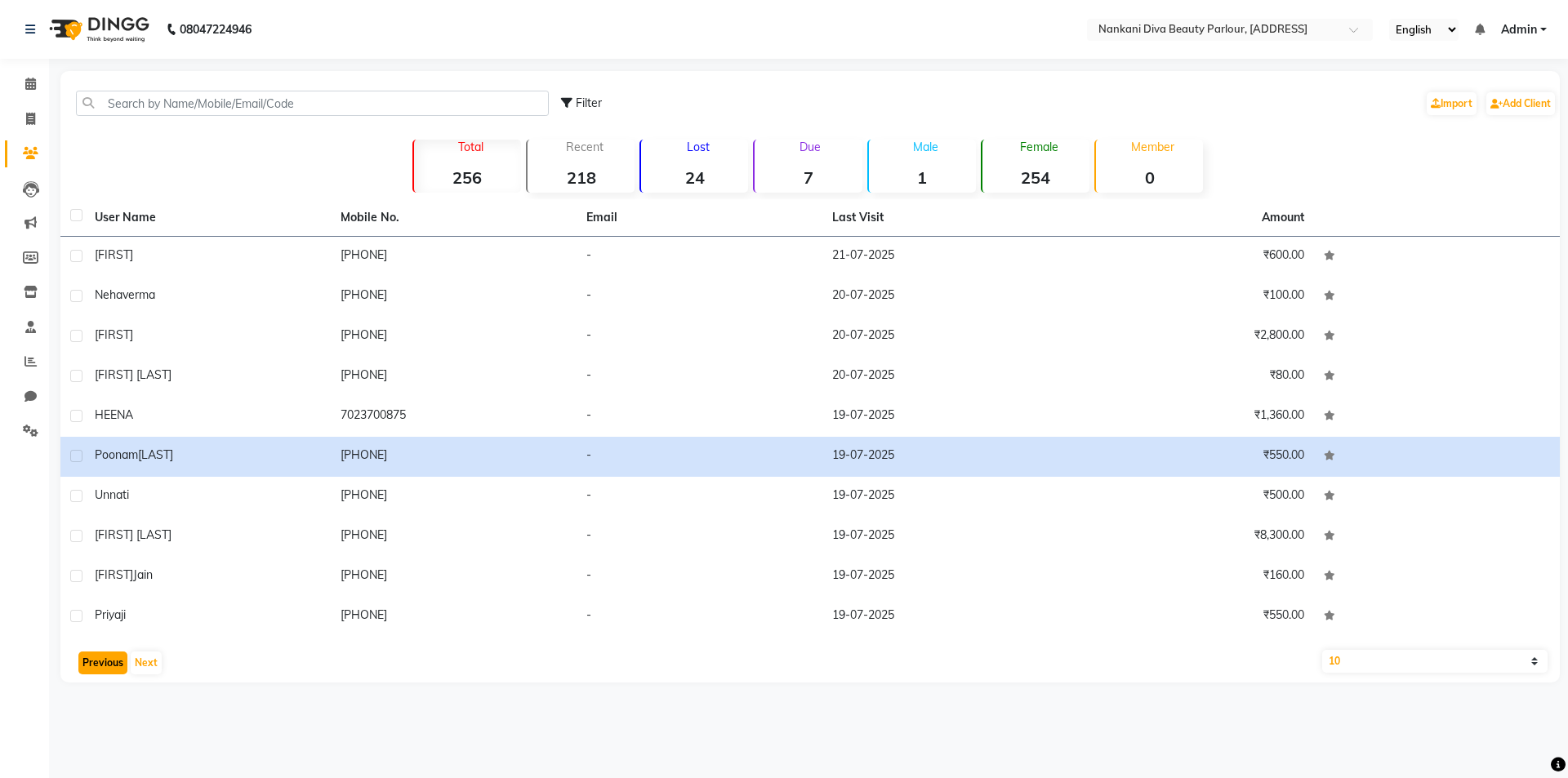 click on "Previous" 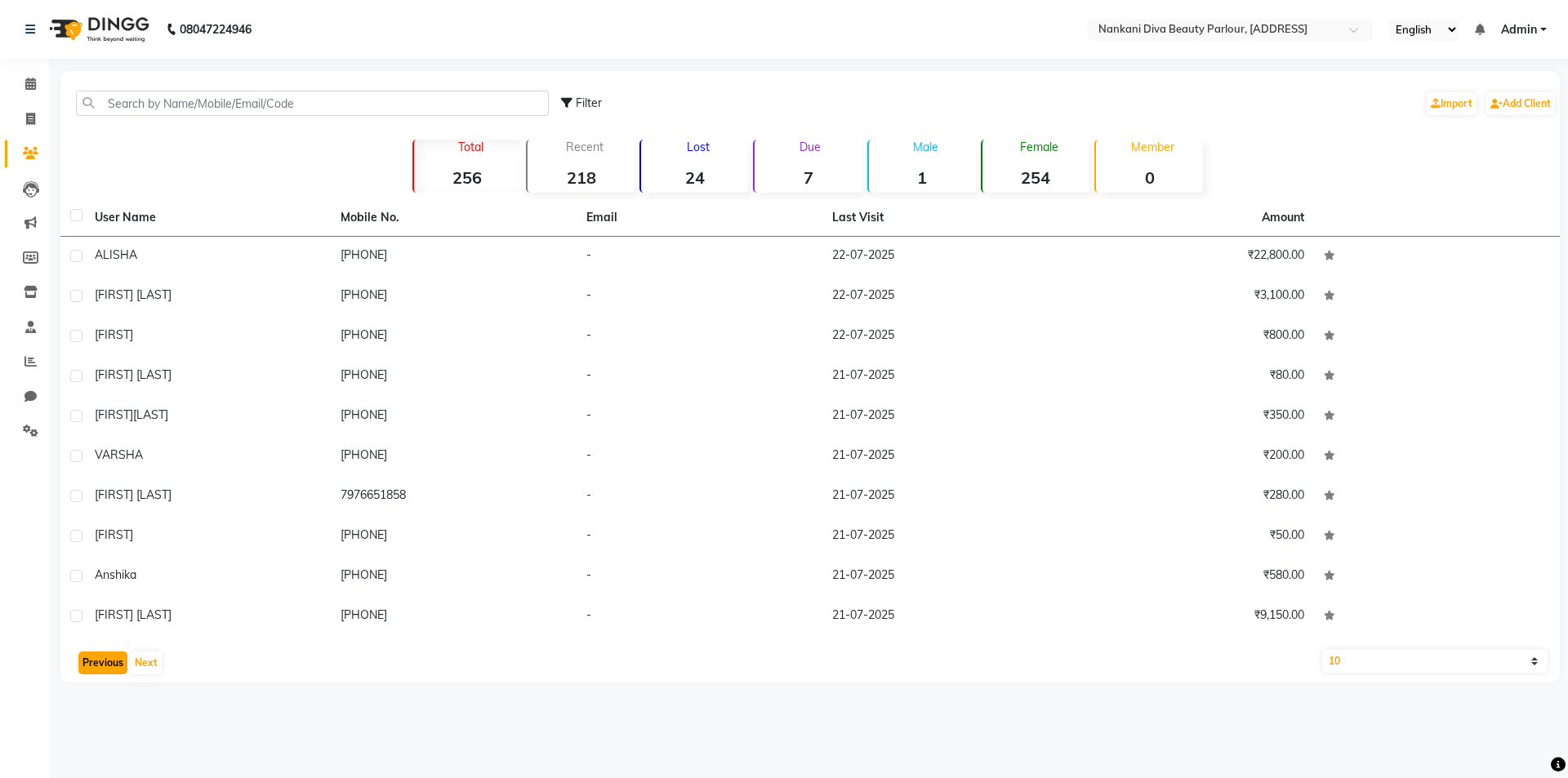 click on "Previous" 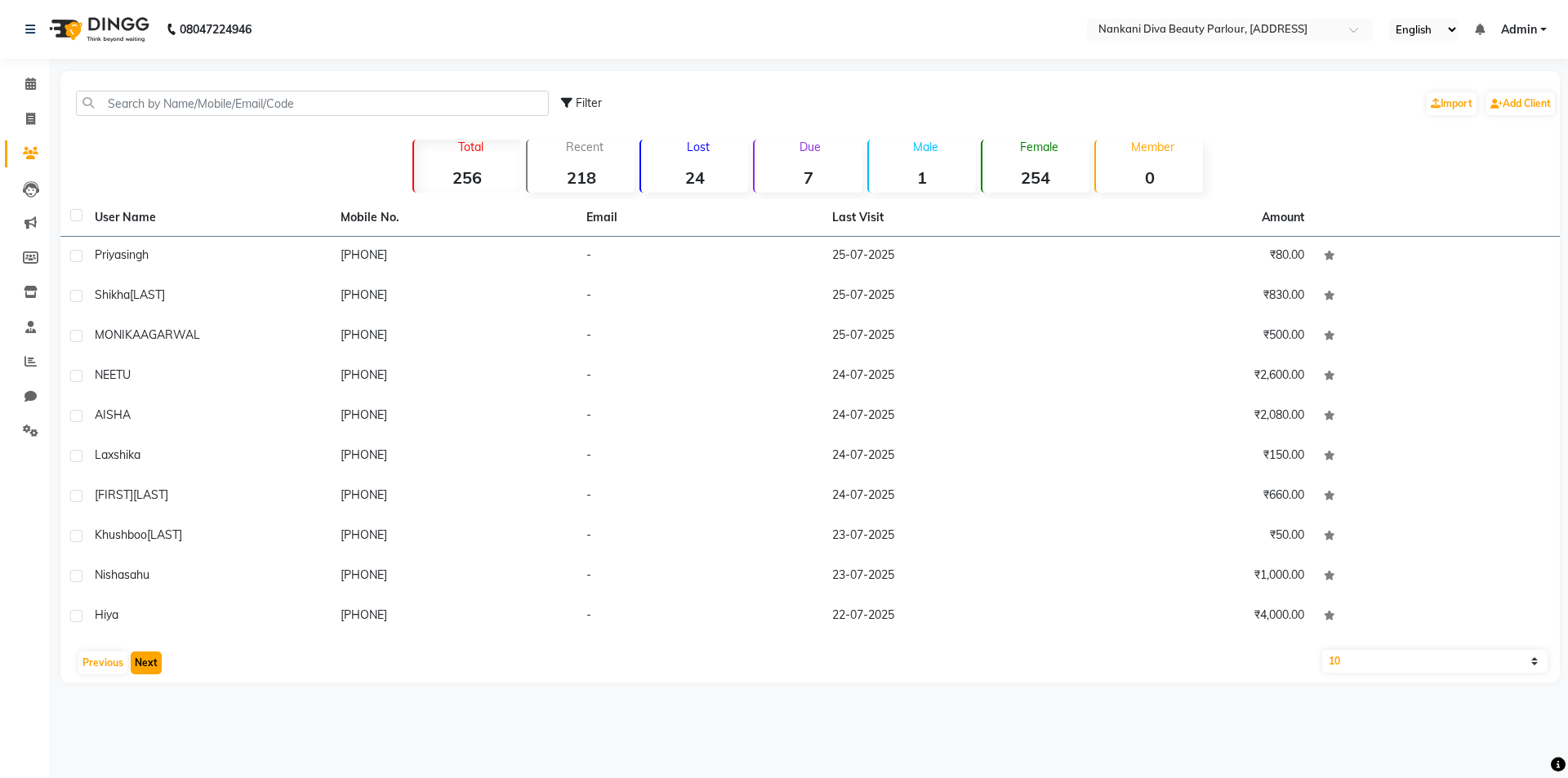 click on "Next" 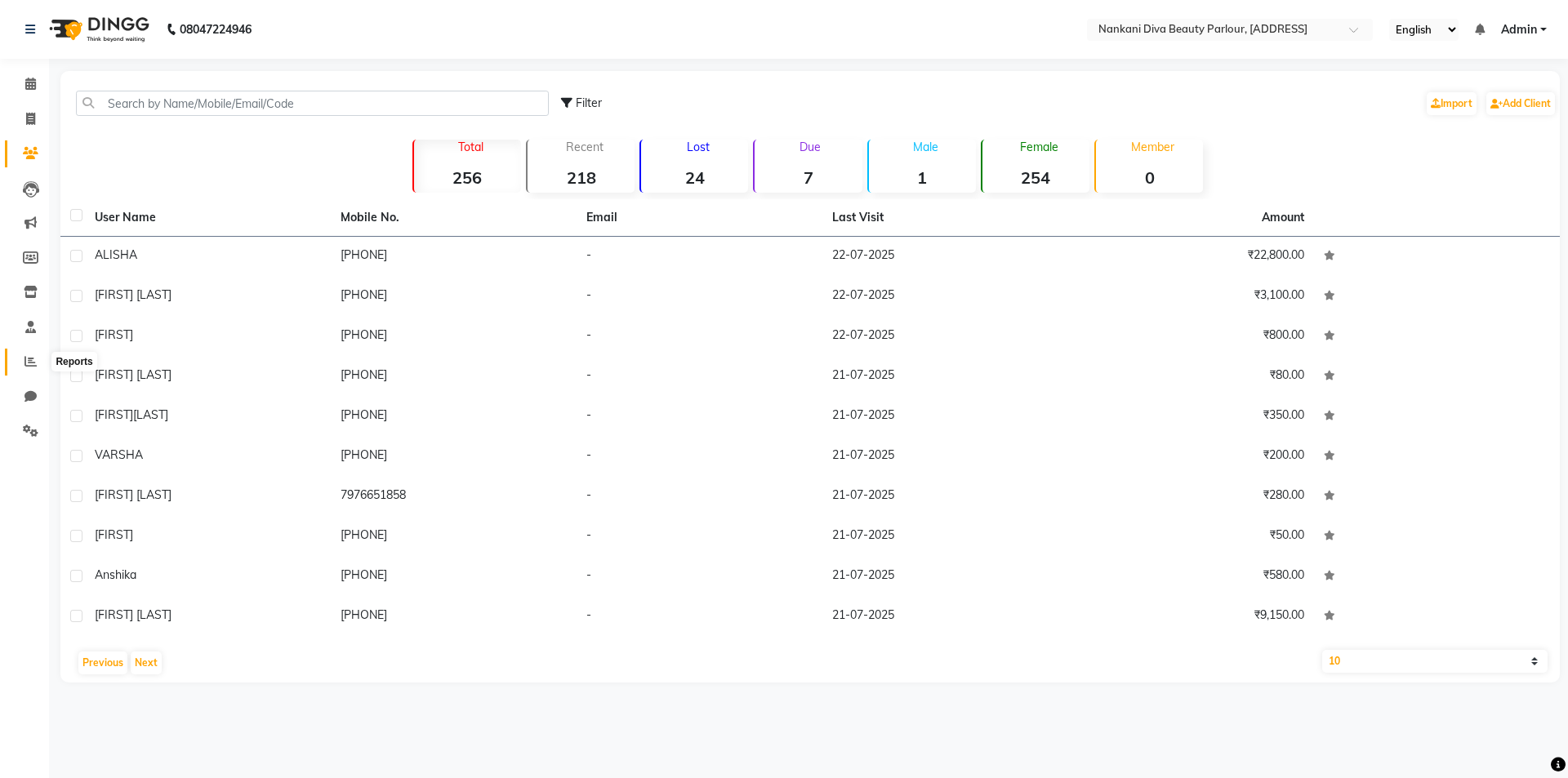 click 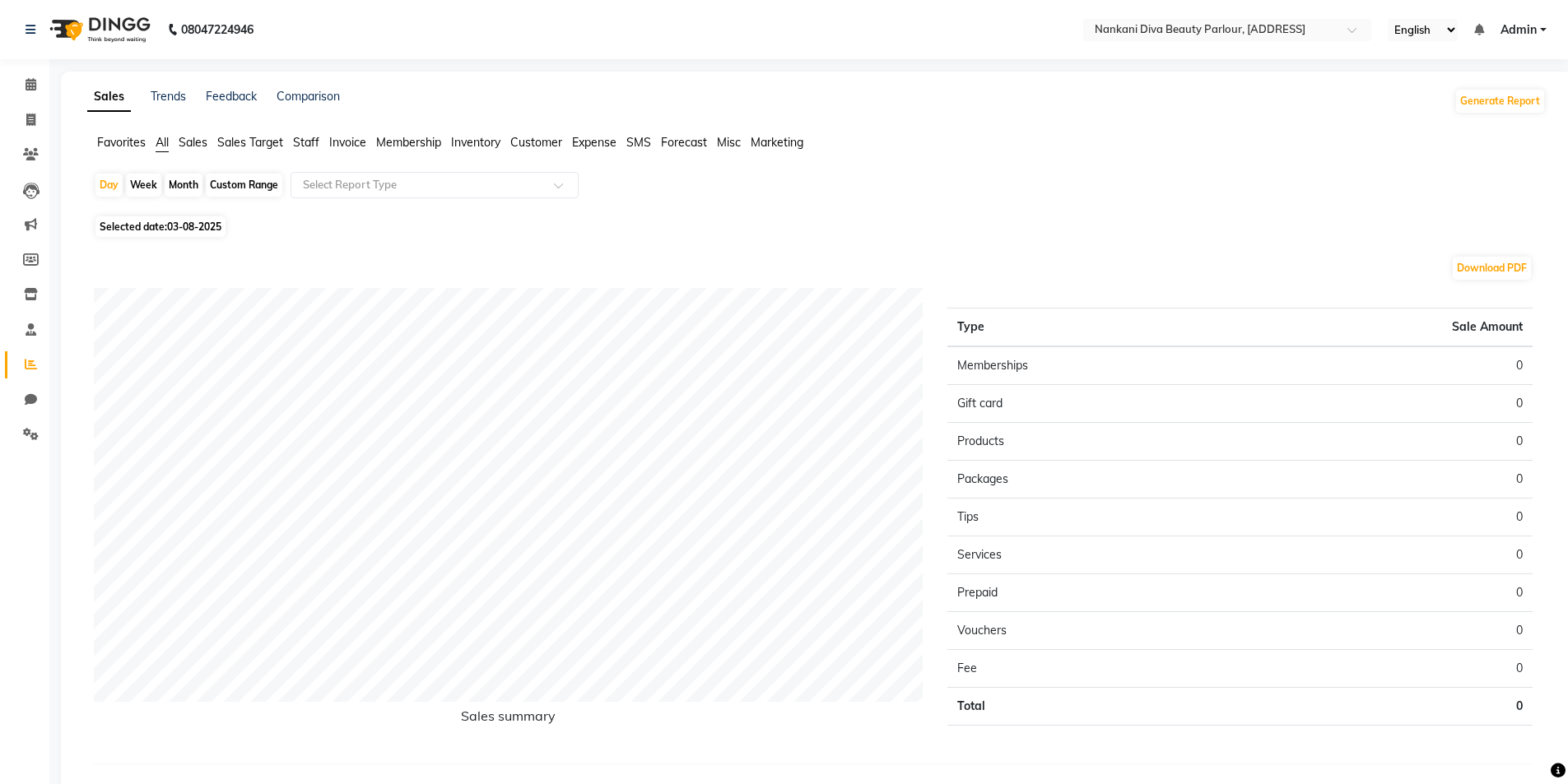 click on "03-08-2025" 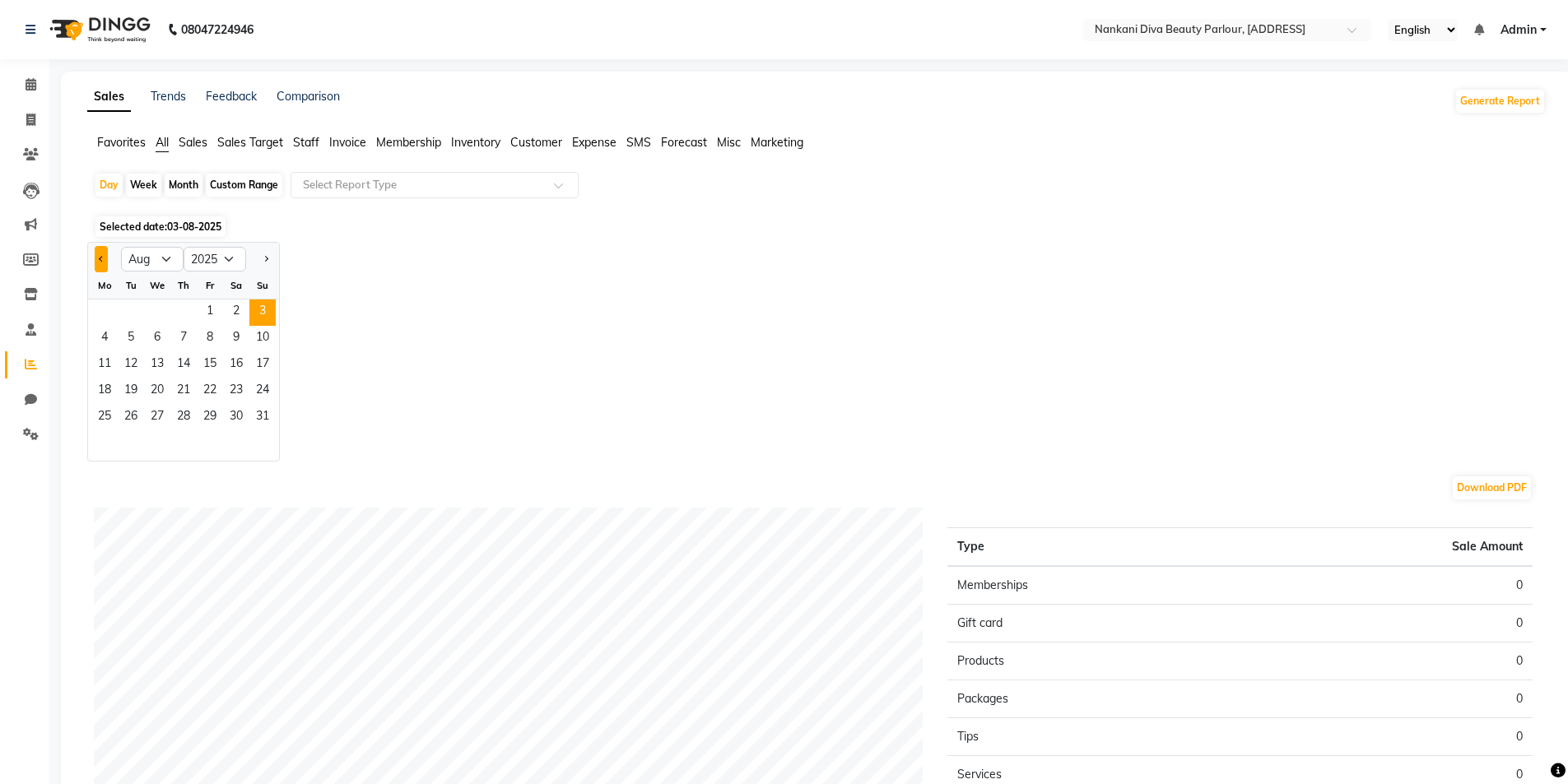 click 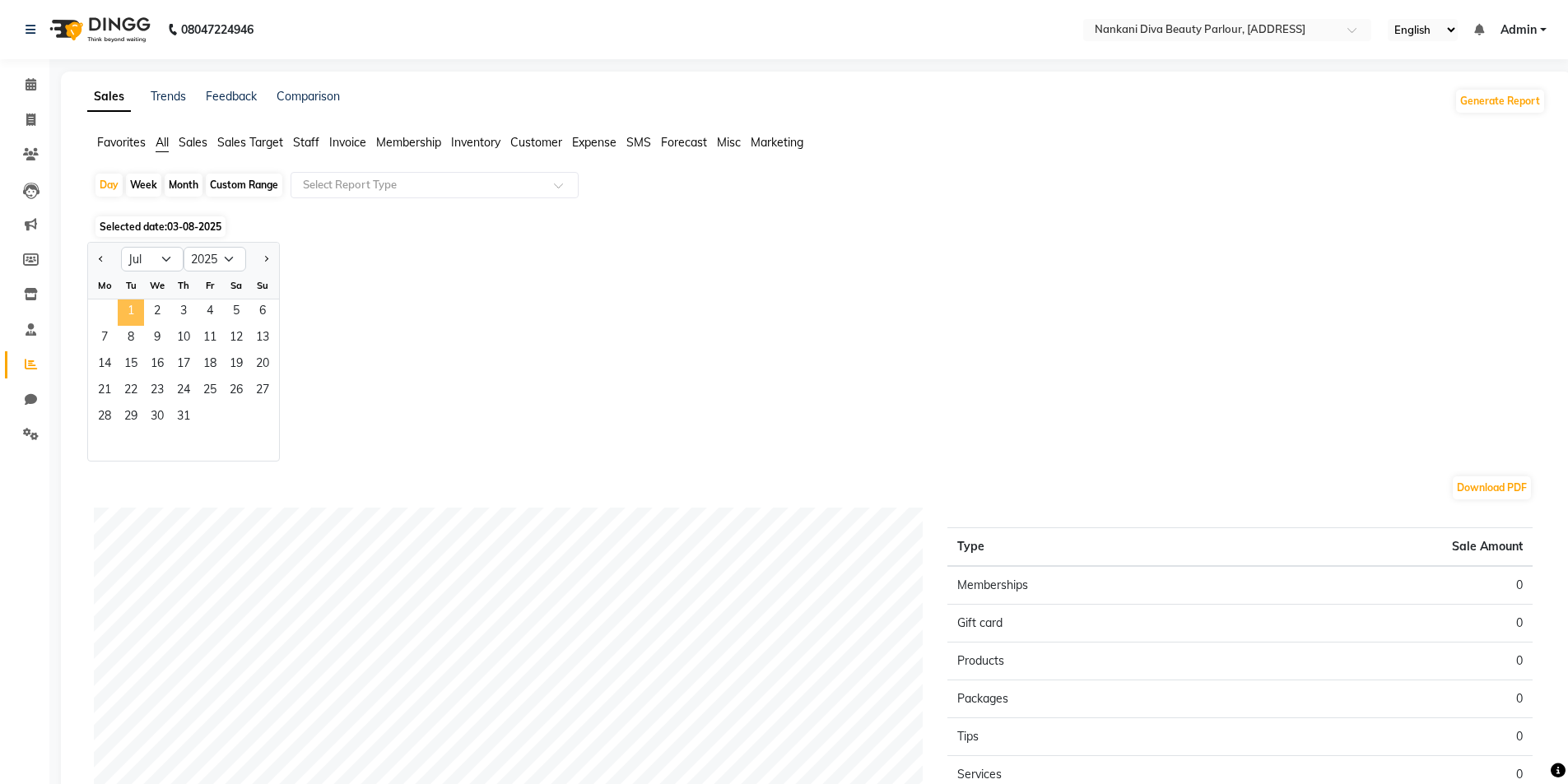 click on "1" 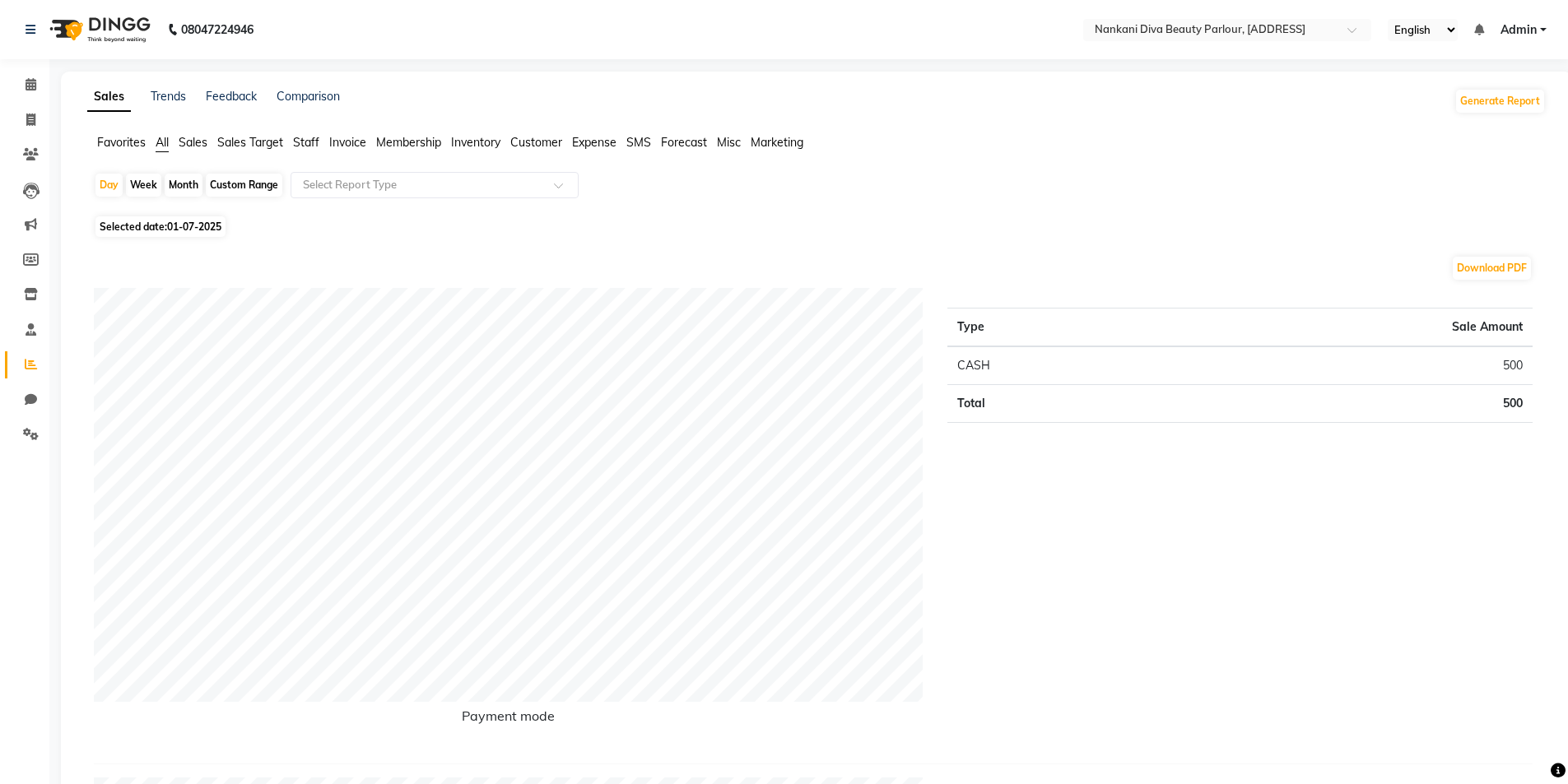 click on "Month" 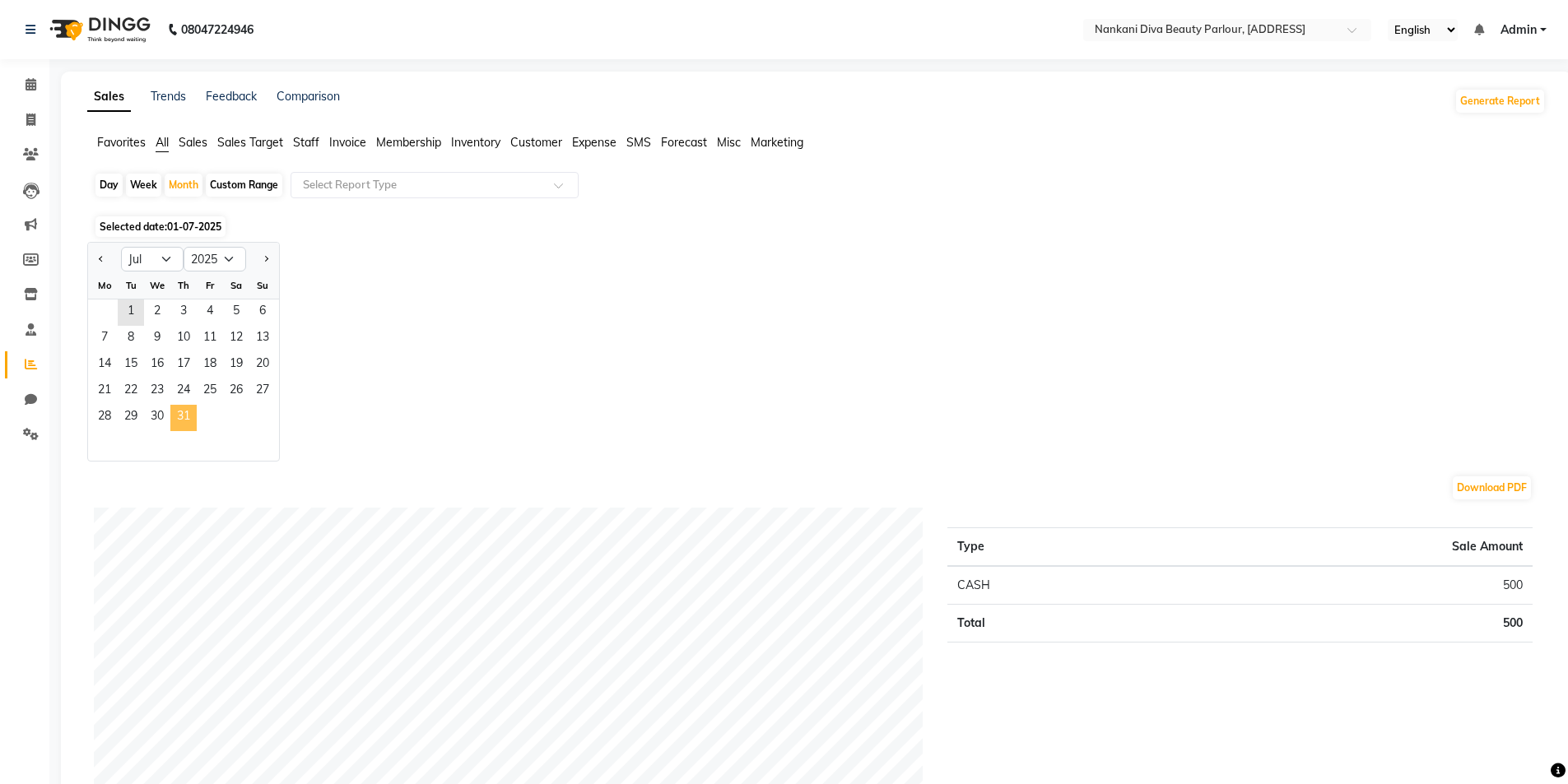click on "31" 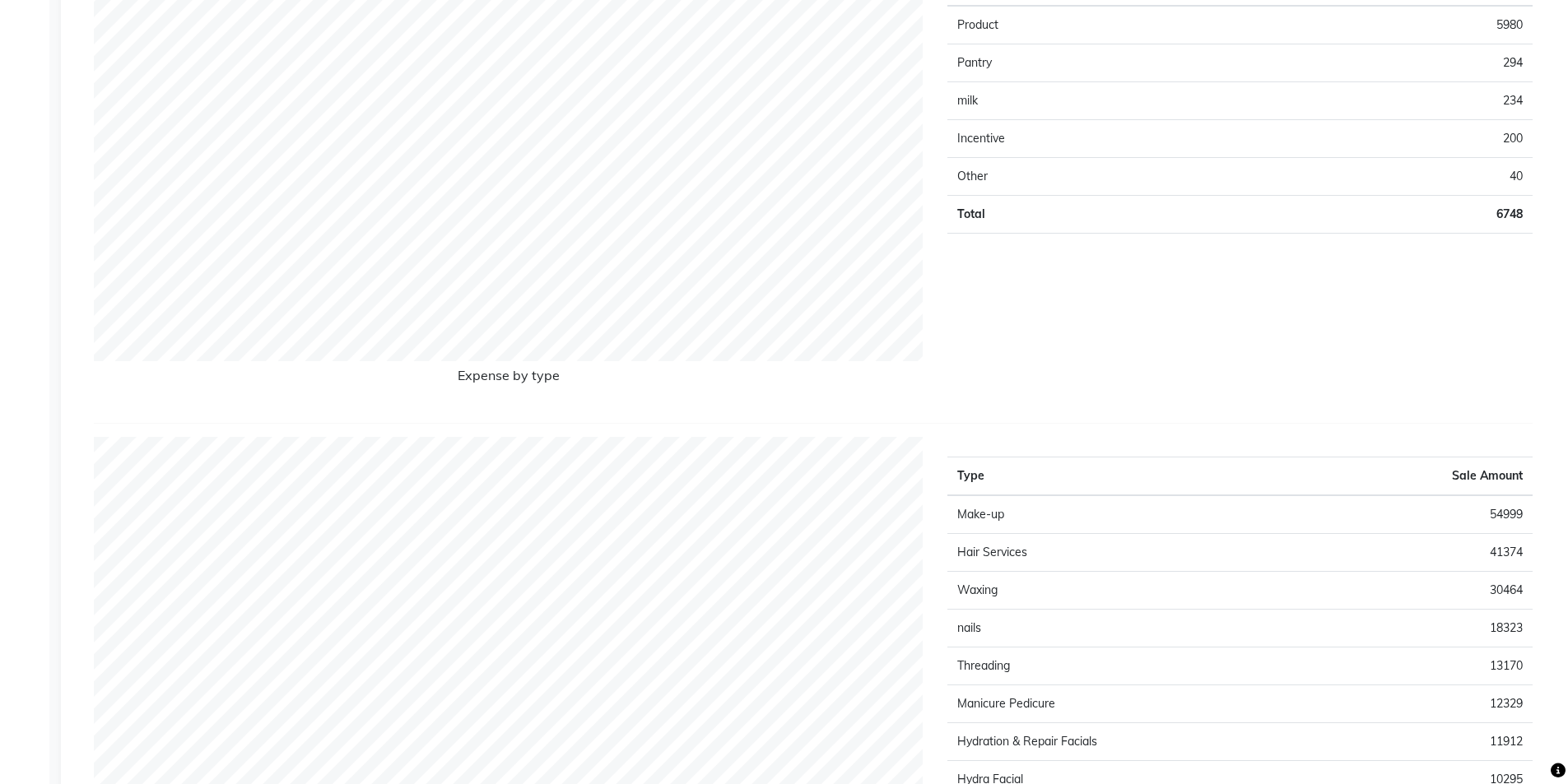 scroll, scrollTop: 2139, scrollLeft: 0, axis: vertical 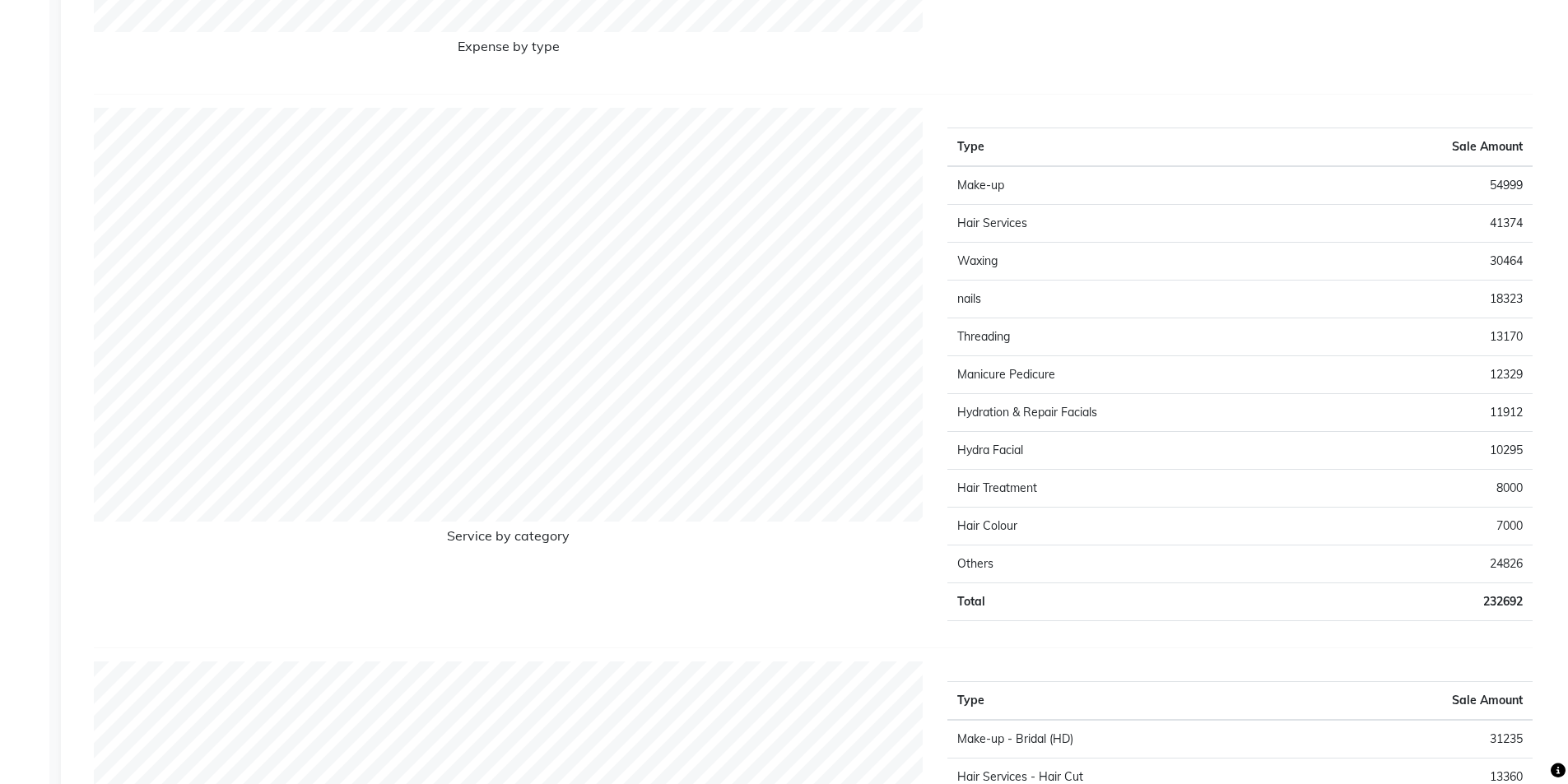 click on "41374" 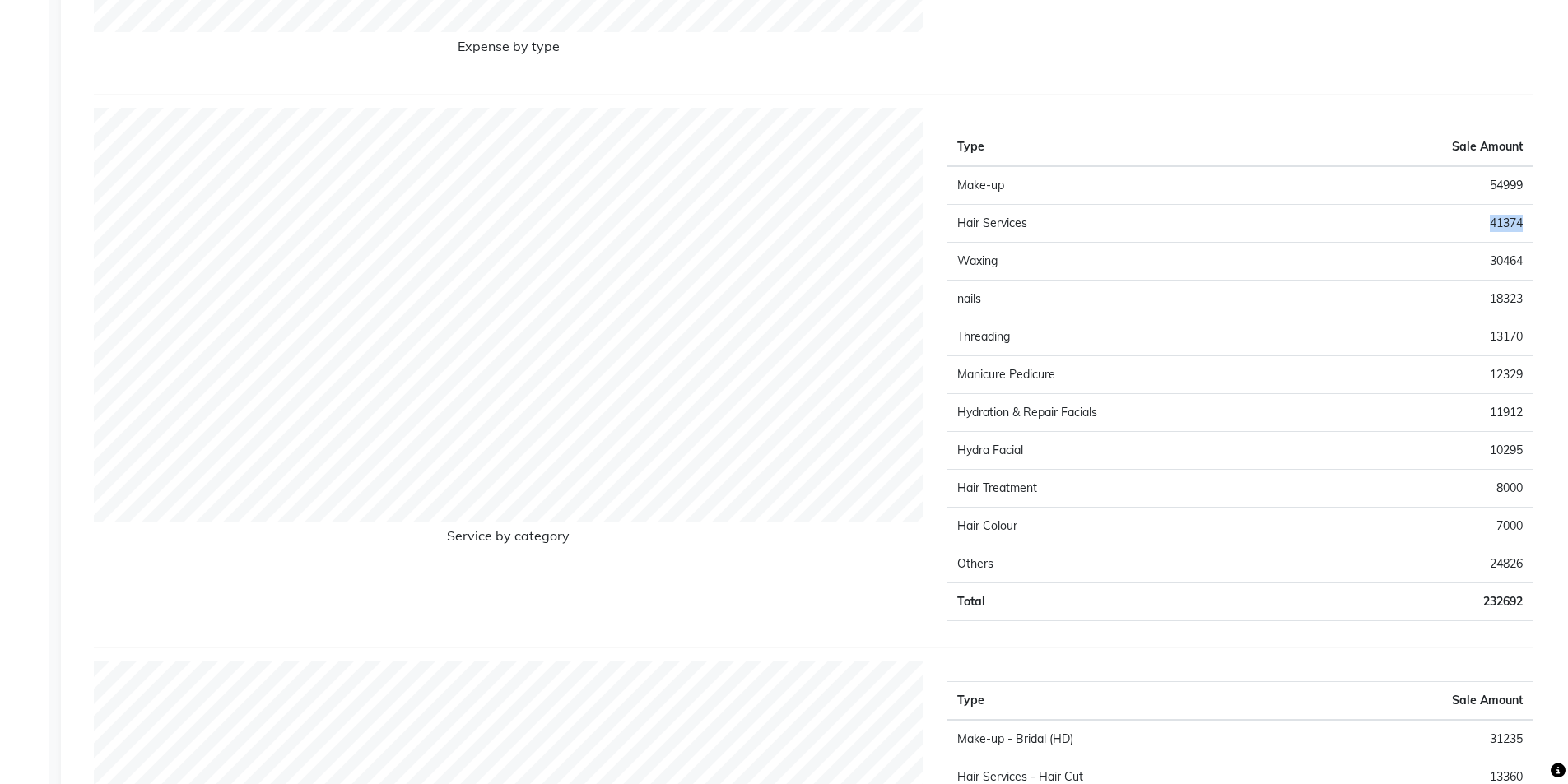 click on "41374" 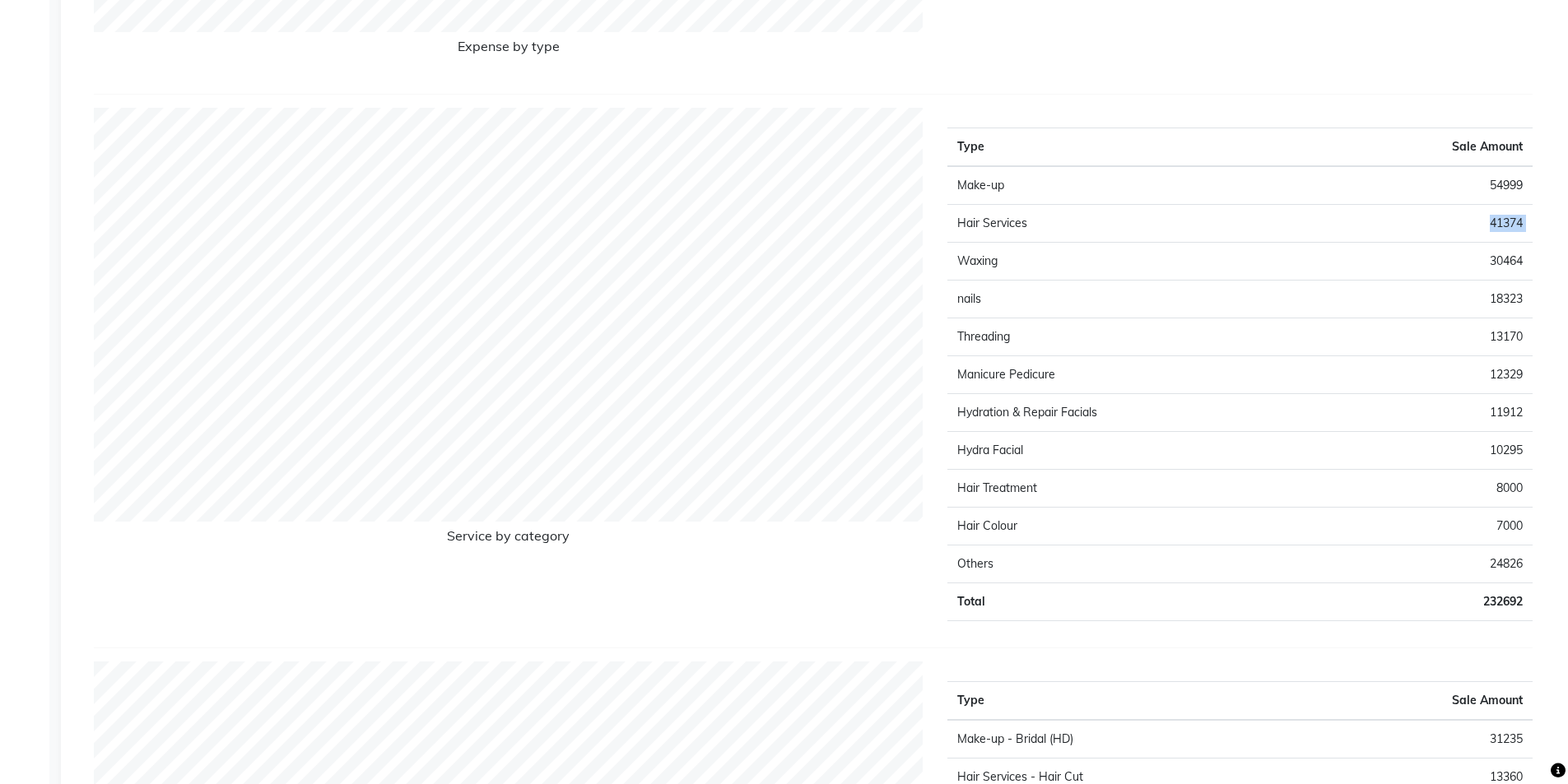 click on "41374" 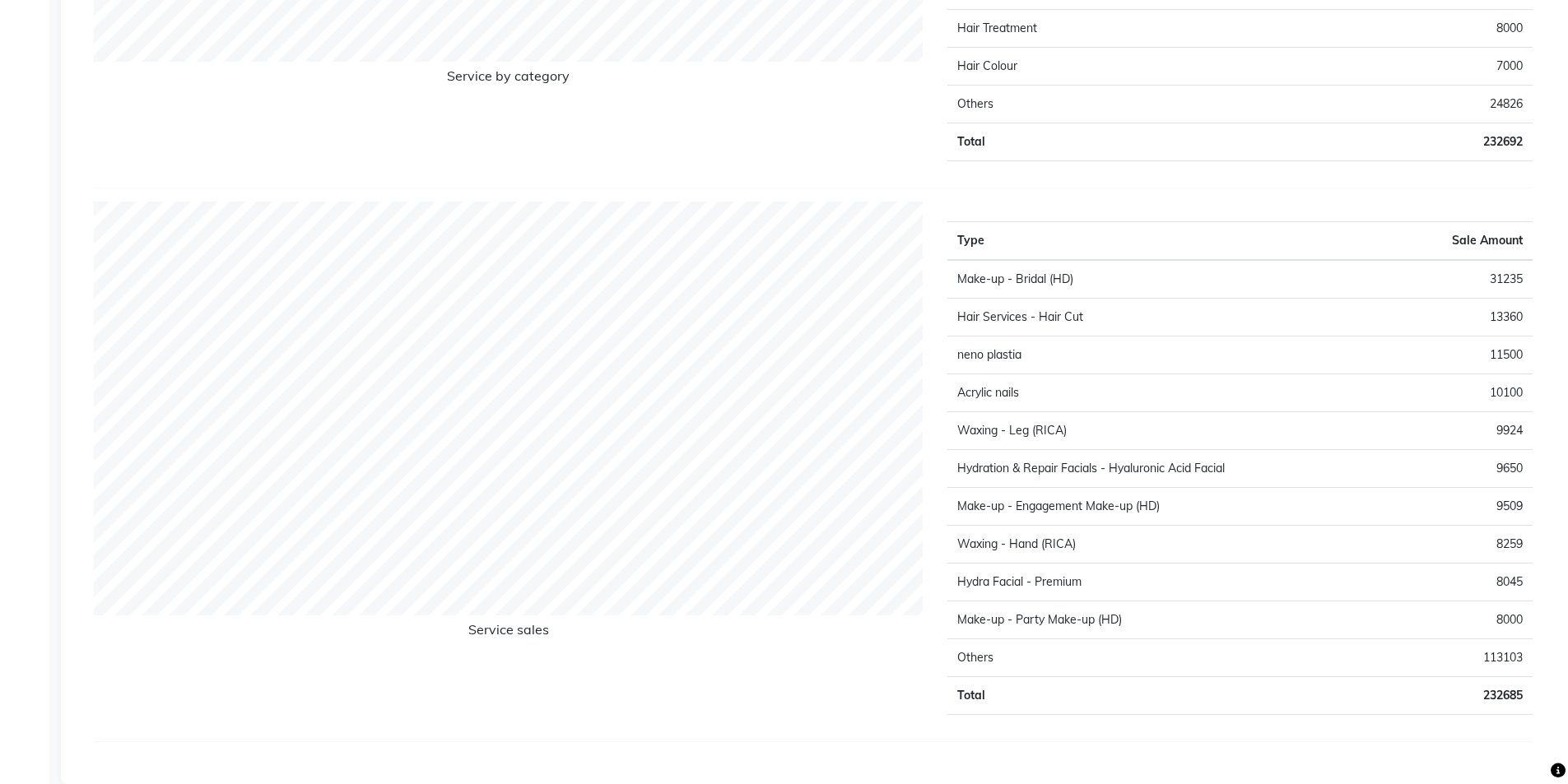 scroll, scrollTop: 2624, scrollLeft: 0, axis: vertical 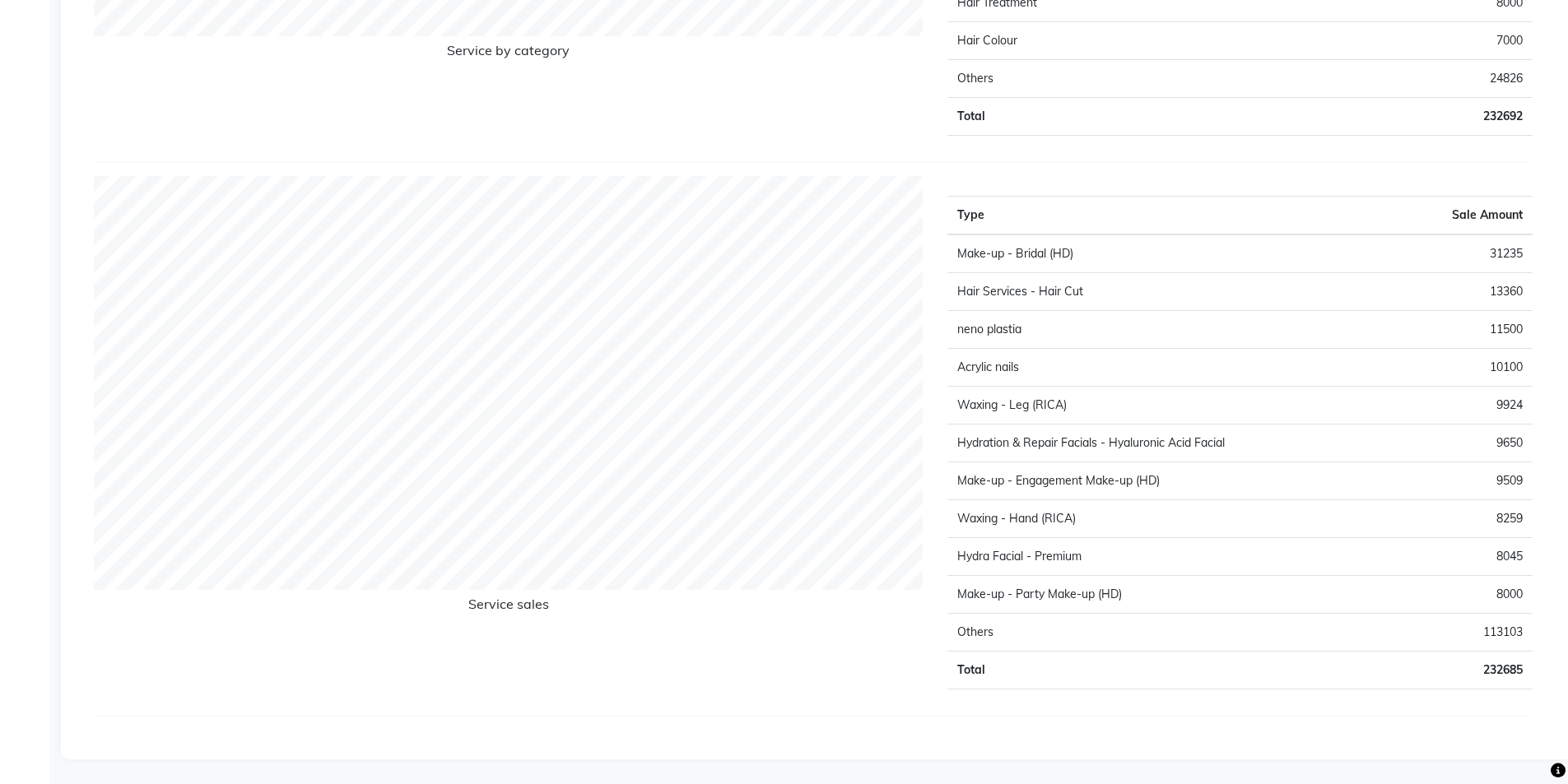 click on "Others" 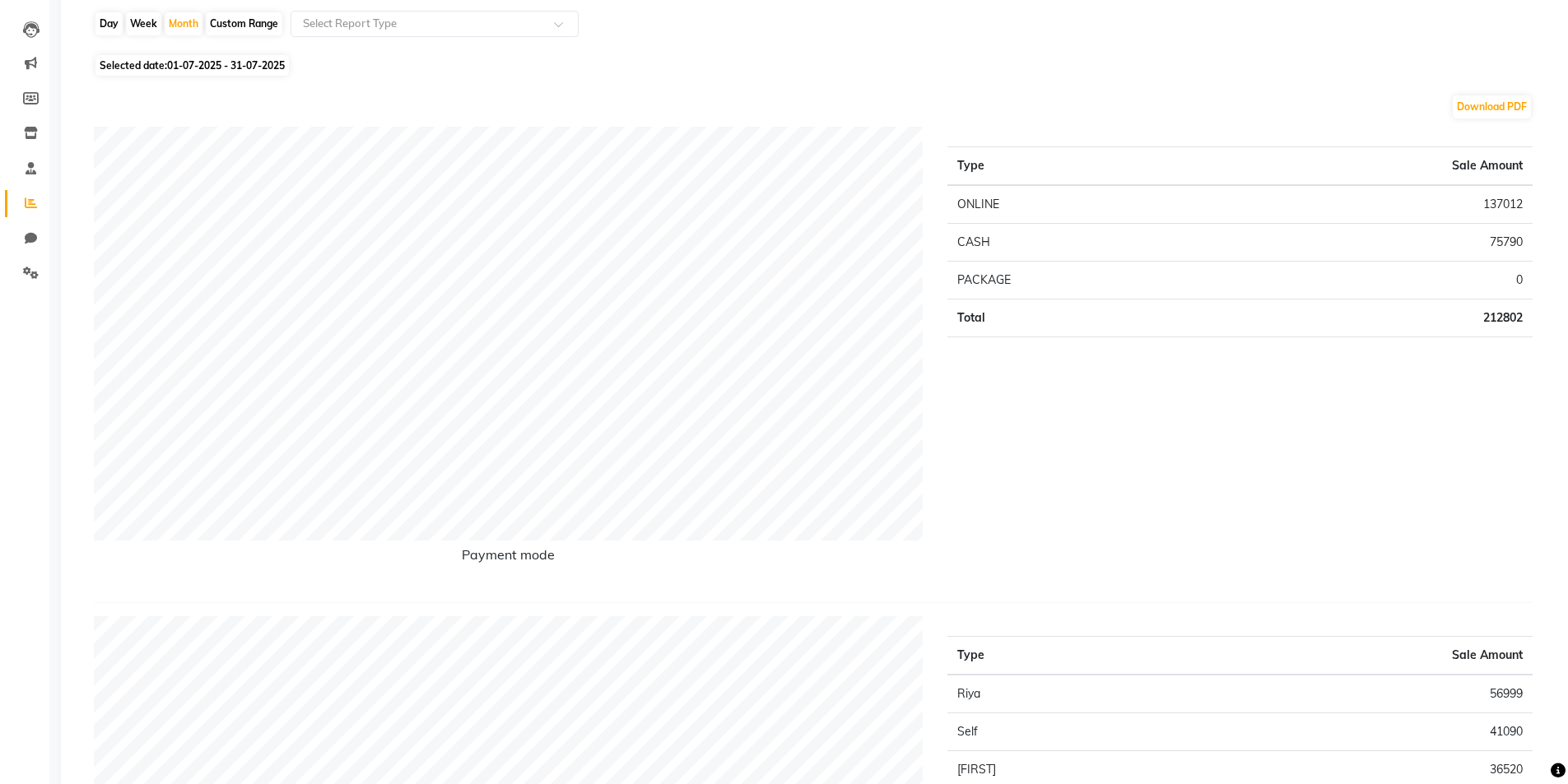 scroll, scrollTop: 0, scrollLeft: 0, axis: both 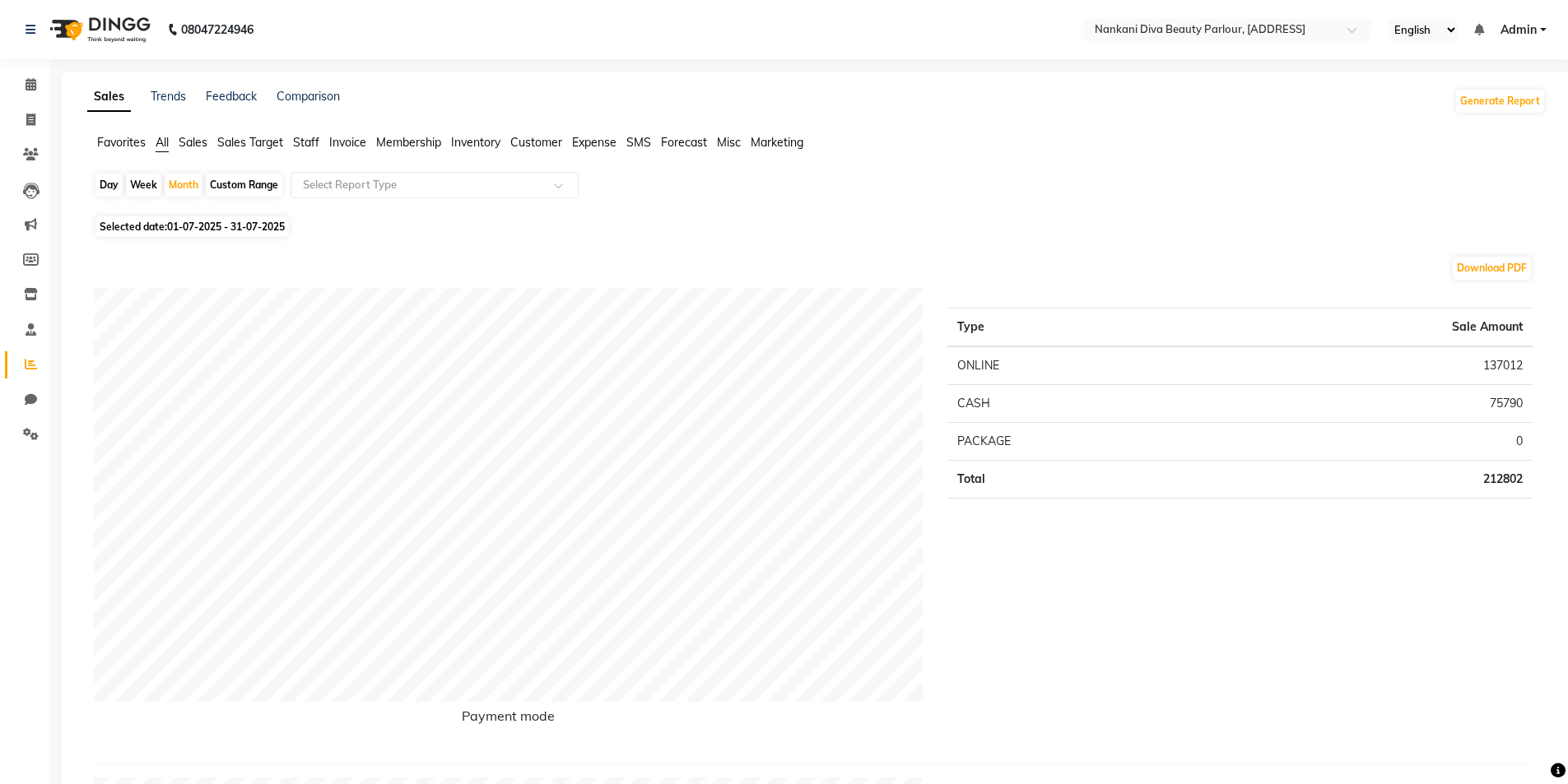 click on "Custom Range" 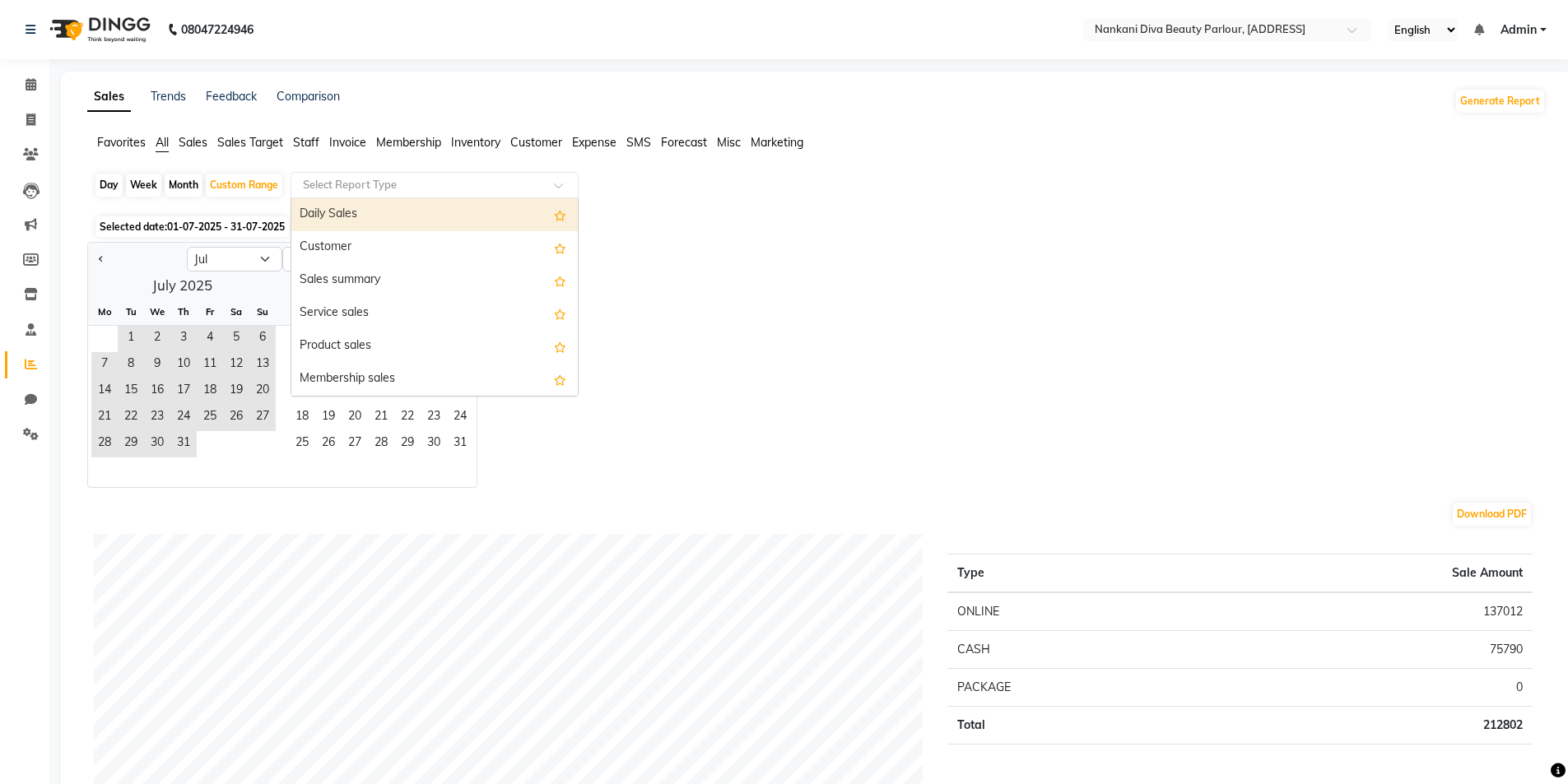 click 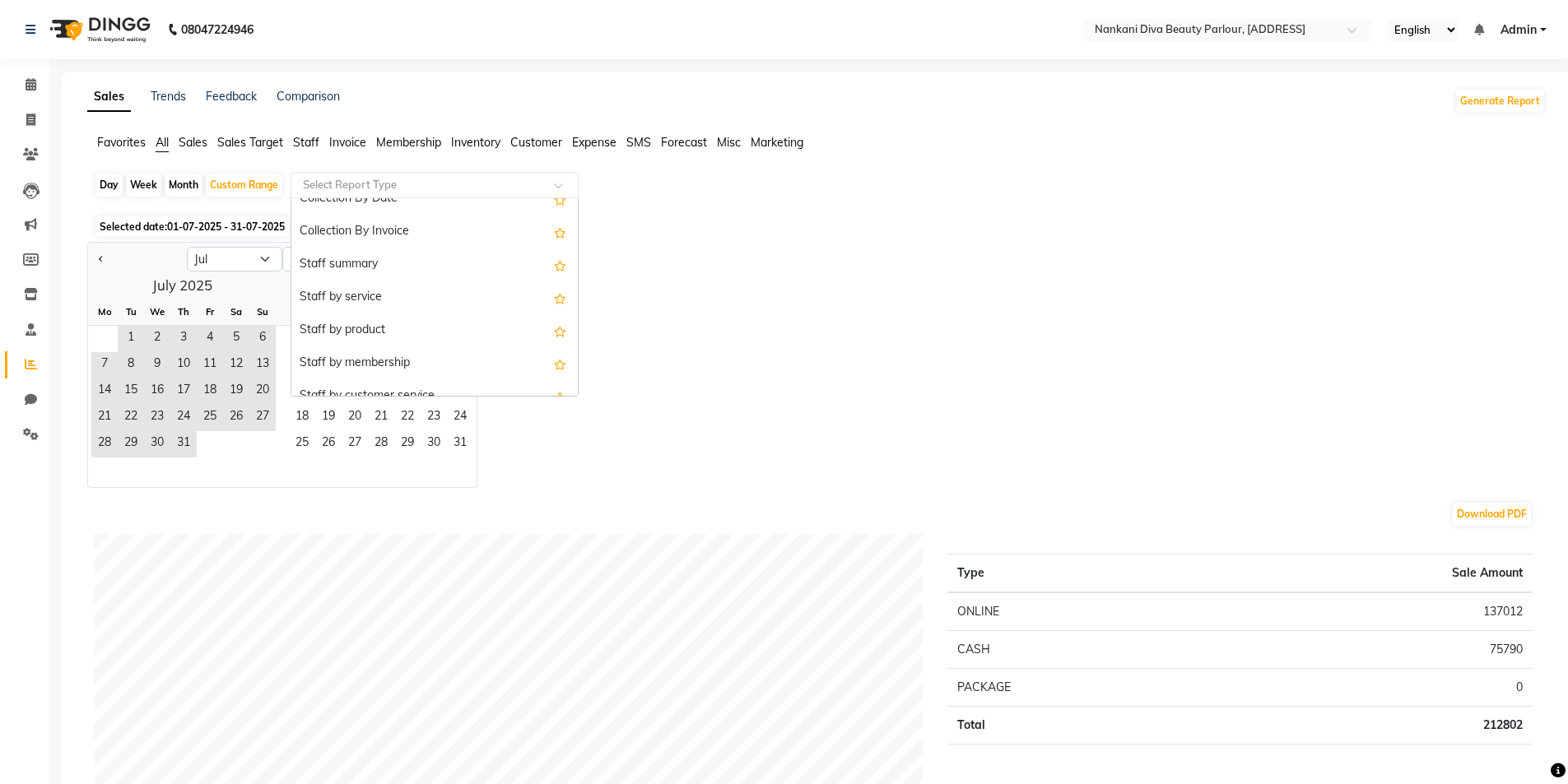 scroll, scrollTop: 576, scrollLeft: 0, axis: vertical 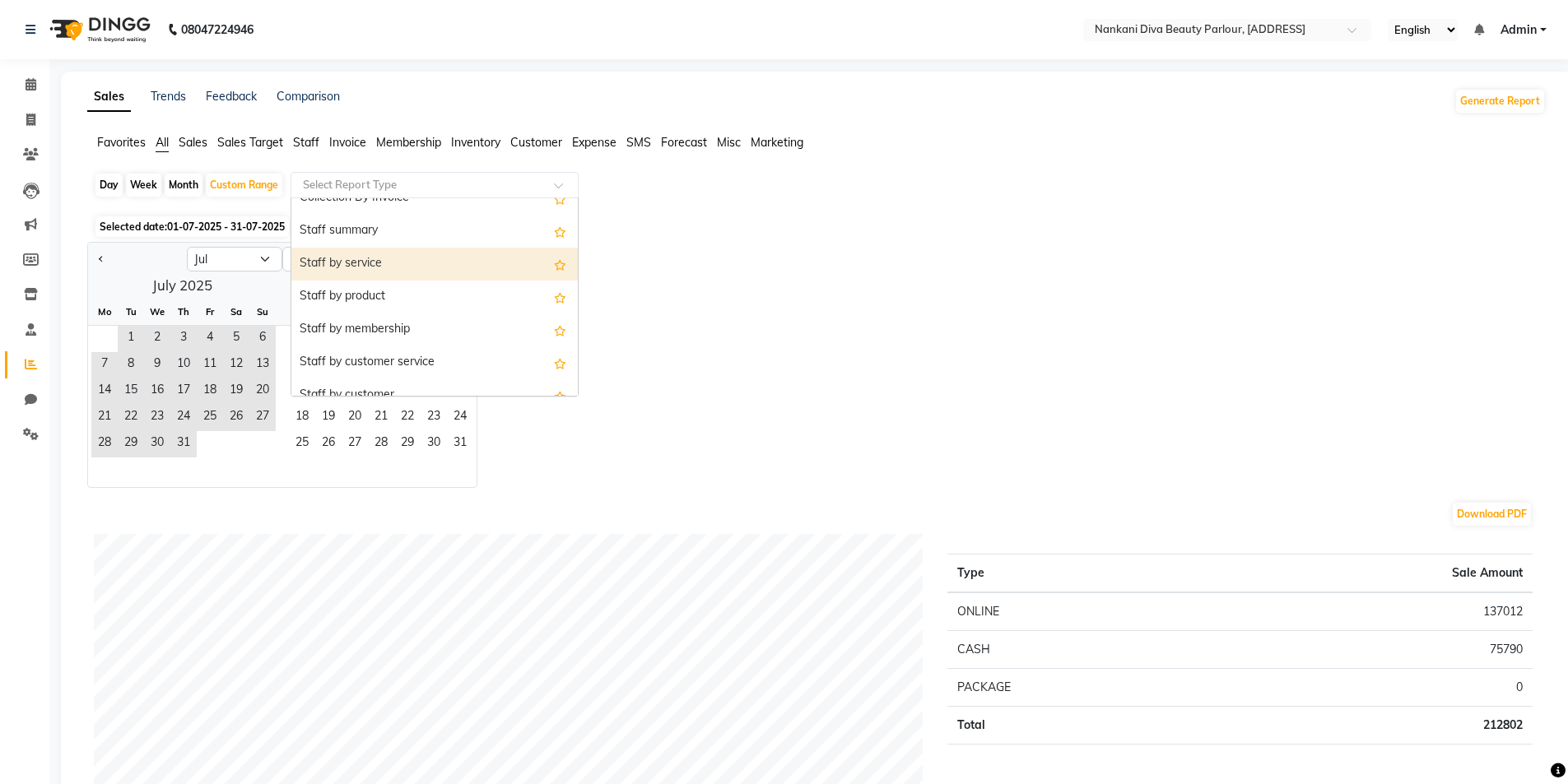 click on "Staff by service" at bounding box center (435, 264) 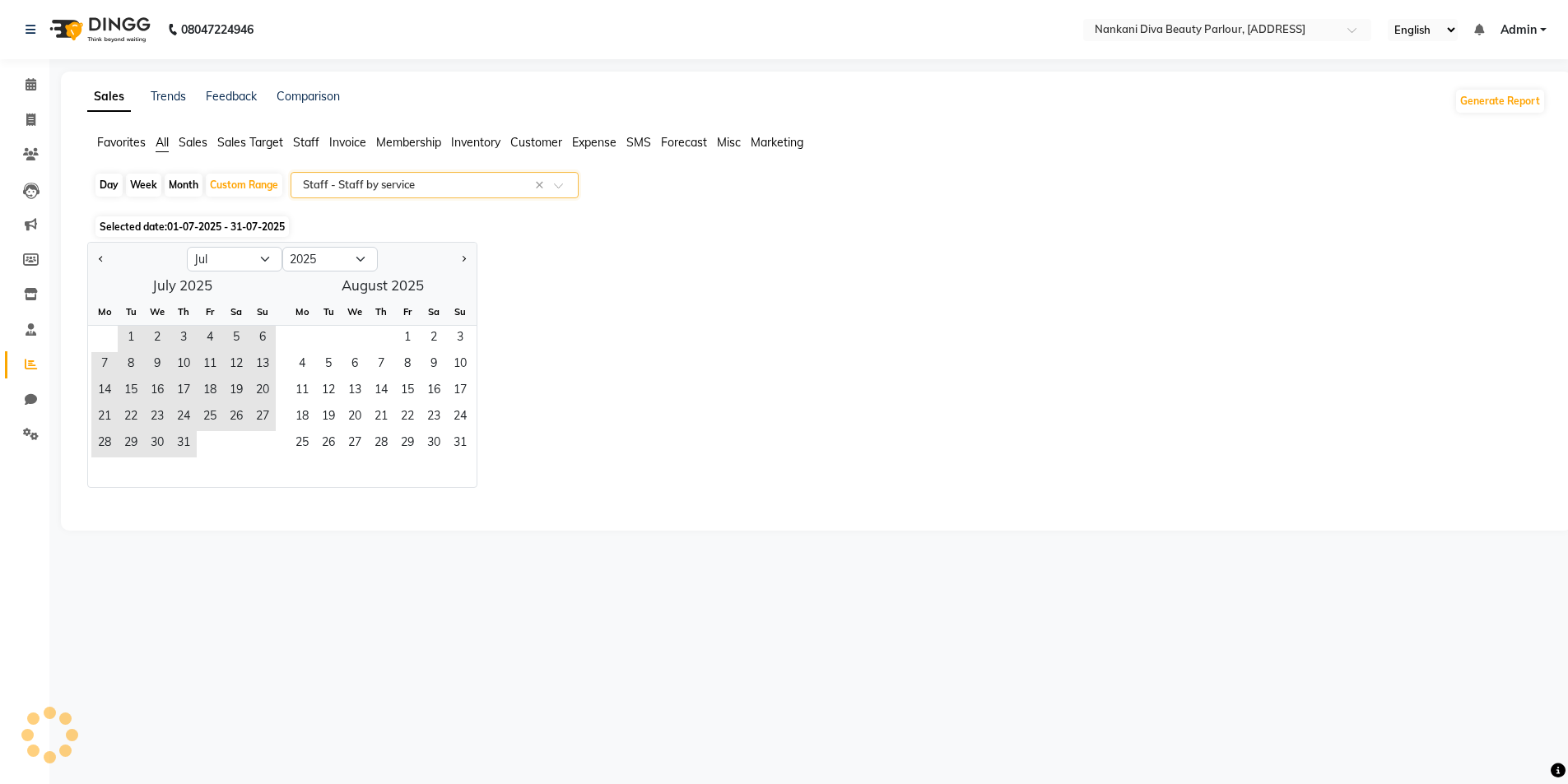 select on "filtered_report" 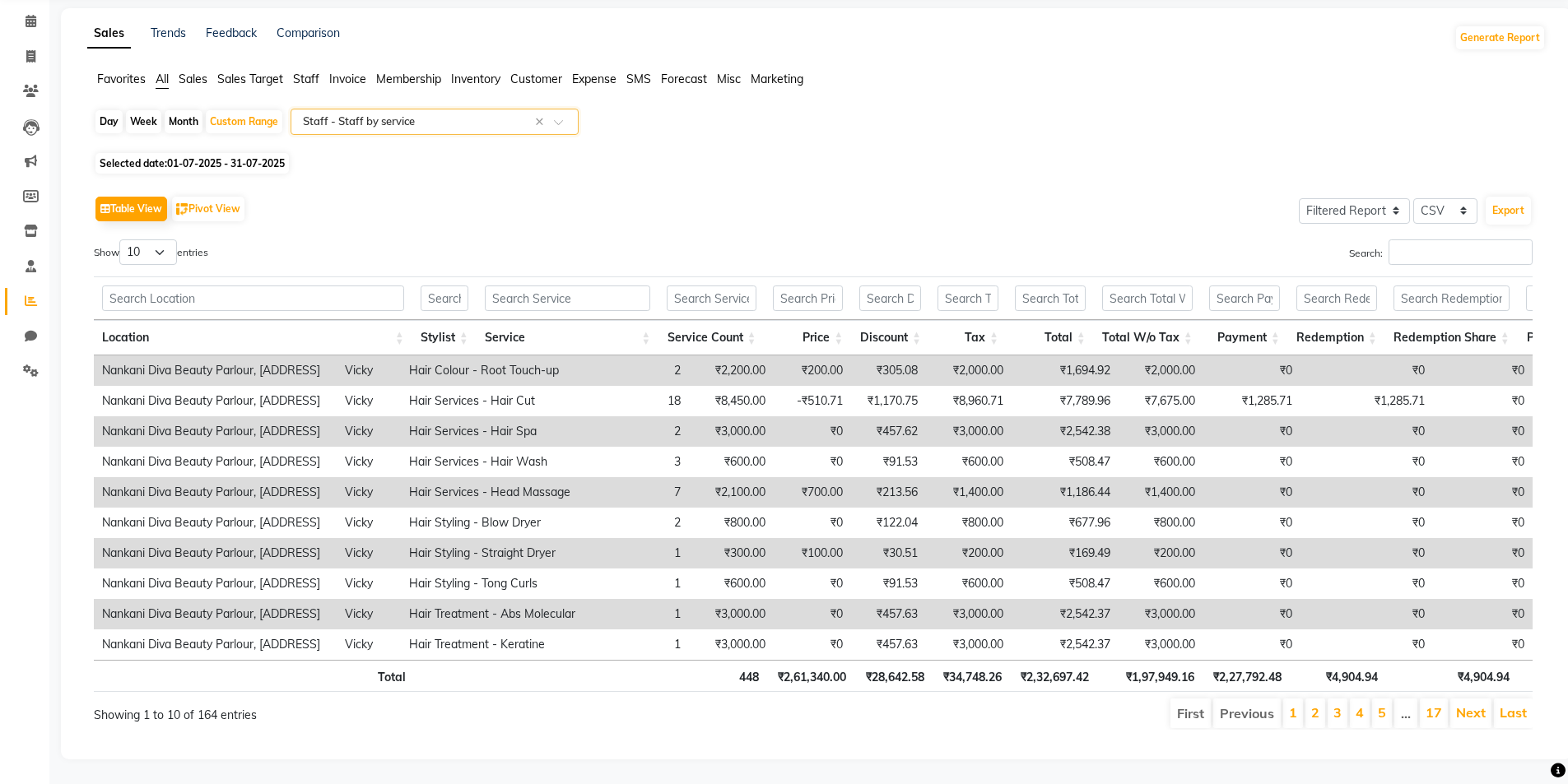scroll, scrollTop: 88, scrollLeft: 0, axis: vertical 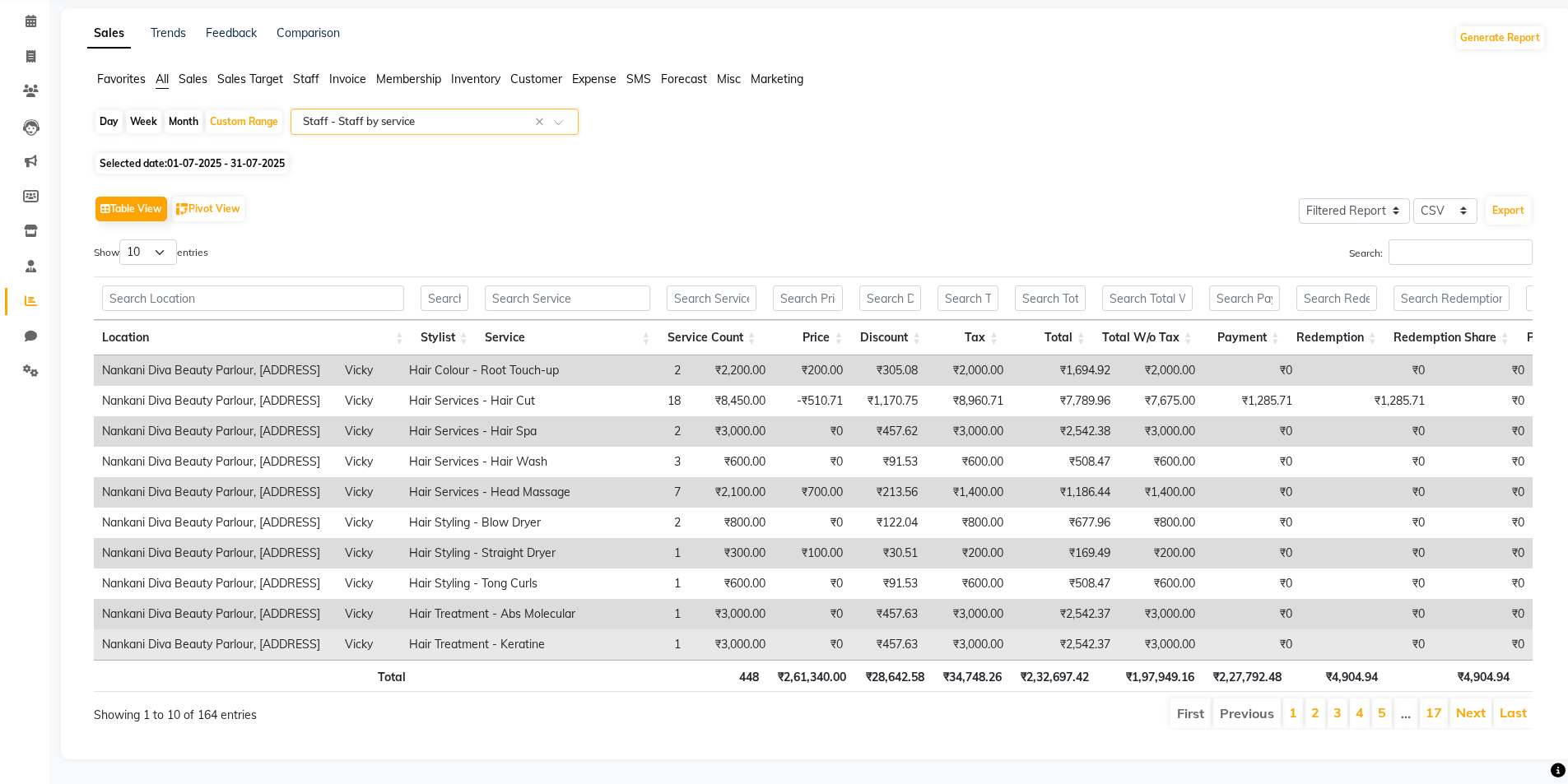 click on "₹457.63" at bounding box center (888, 644) 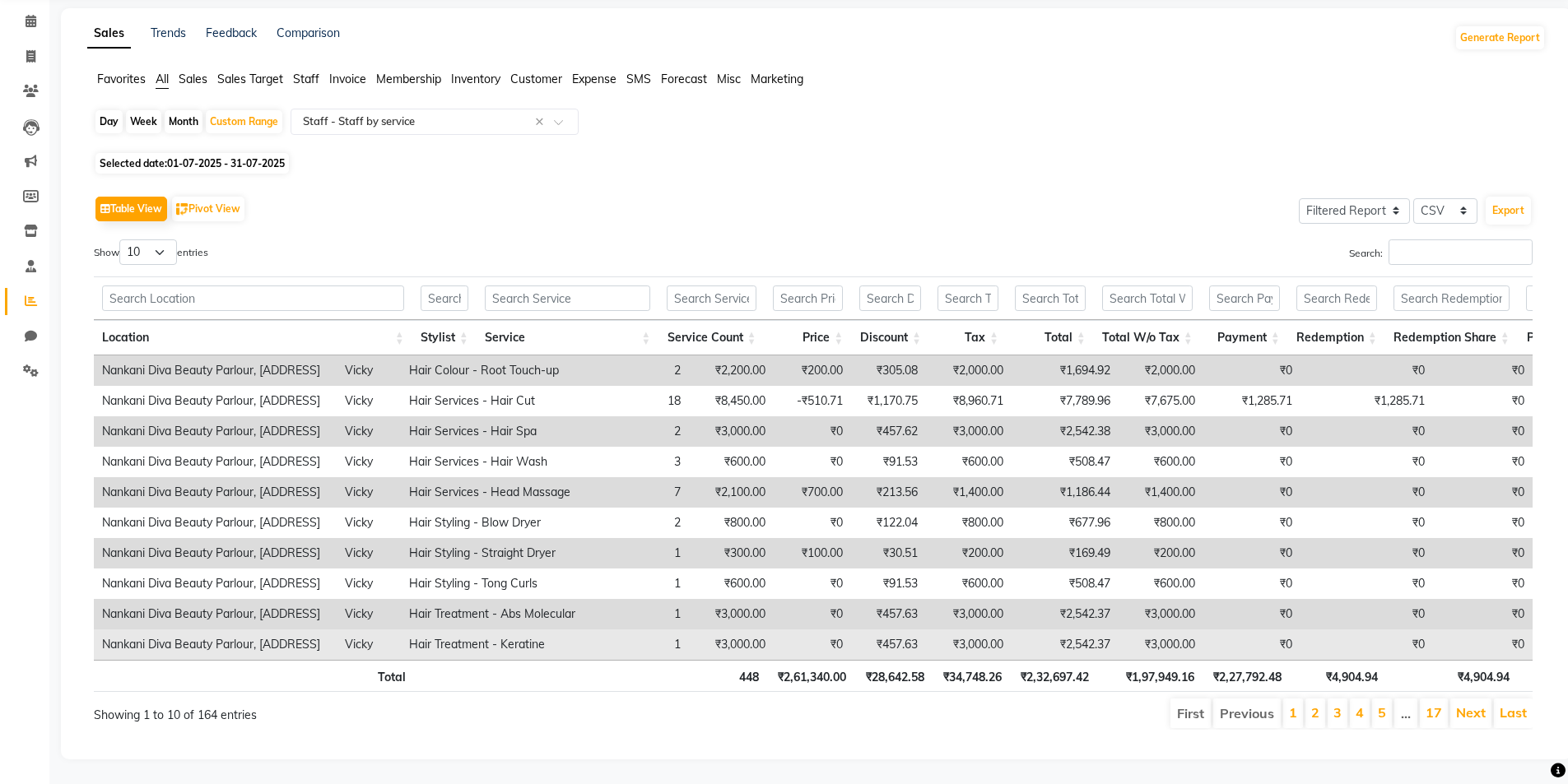 click on "1" at bounding box center [636, 644] 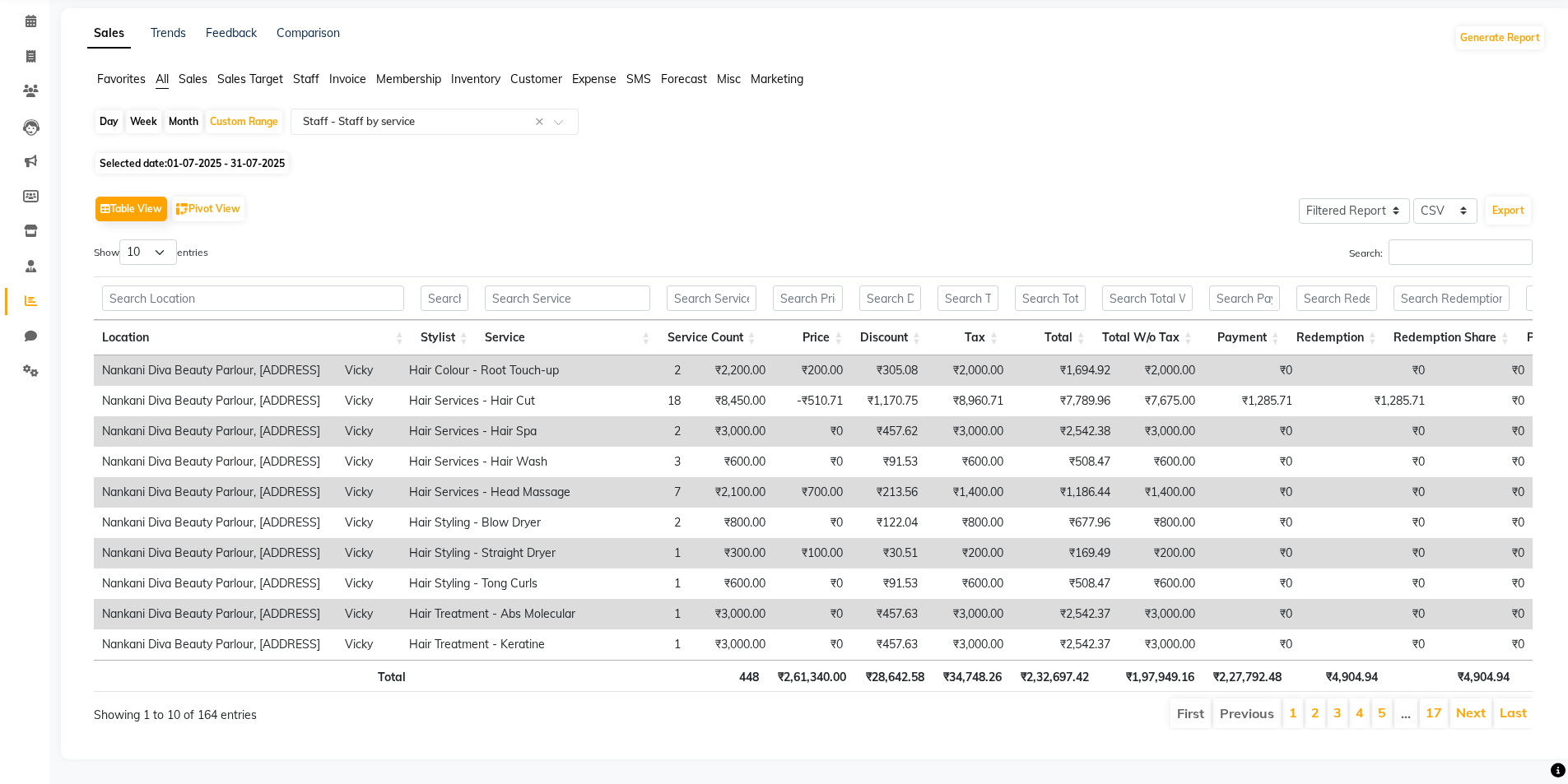 scroll, scrollTop: 0, scrollLeft: 33, axis: horizontal 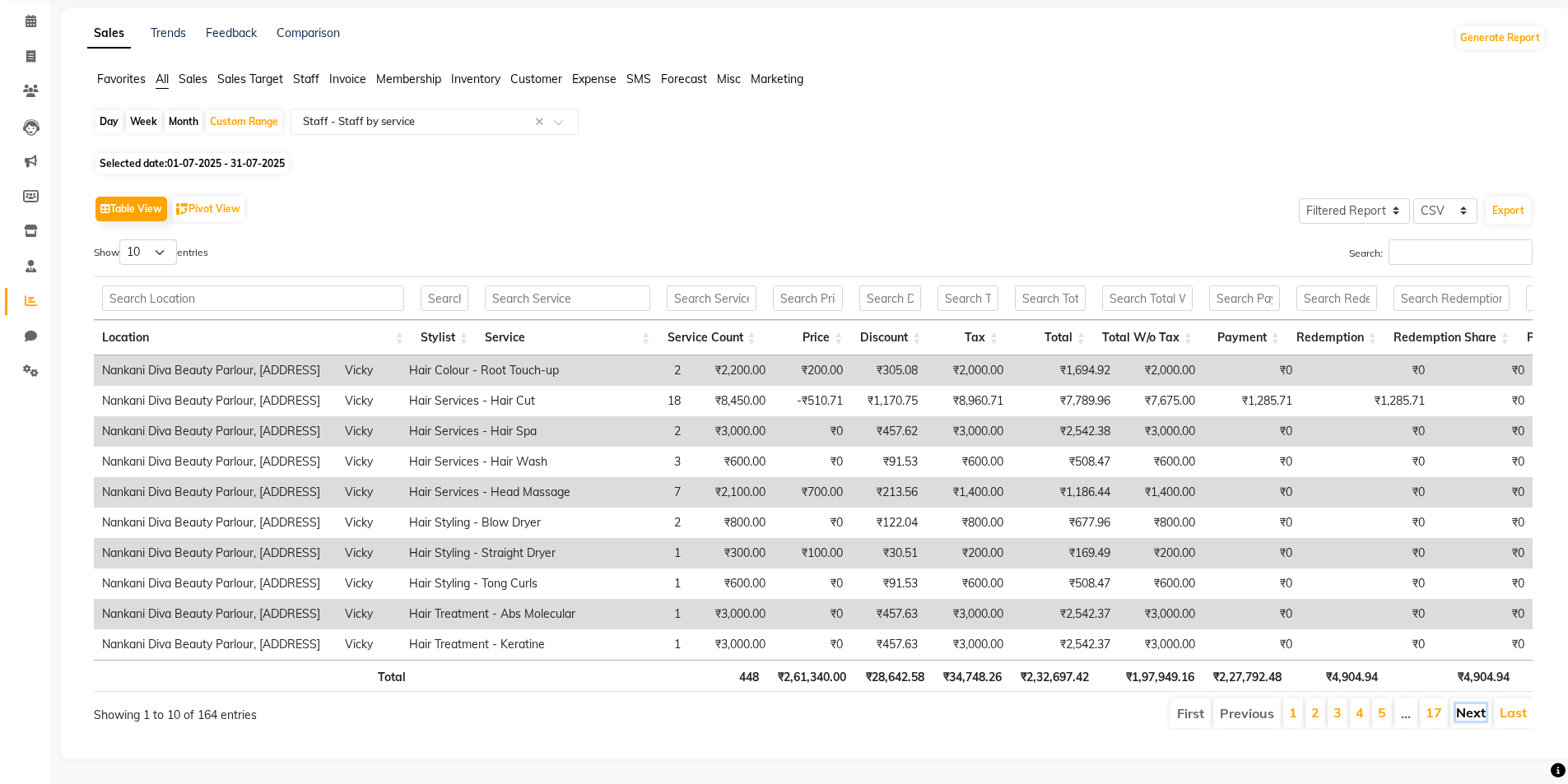 click on "Next" at bounding box center [1471, 712] 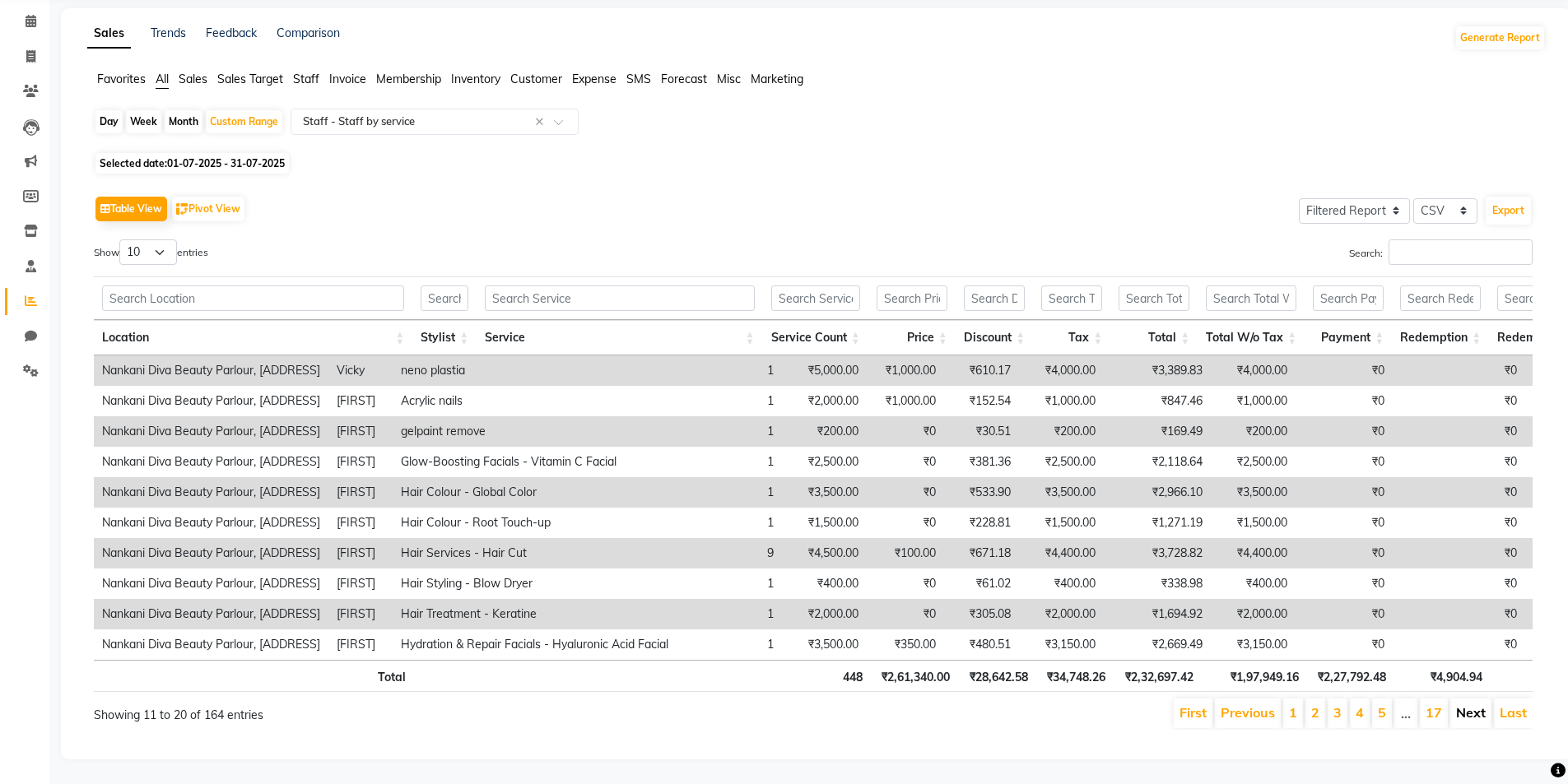 click on "Next" at bounding box center [1471, 712] 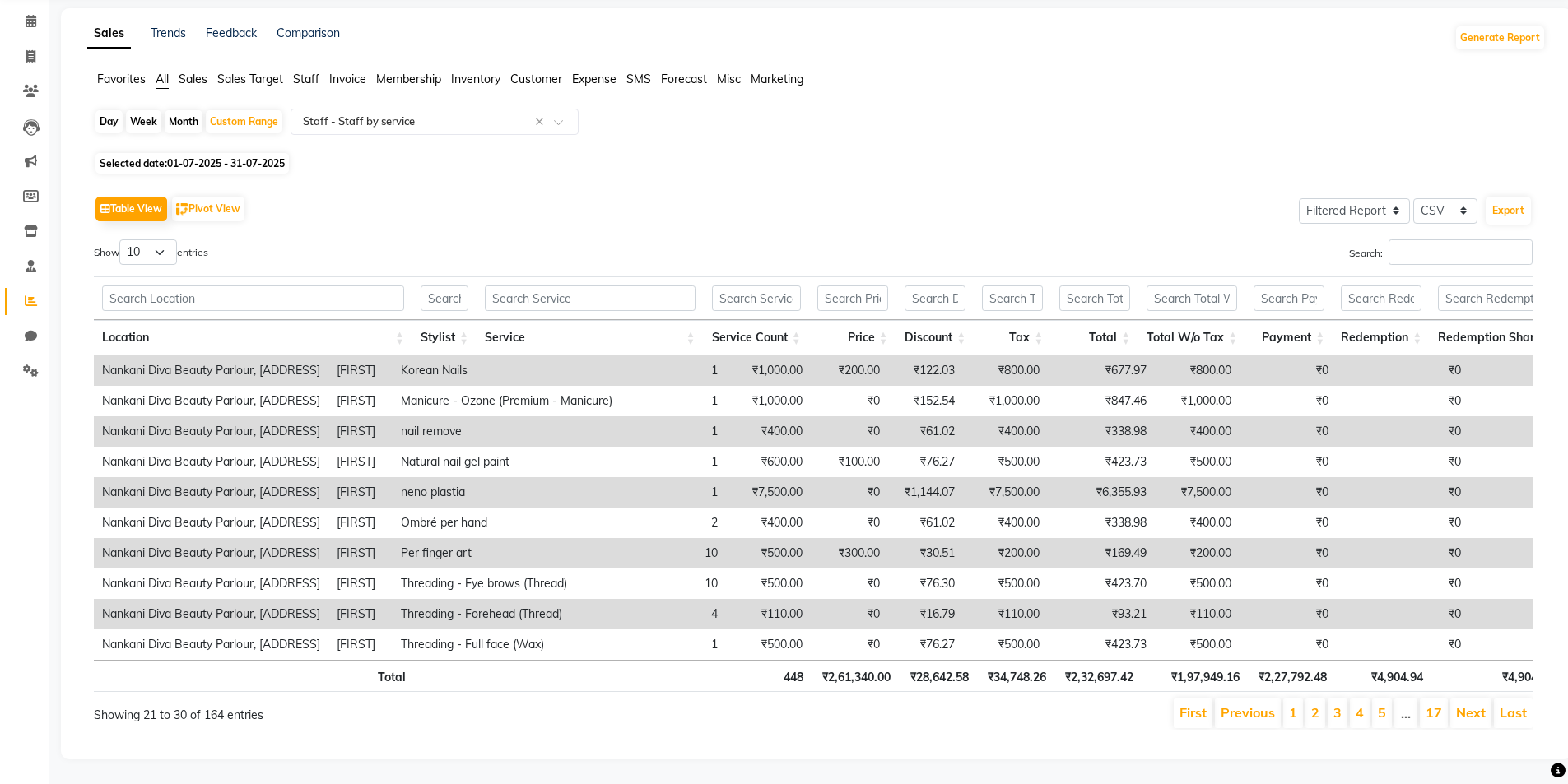 click on "Next" at bounding box center (1471, 712) 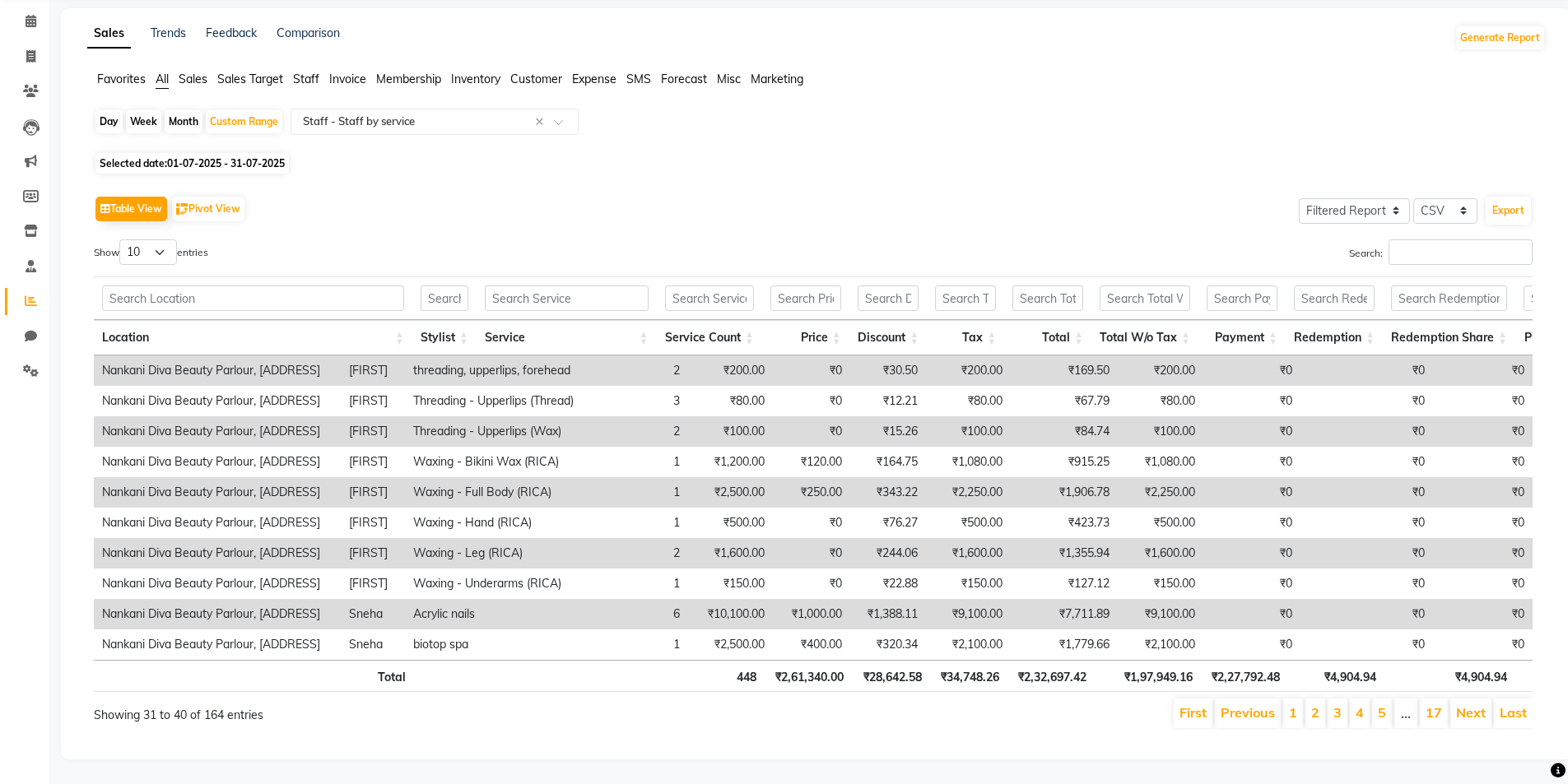 click on "Next" at bounding box center (1471, 713) 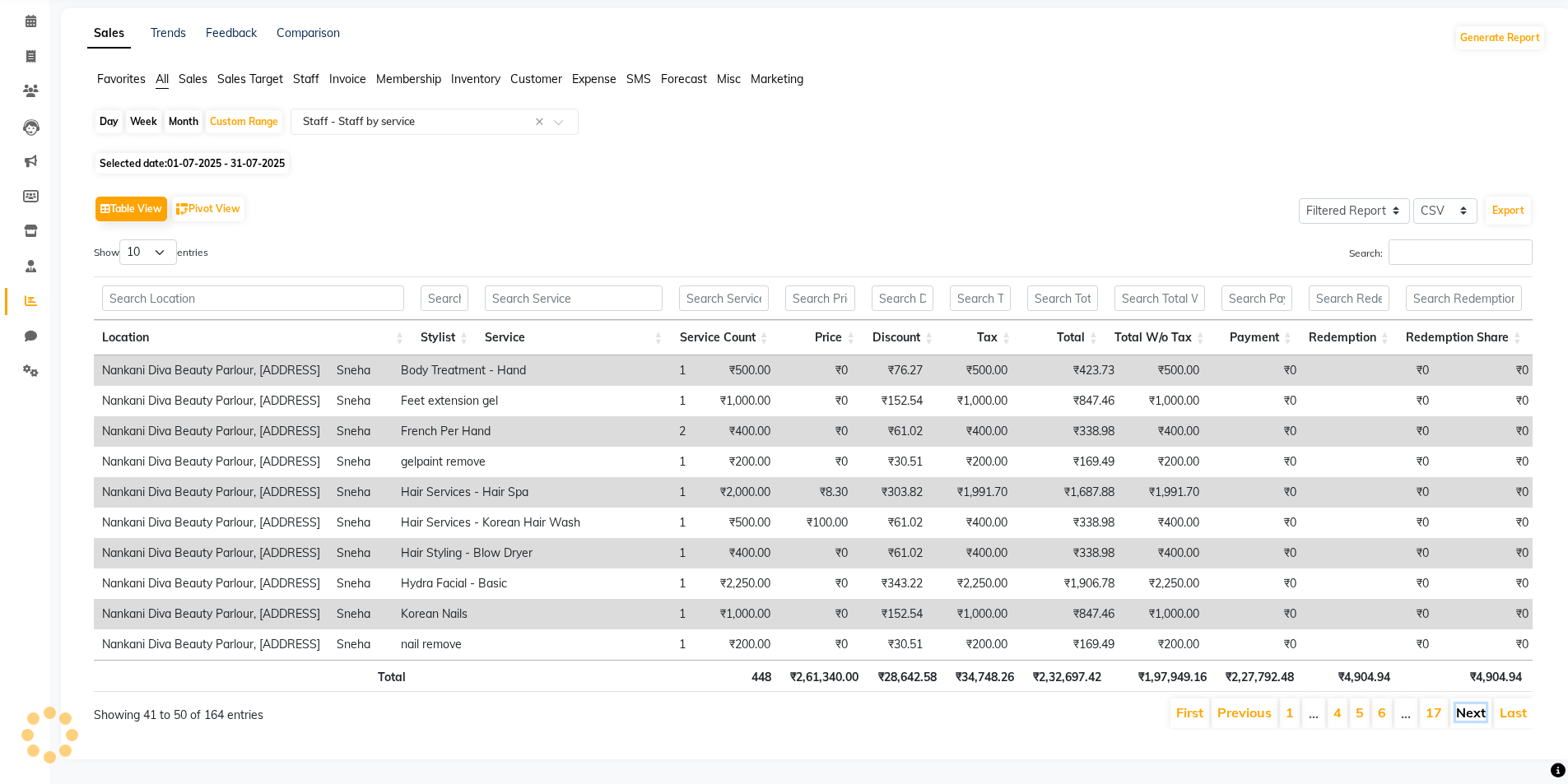click on "Next" at bounding box center [1471, 712] 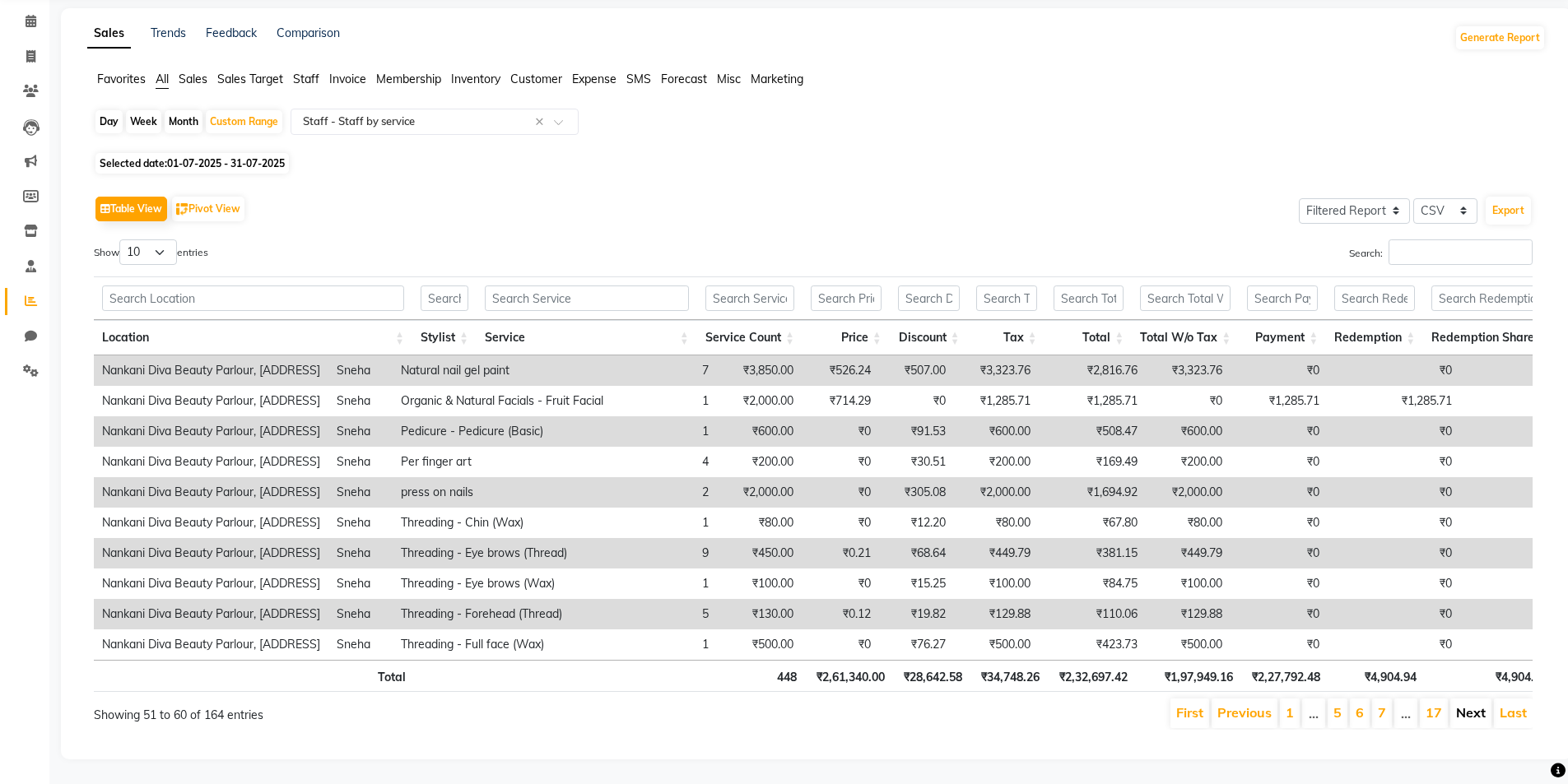 click on "Next" at bounding box center [1471, 712] 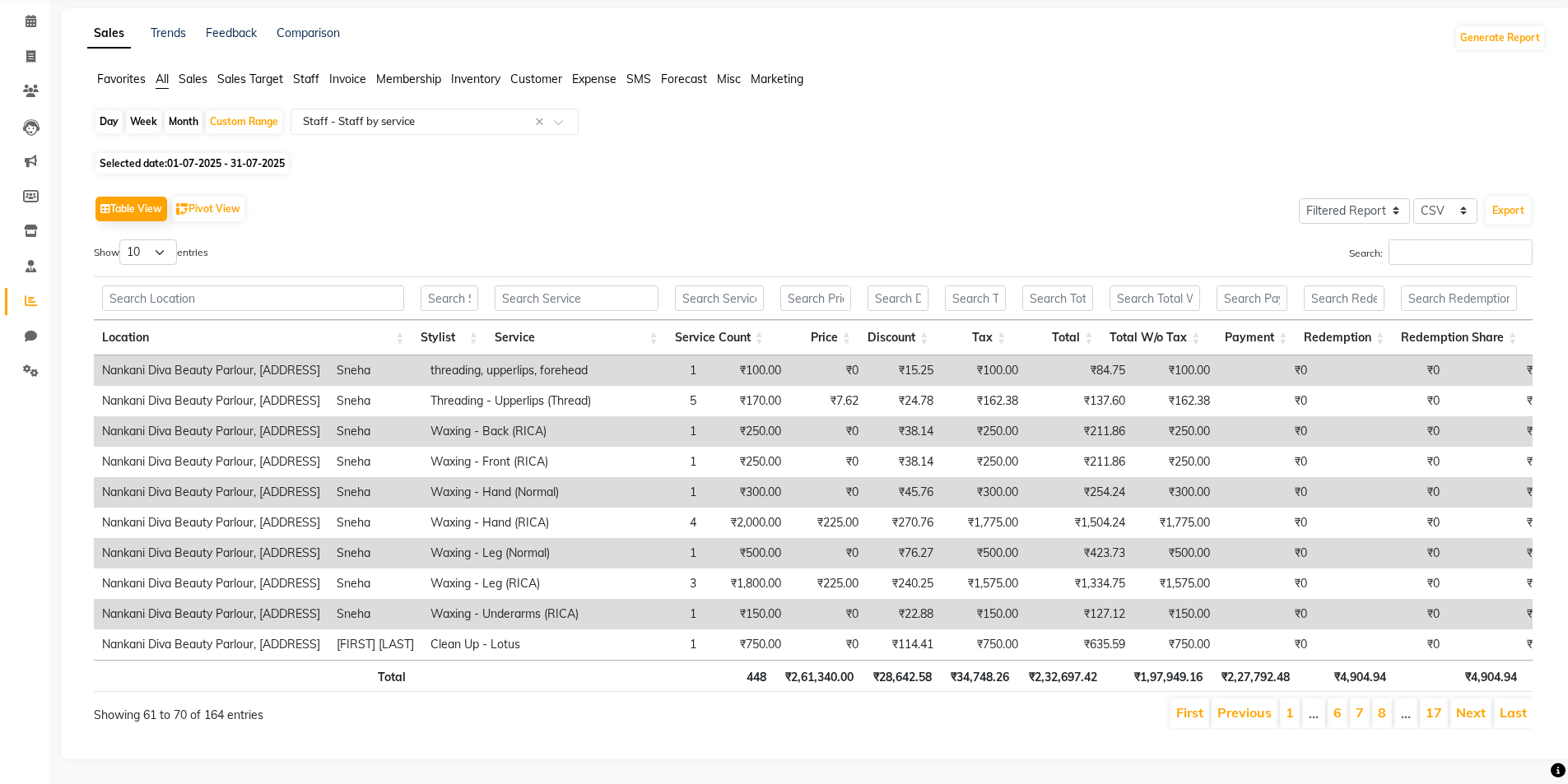 click on "Next" at bounding box center [1471, 712] 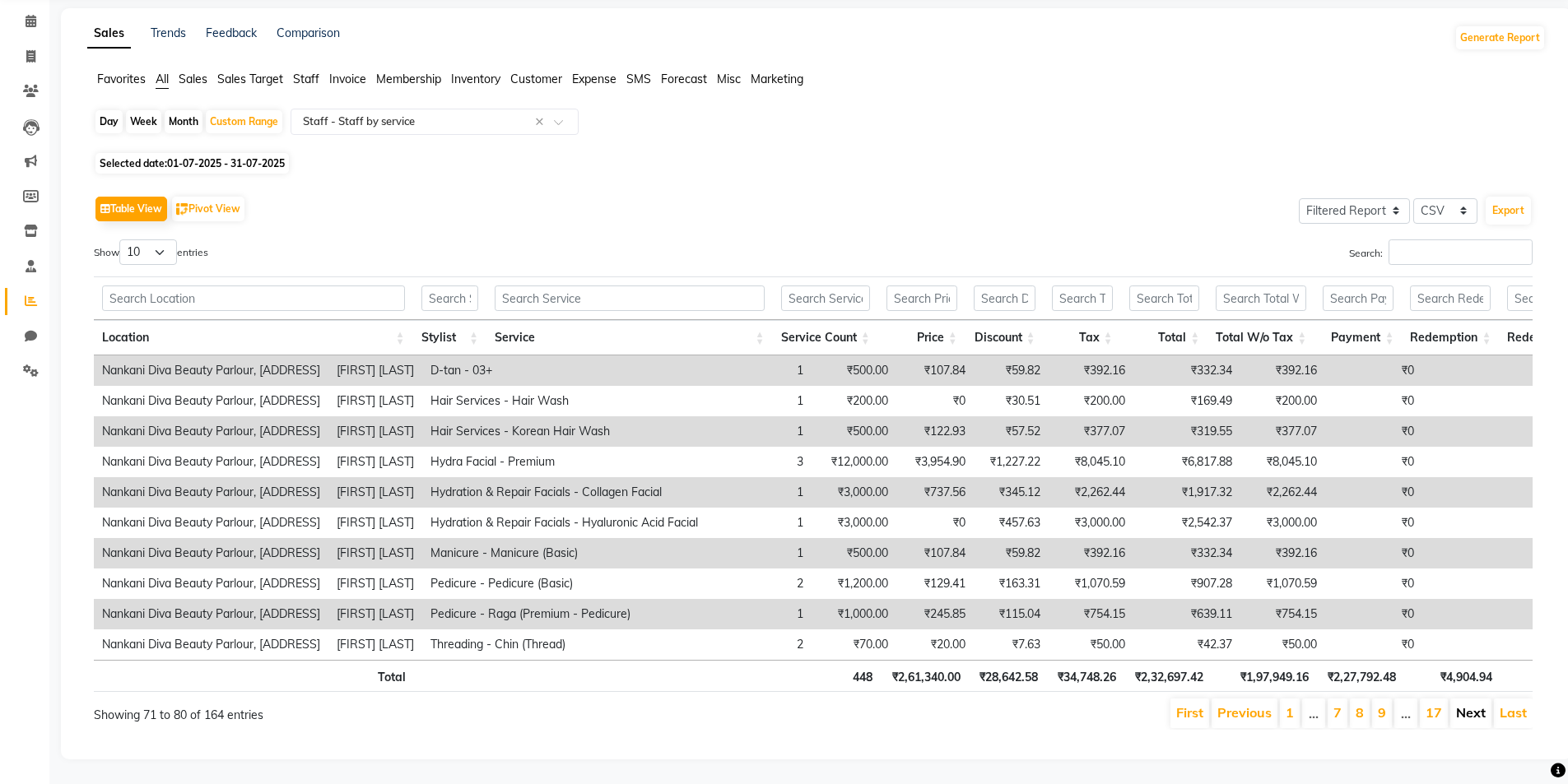 click on "Next" at bounding box center (1471, 712) 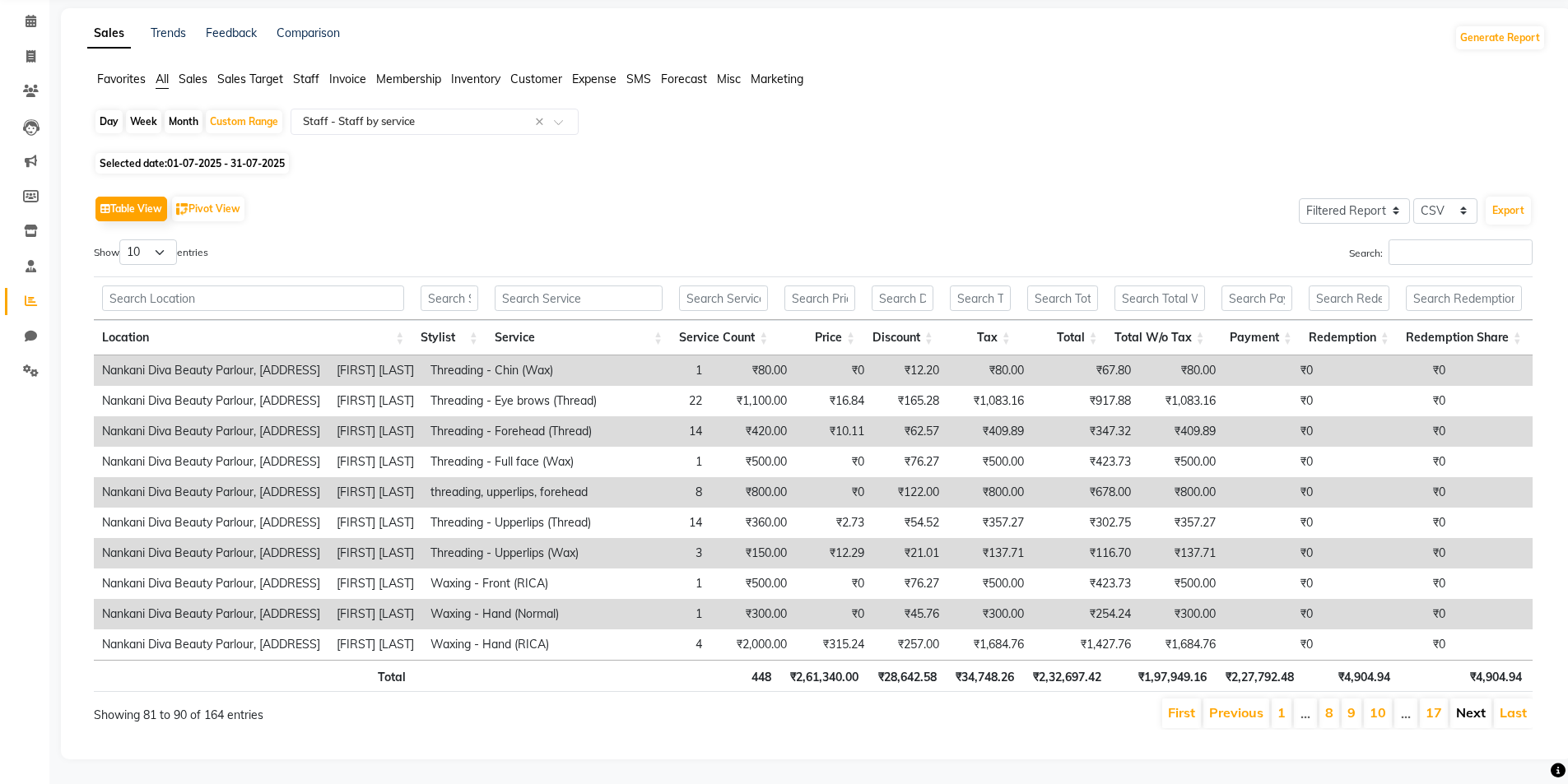 click on "Next" at bounding box center (1471, 712) 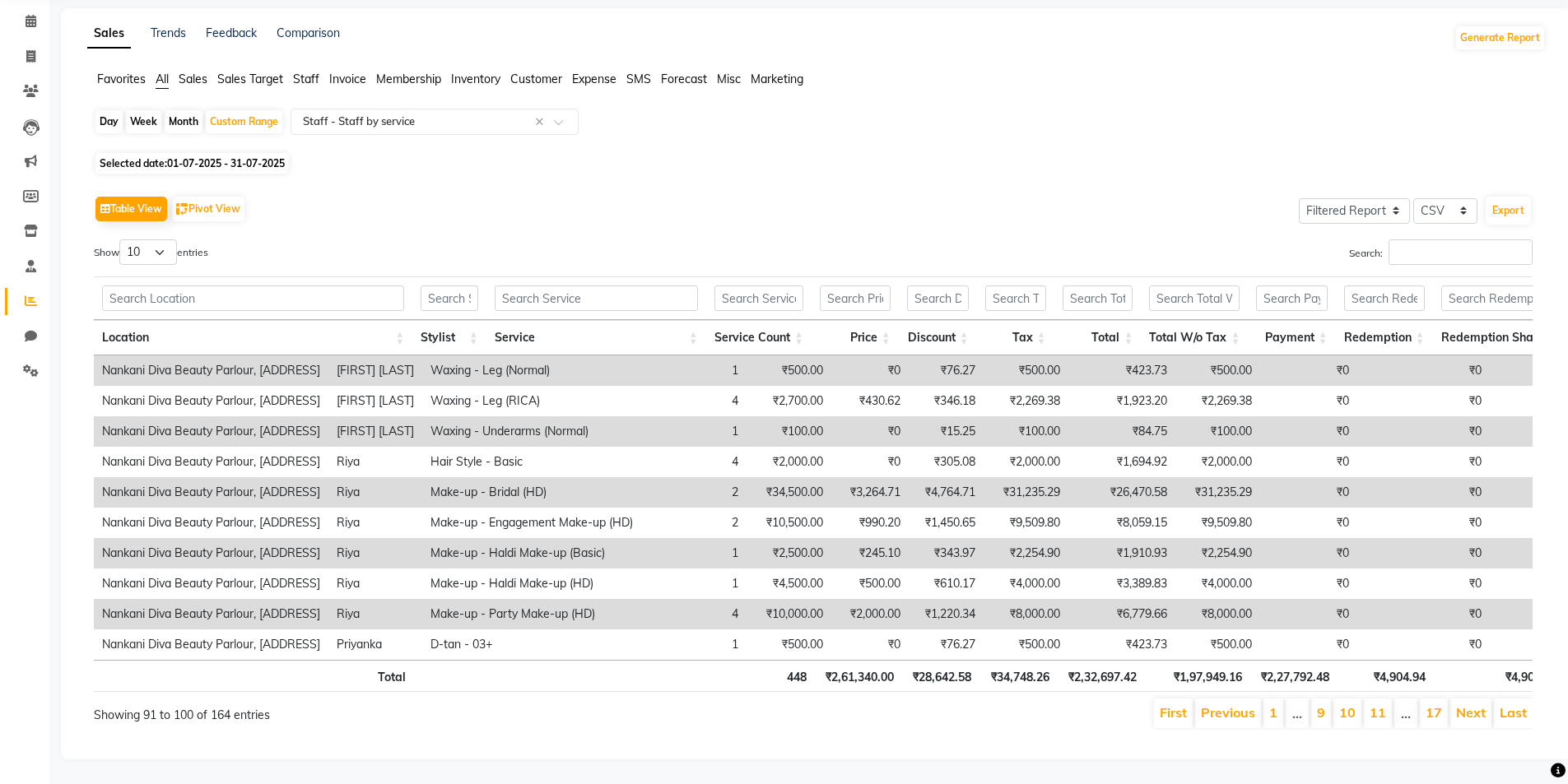 click on "Next" at bounding box center (1471, 712) 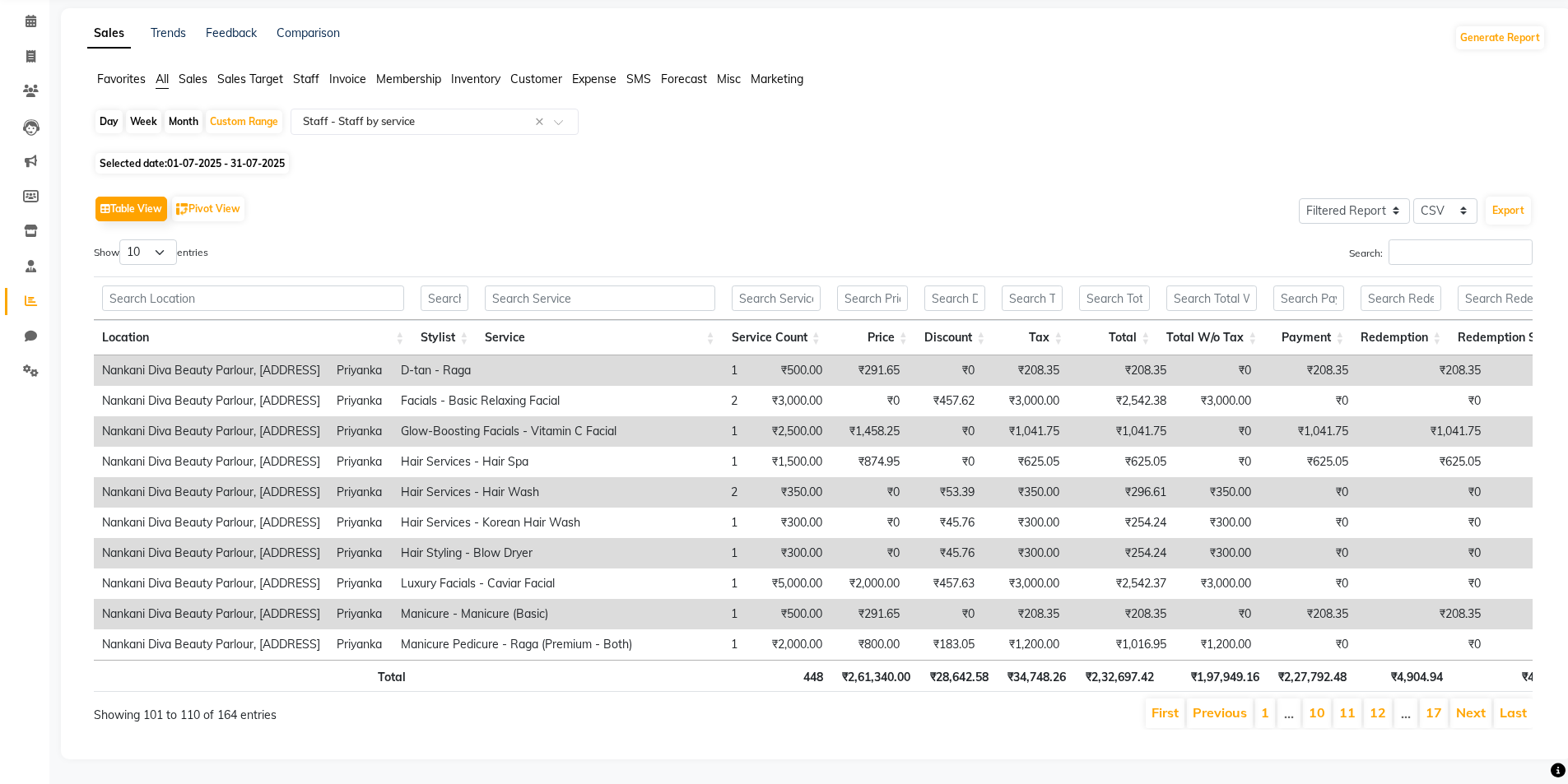click on "Next" at bounding box center [1471, 712] 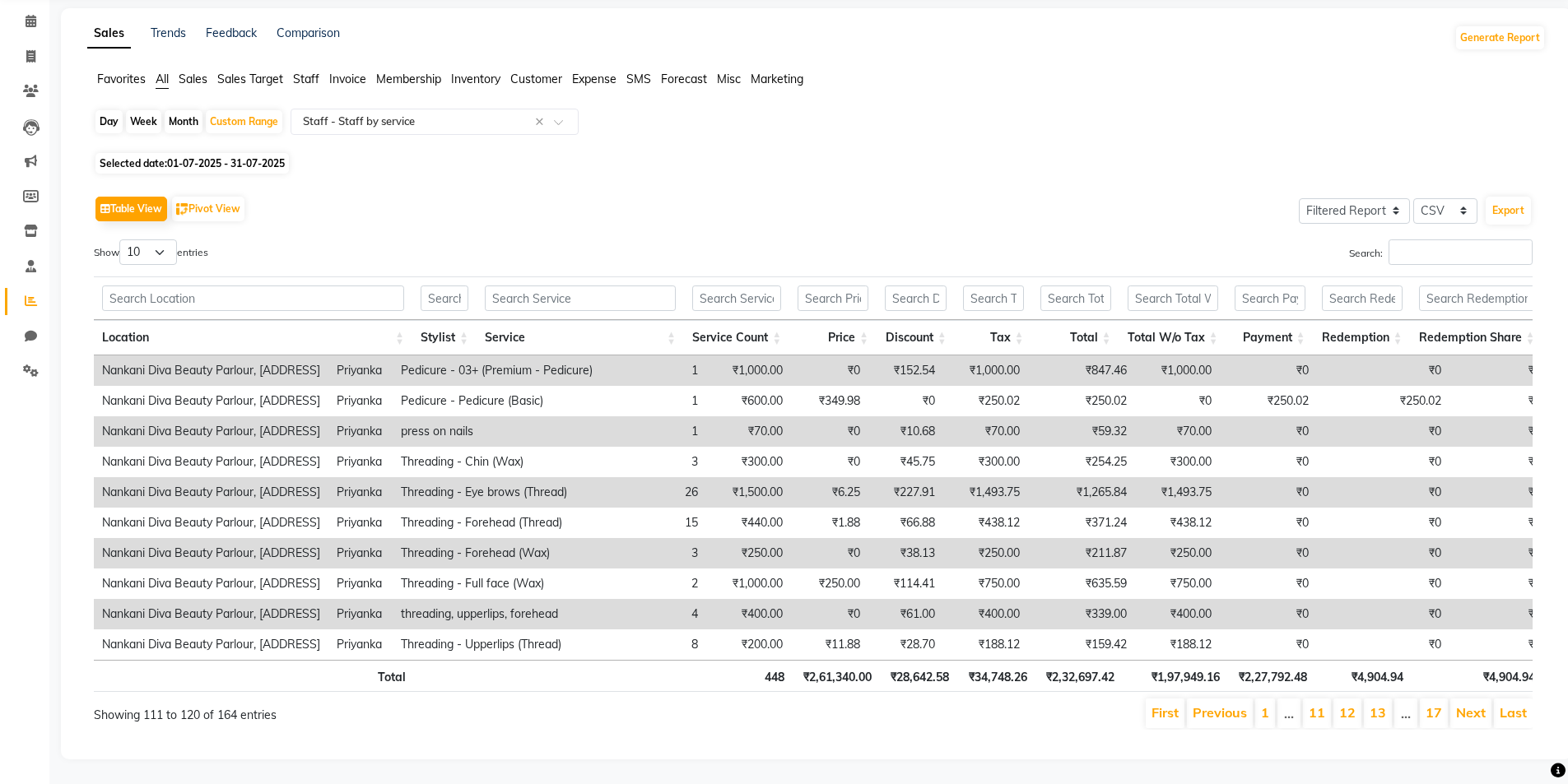 click on "Next" at bounding box center [1471, 712] 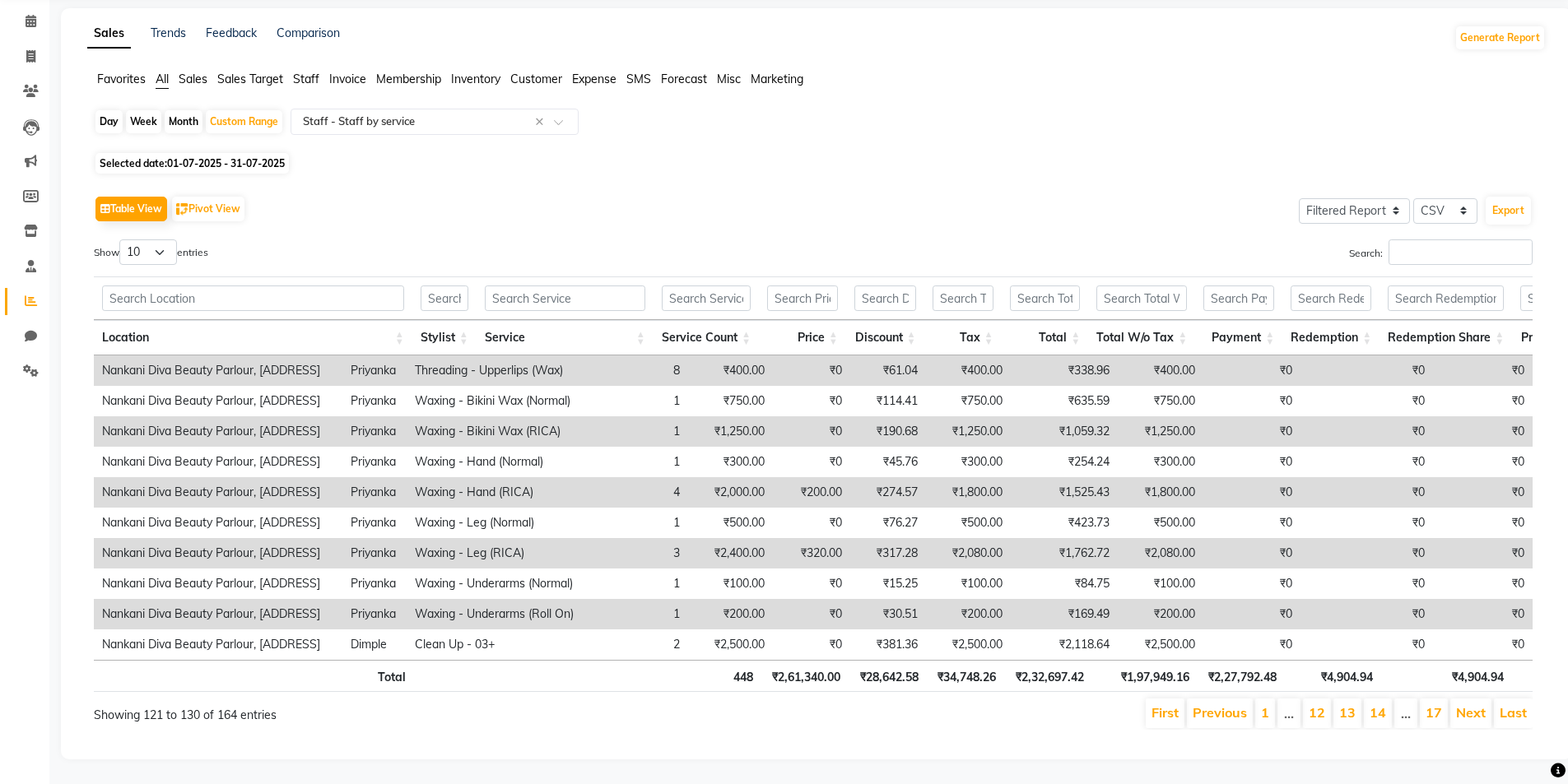 click on "Next" at bounding box center (1471, 712) 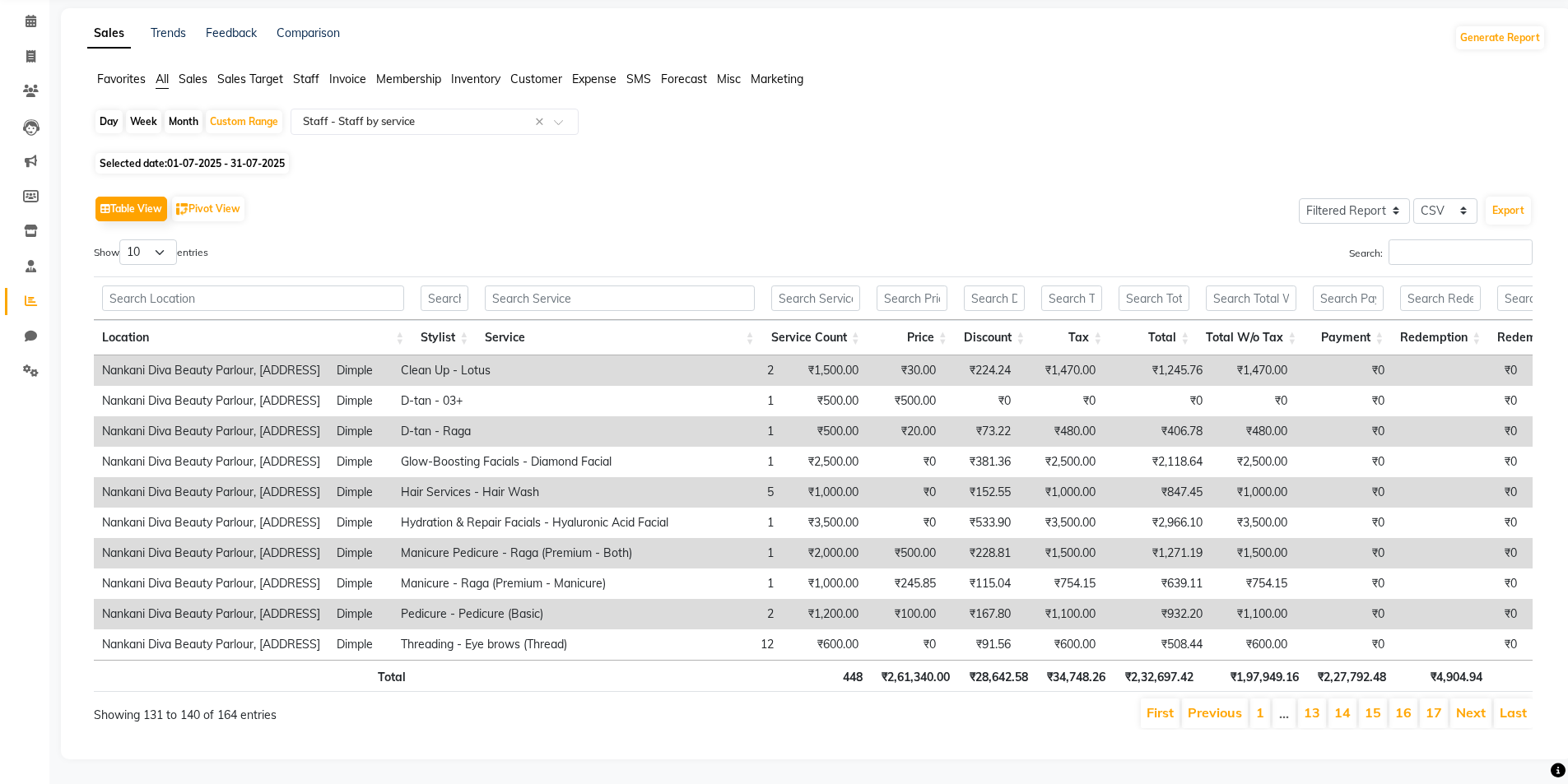 click on "Next" at bounding box center [1471, 712] 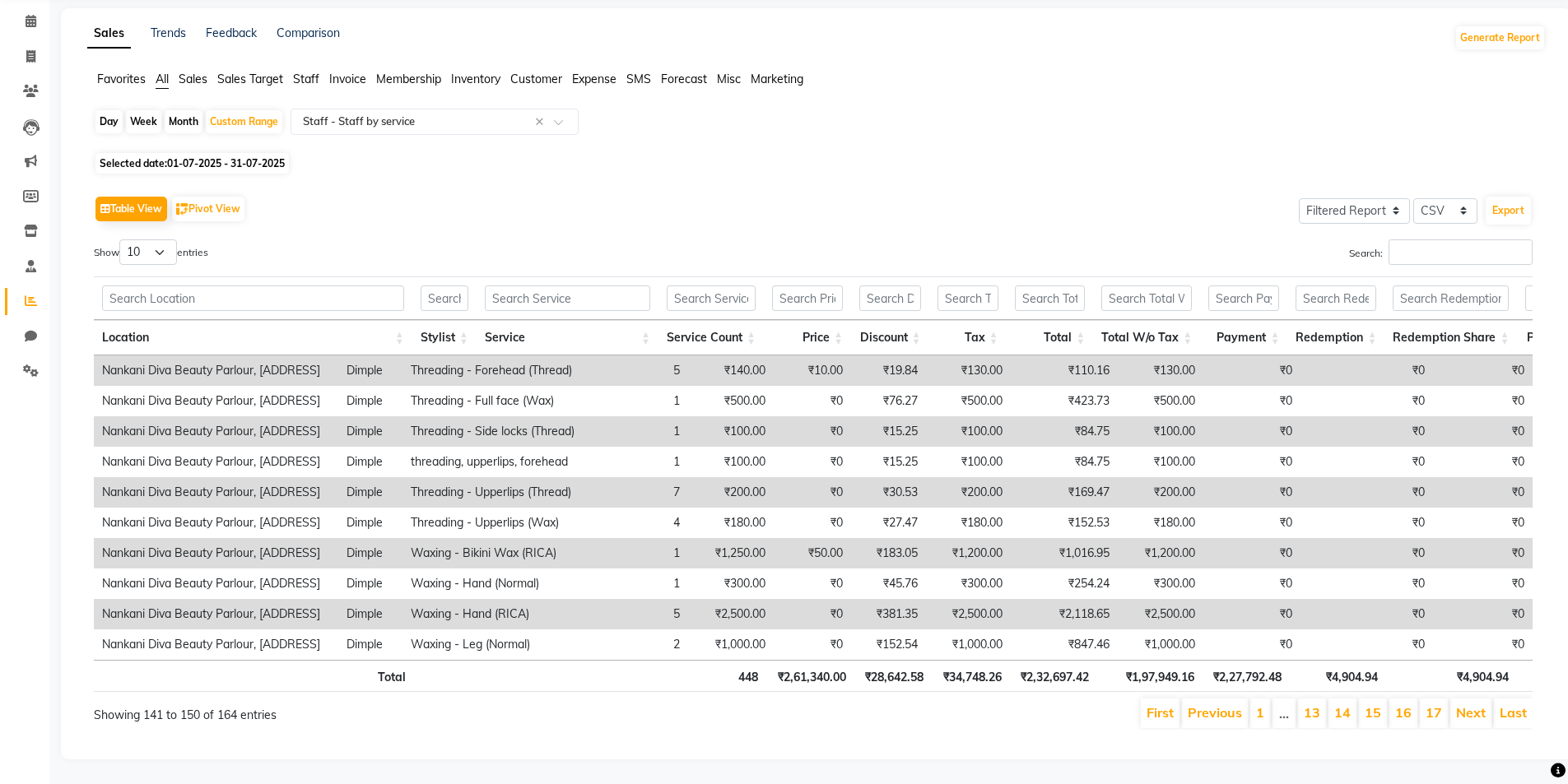 click on "Next" at bounding box center (1471, 712) 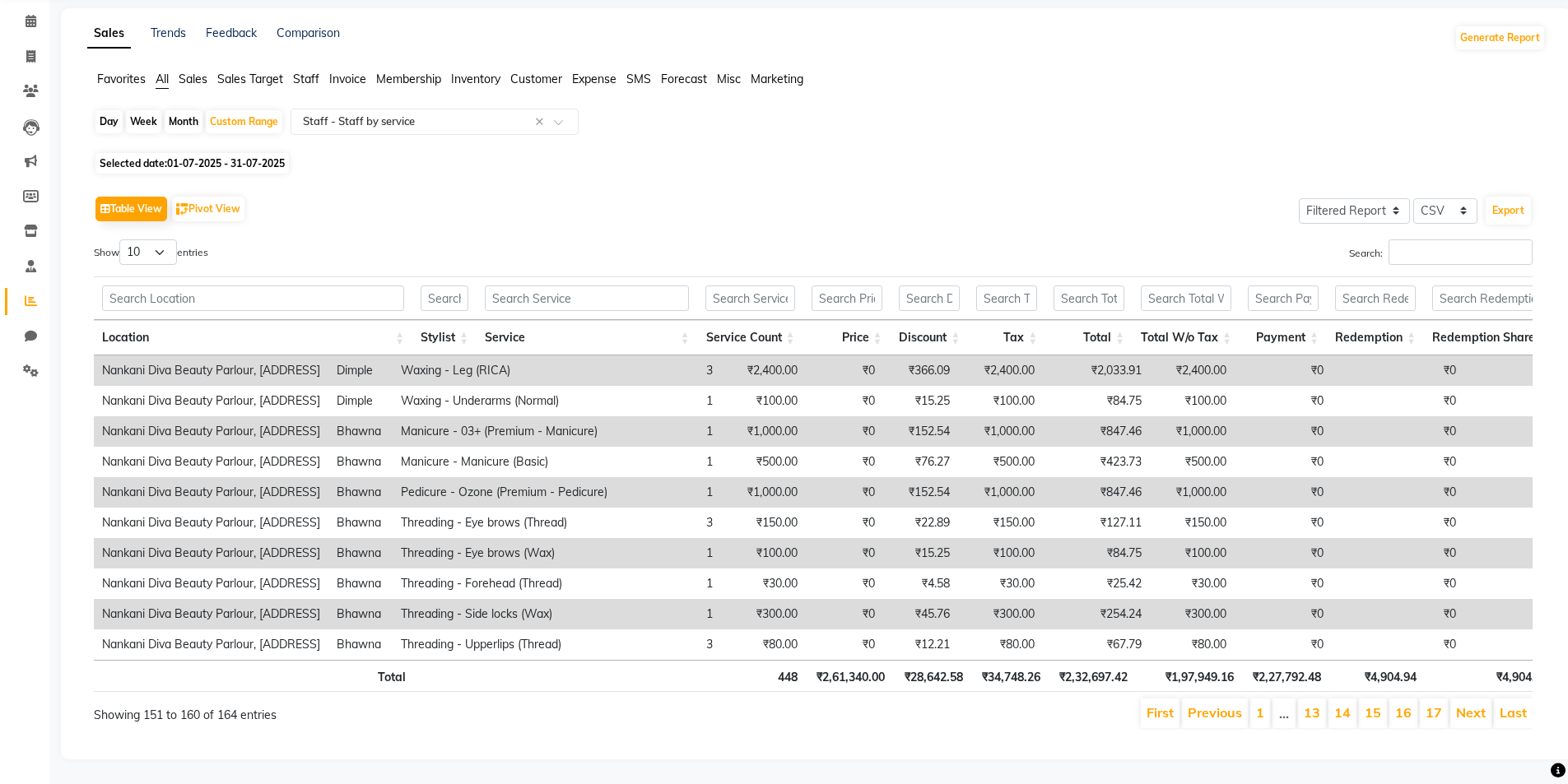 click on "Next" at bounding box center [1471, 712] 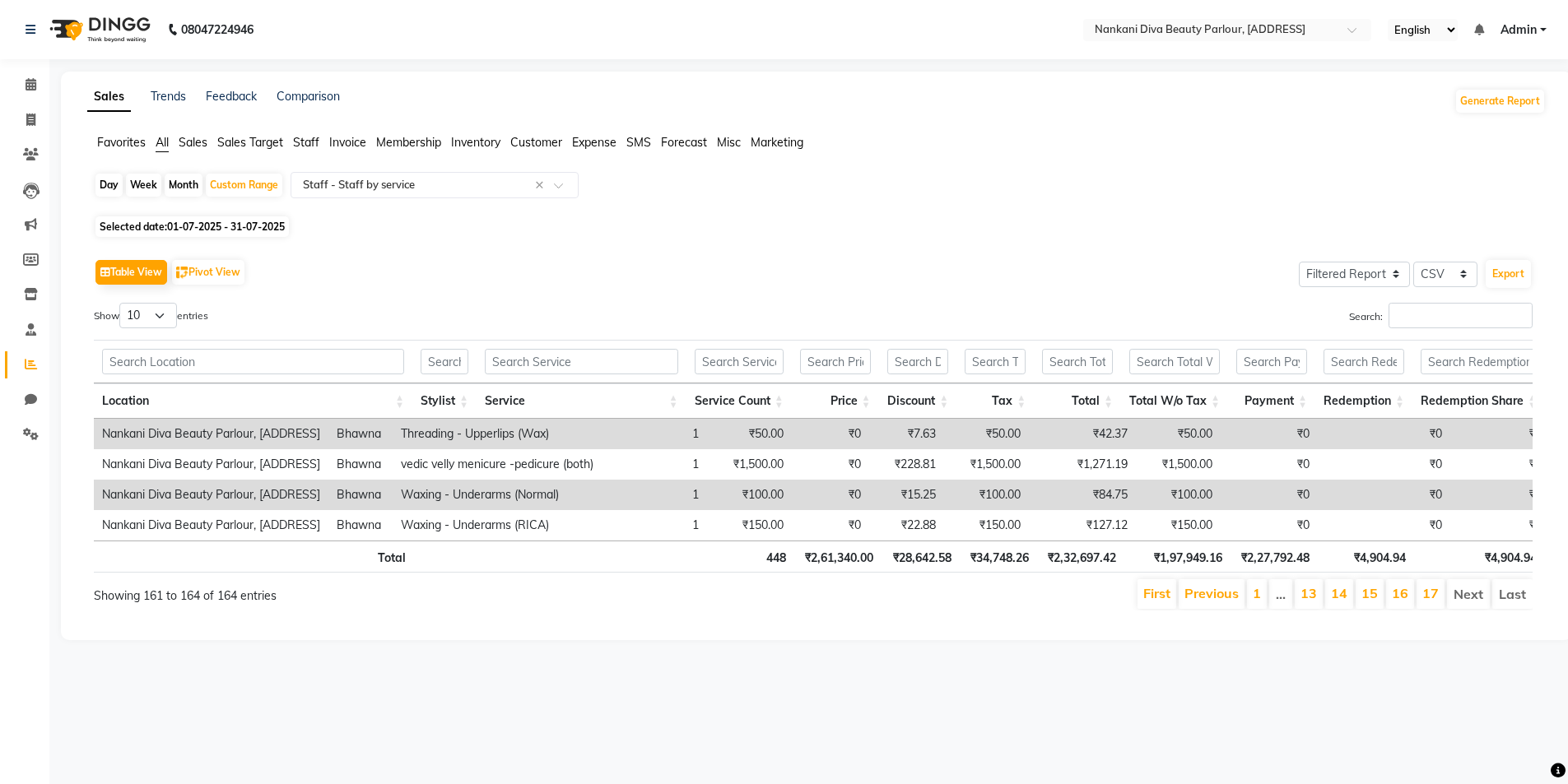 scroll, scrollTop: 0, scrollLeft: 0, axis: both 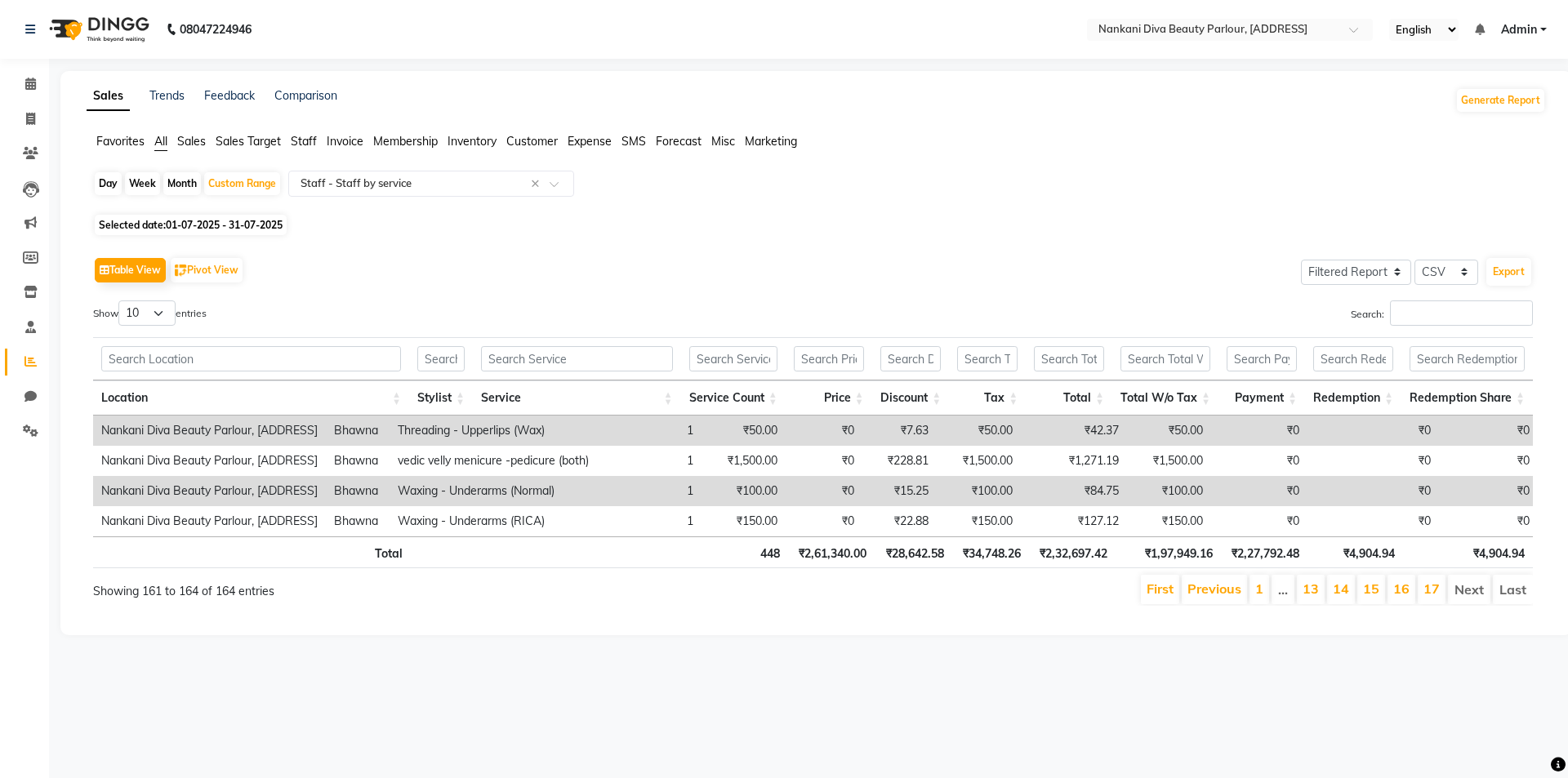 click on "[PHONE] Select Location × Nankani Diva Beauty Parlour, [ADDRESS] English ENGLISH Español العربية मराठी हिंदी ગુજરાતી தமிழ் 中文 Notifications nothing to show Admin Manage Profile Change Password Sign out Version:3.15.11 ☀ Nankani Diva Beauty Parlour, [ADDRESS] Calendar Invoice Clients Leads Marketing Members Inventory Staff Reports Chat Settings Completed InProgress Upcoming Dropped Tentative Check-In Confirm Bookings Generate Report Segments Page Builder Sales Trends Feedback Comparison Generate Report Favorites All Sales Sales Target Staff Invoice Membership Inventory Customer Expense SMS Forecast Misc Marketing Day Week Month Custom Range Select Report Type × Staff - Staff by service × Selected date: 01-07-2025 - 31-07-2025 Table View Pivot View Select Full Report Filtered Report Select CSV PDF Export Show 10 25 50 100 entries Search: Location Stylist Service Service Count Tax" at bounding box center [784, 389] 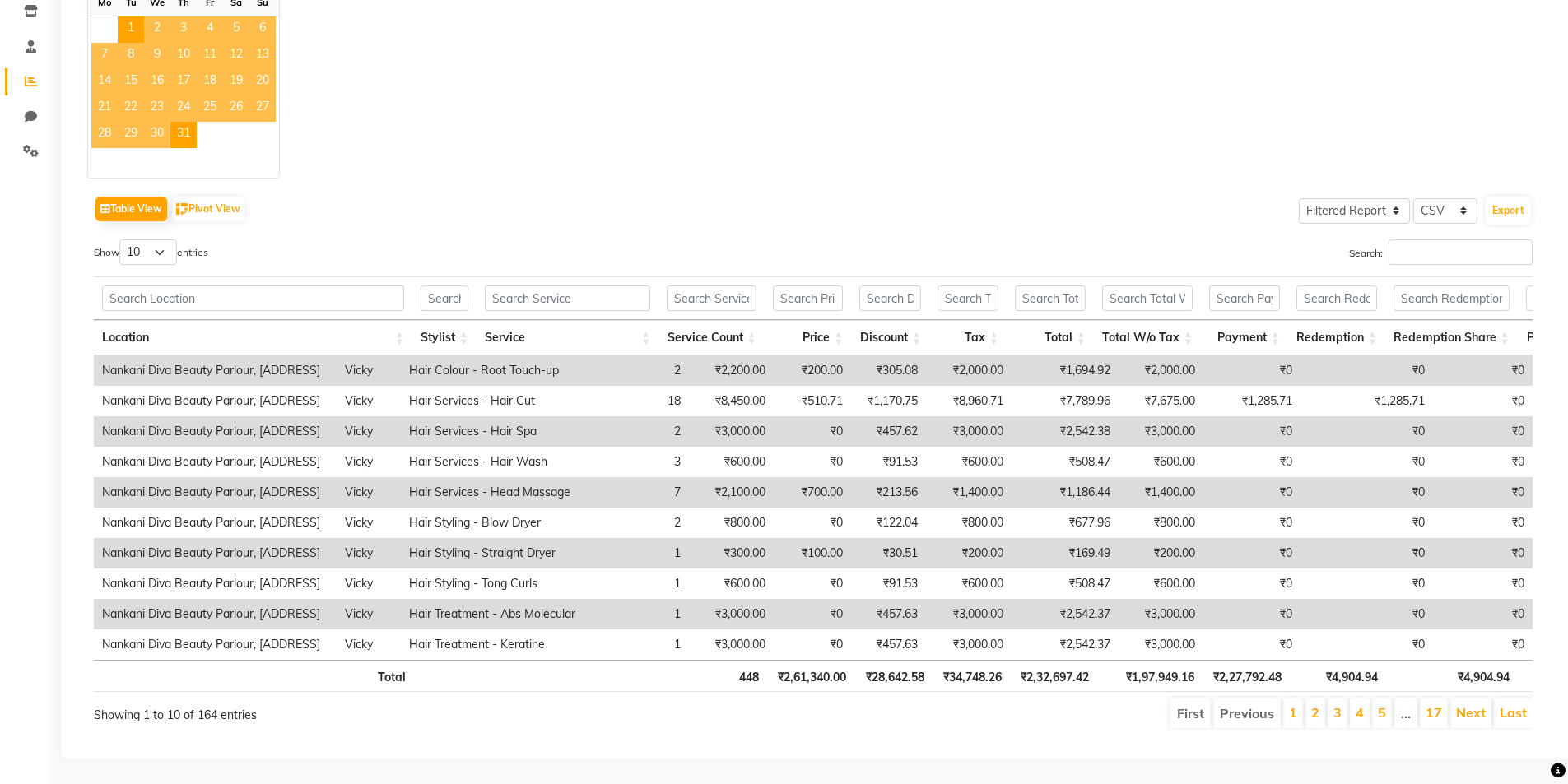 scroll, scrollTop: 308, scrollLeft: 0, axis: vertical 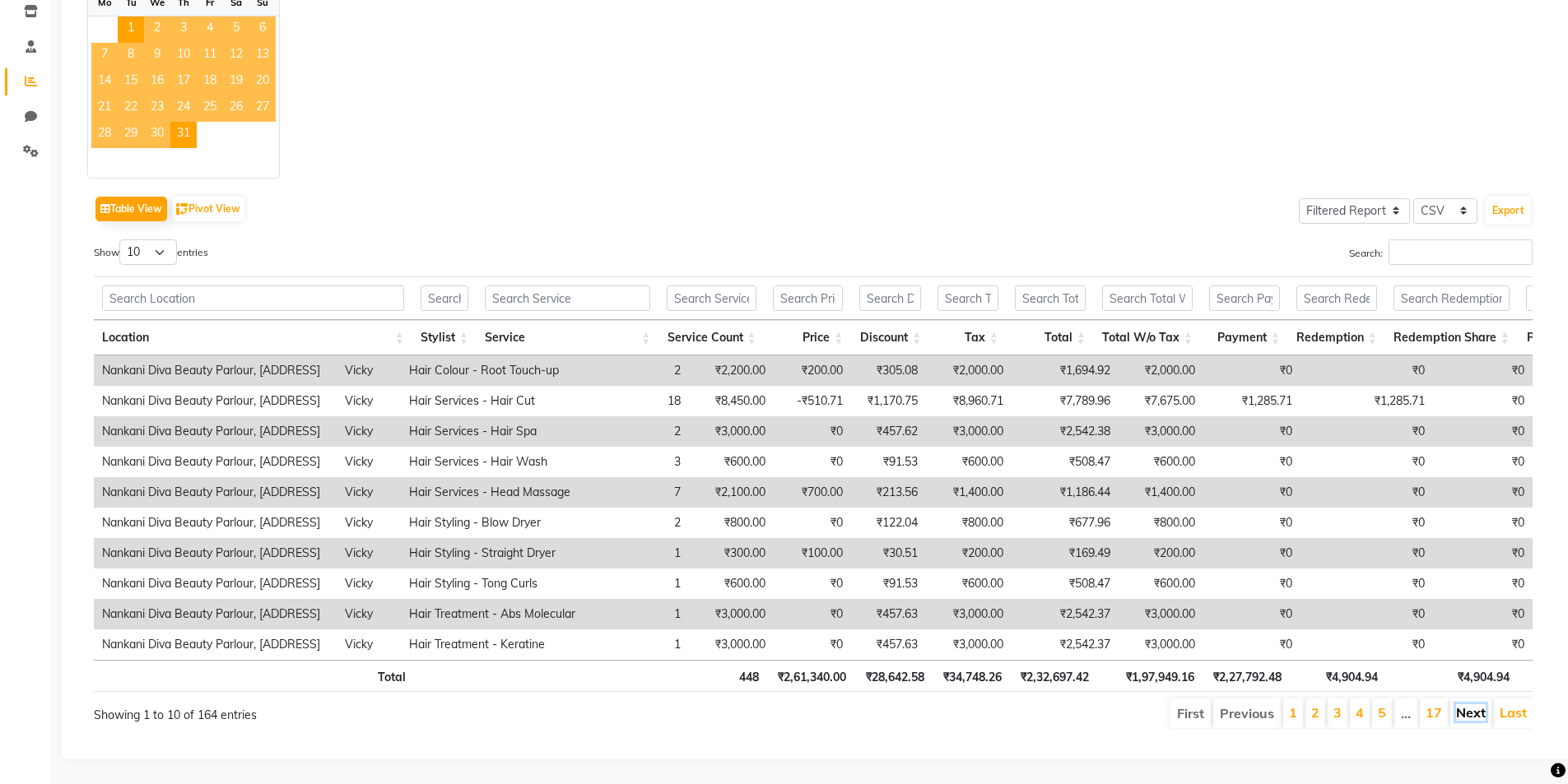 click on "Next" at bounding box center [1471, 712] 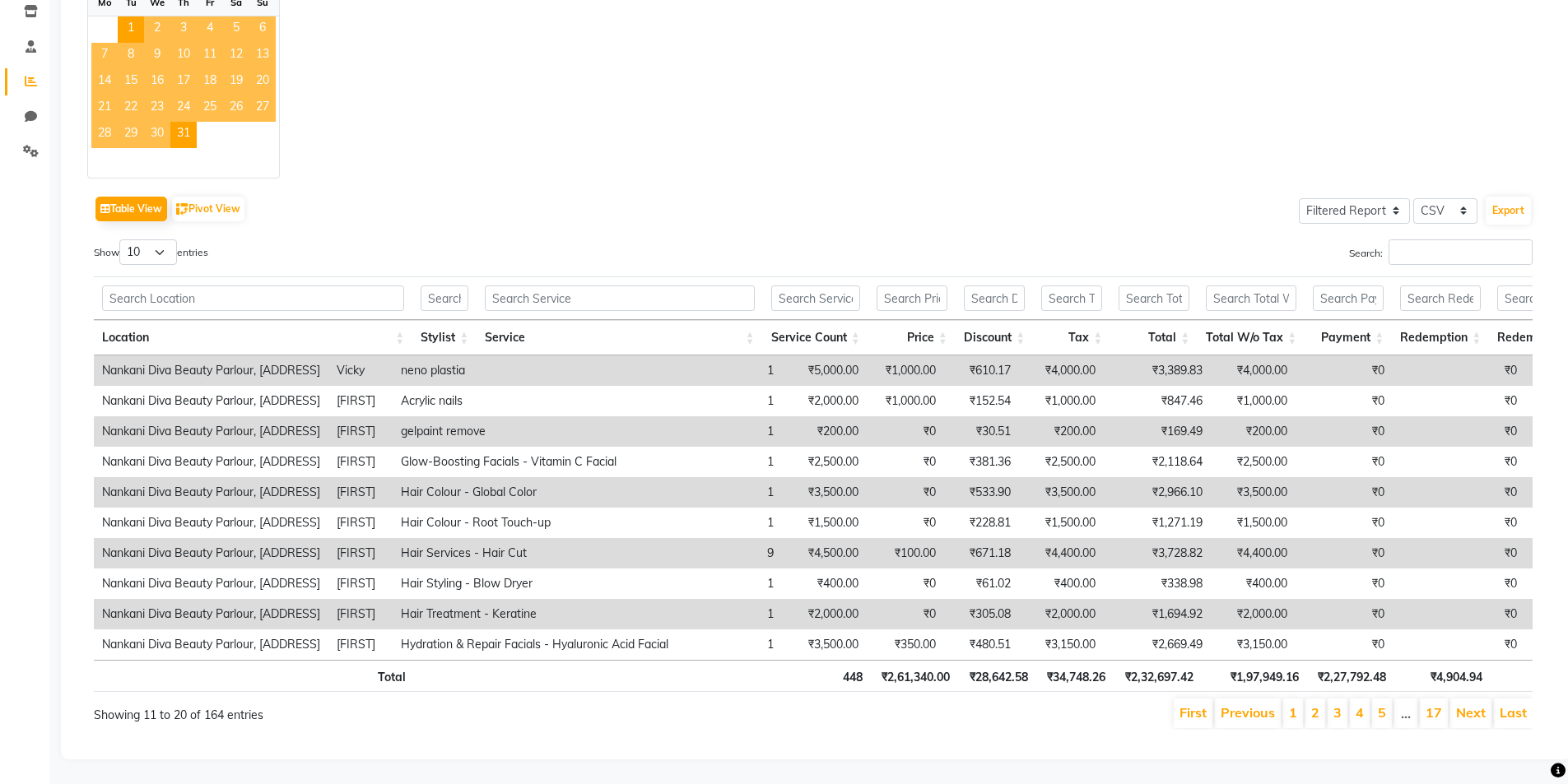 scroll, scrollTop: 0, scrollLeft: 14, axis: horizontal 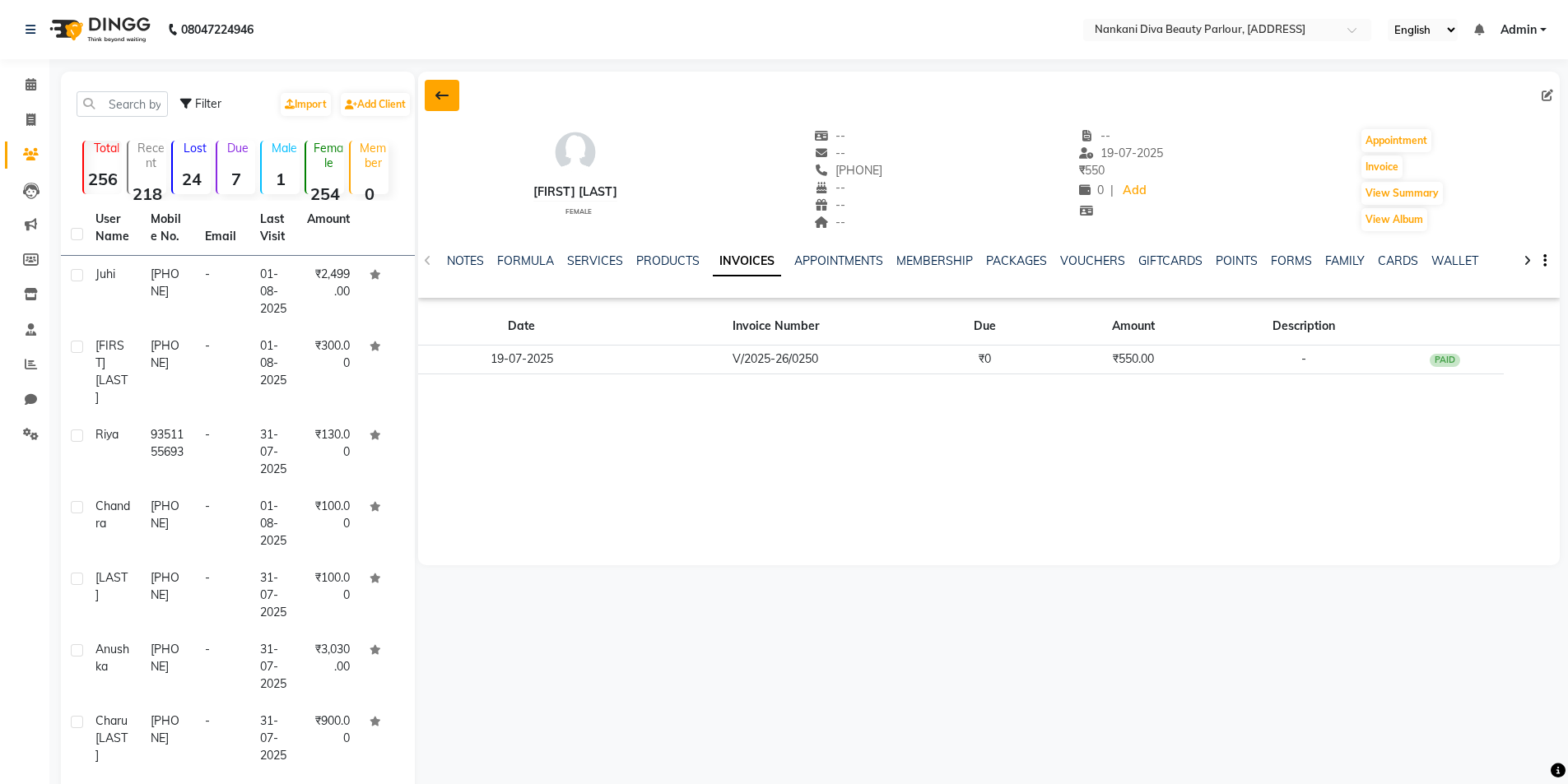 click 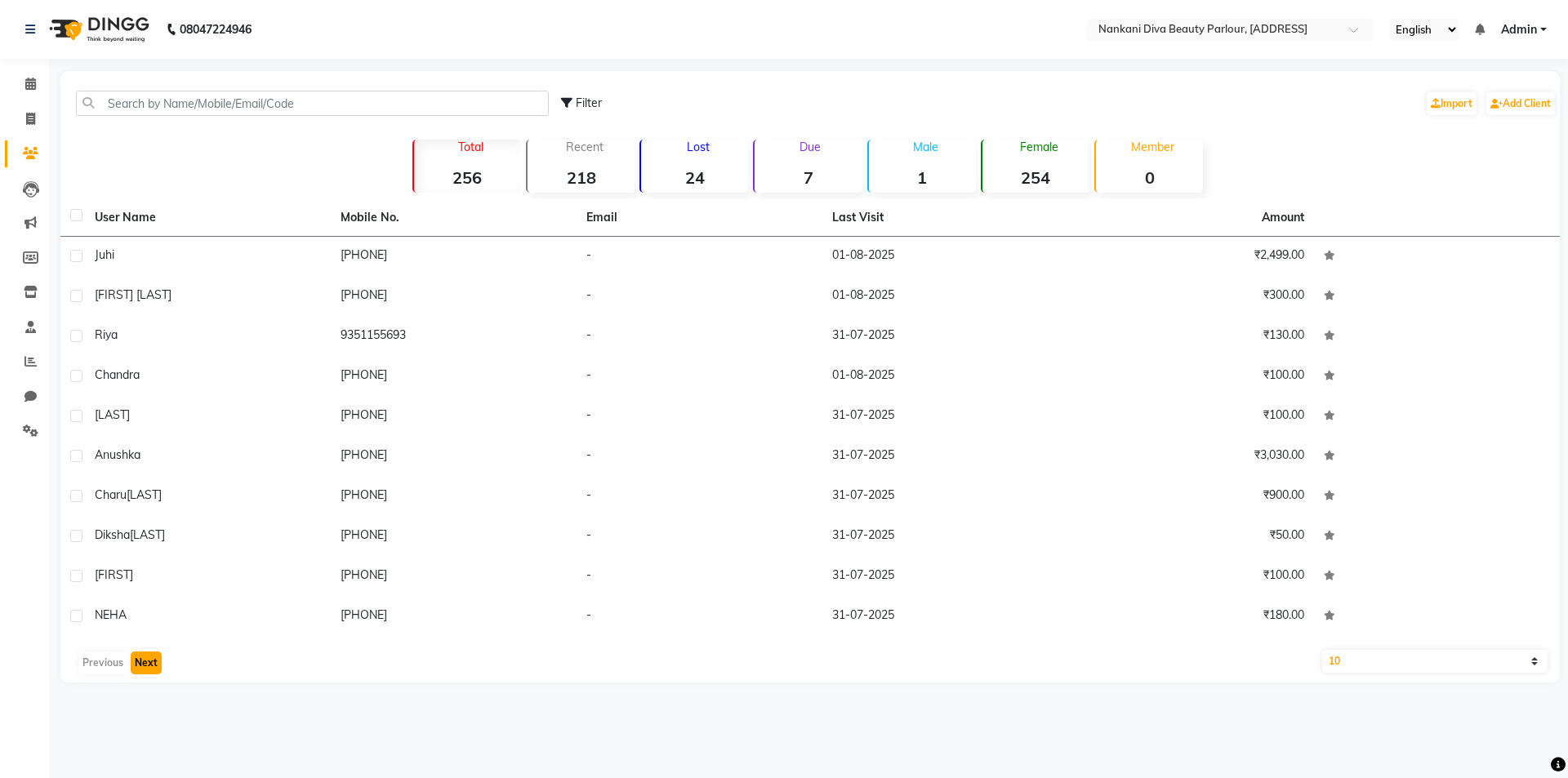 click on "Next" 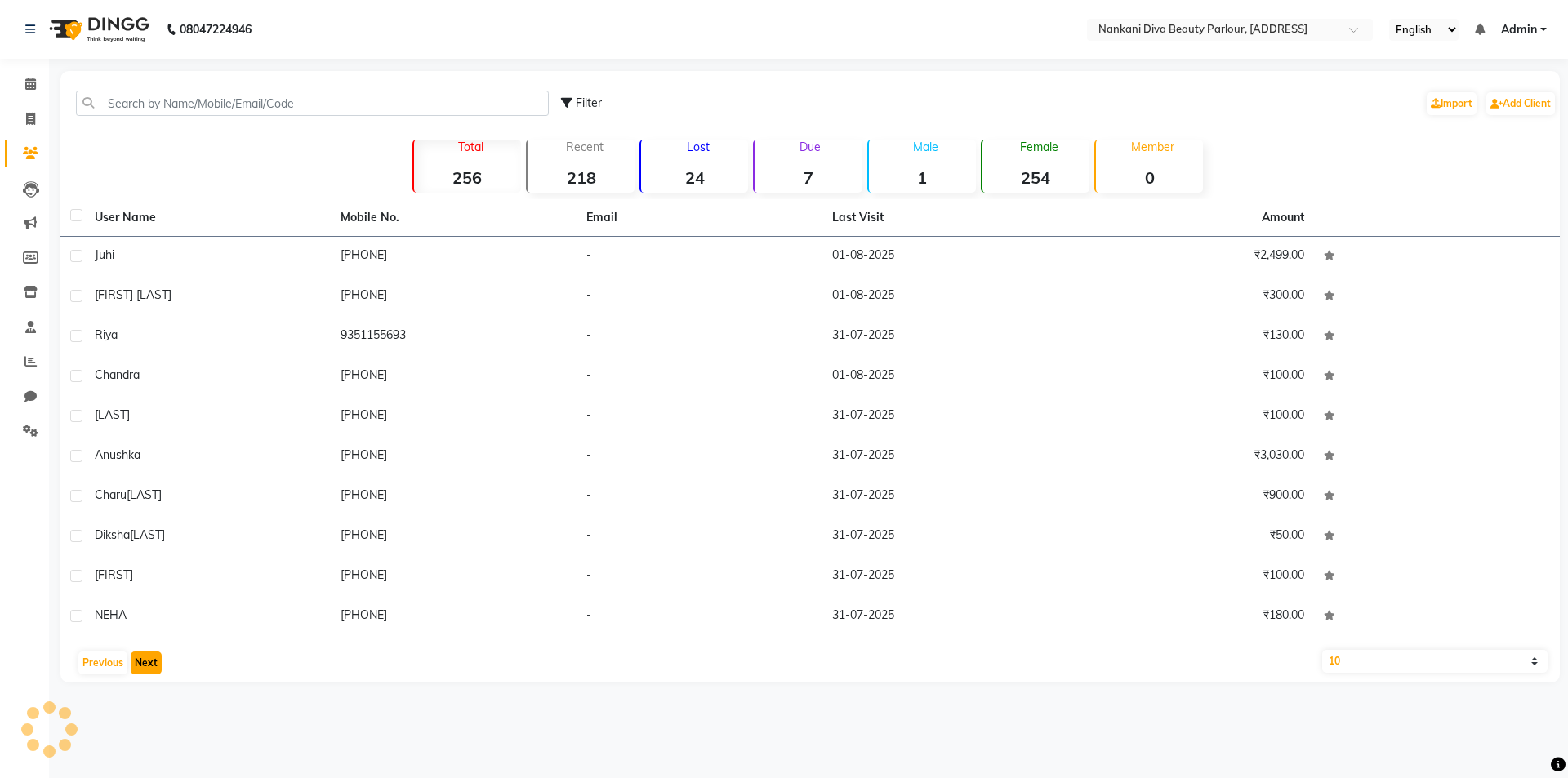 click on "Next" 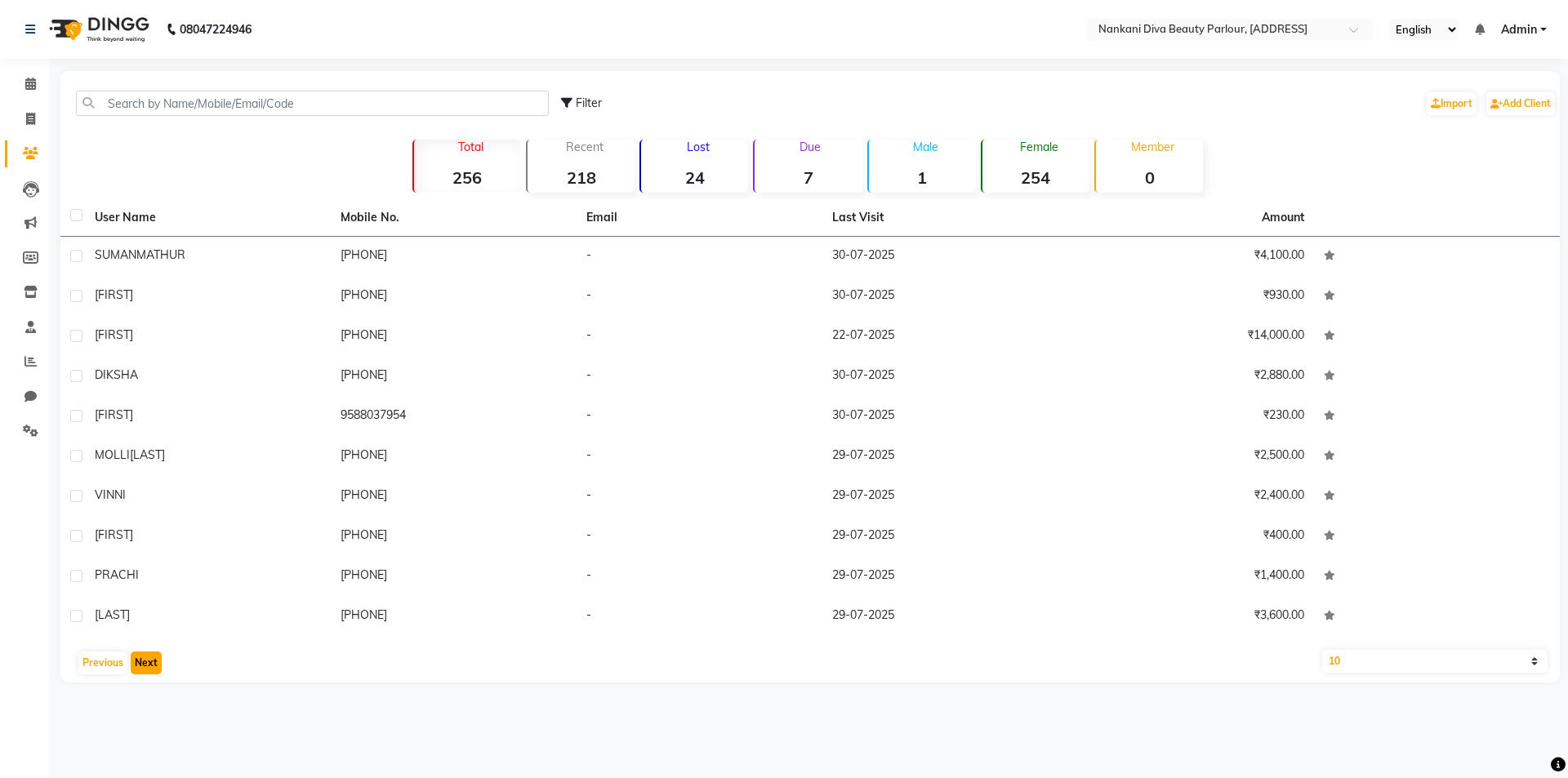 click on "Next" 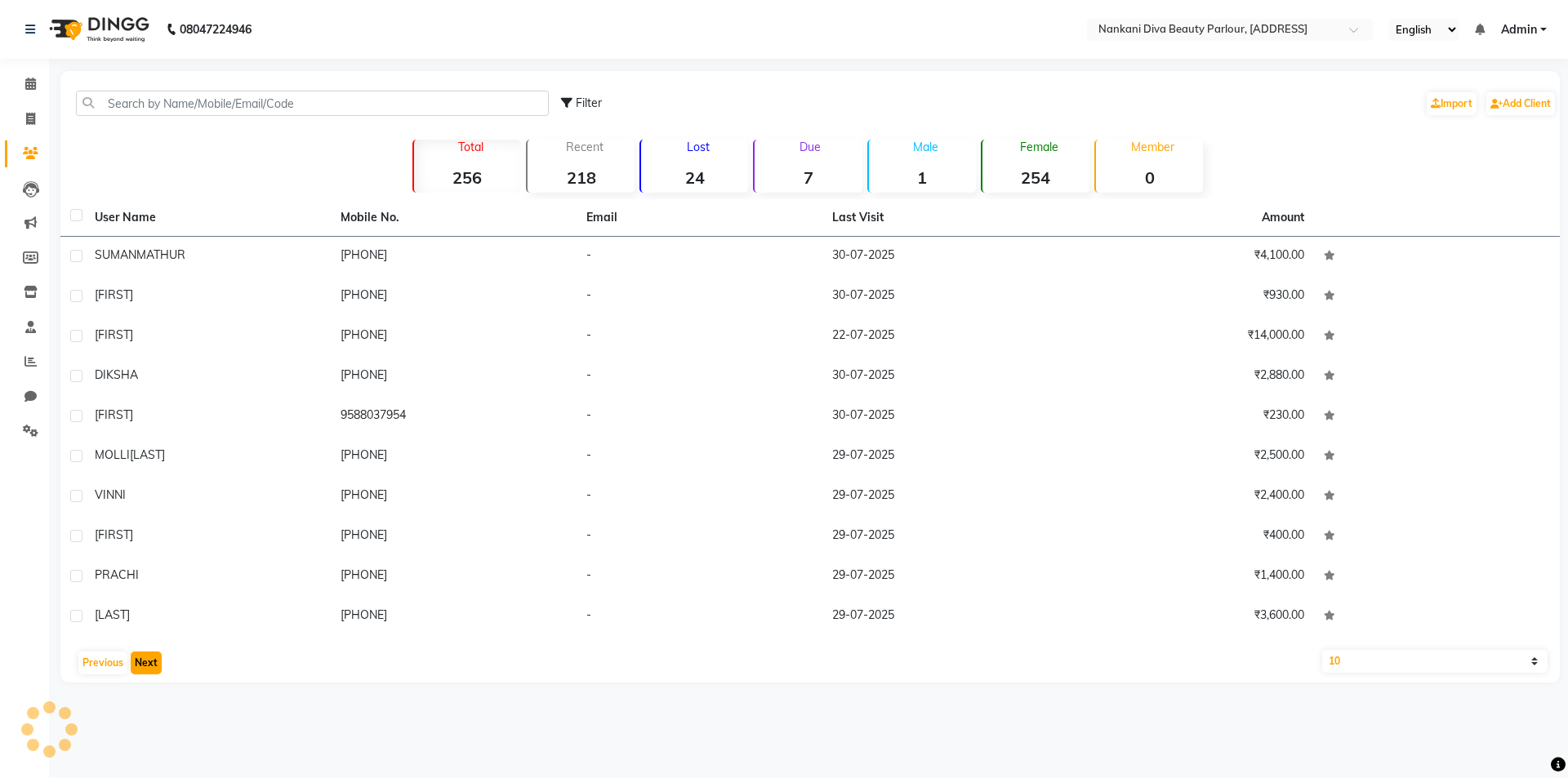 click on "Next" 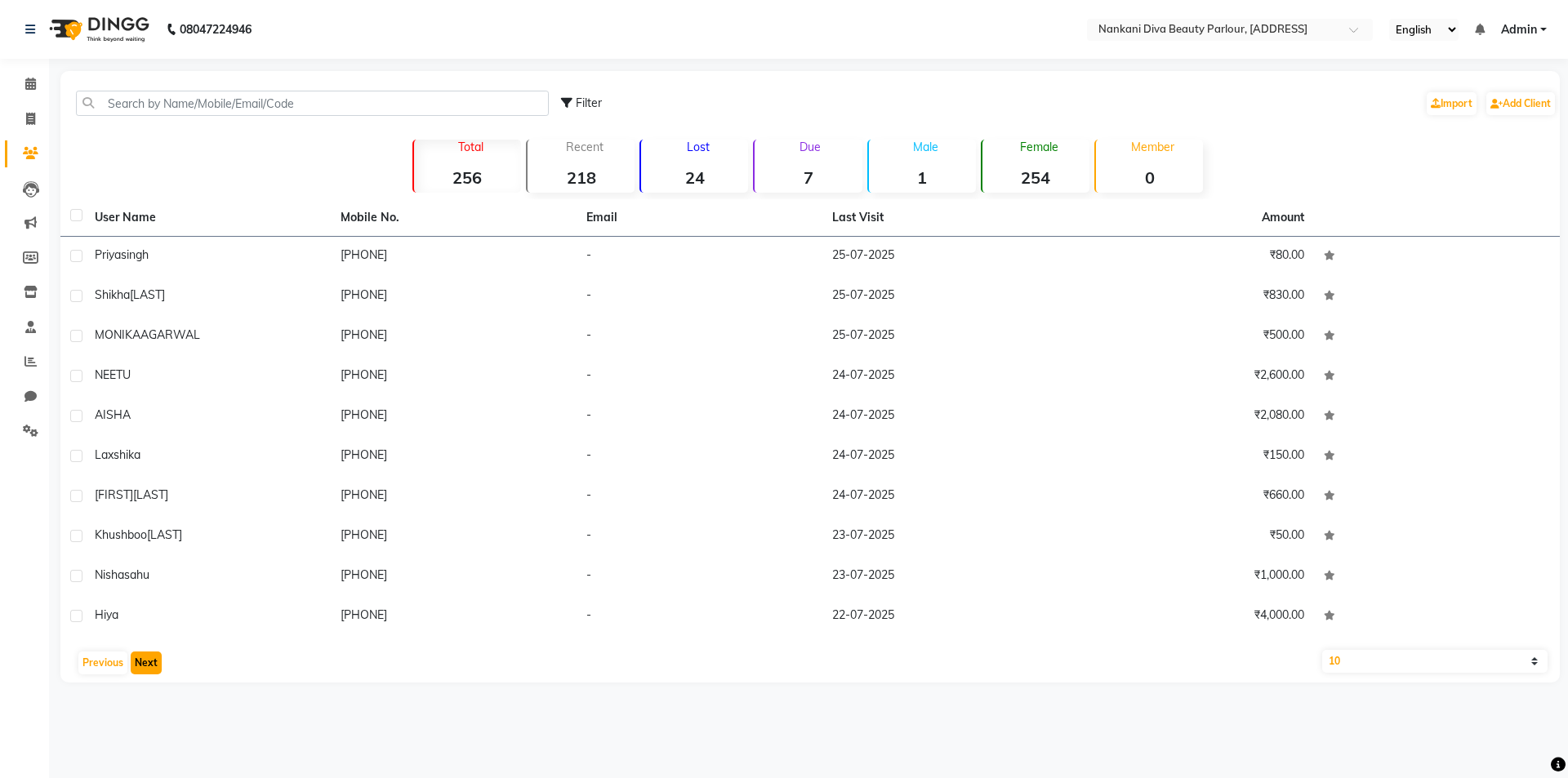 click on "Next" 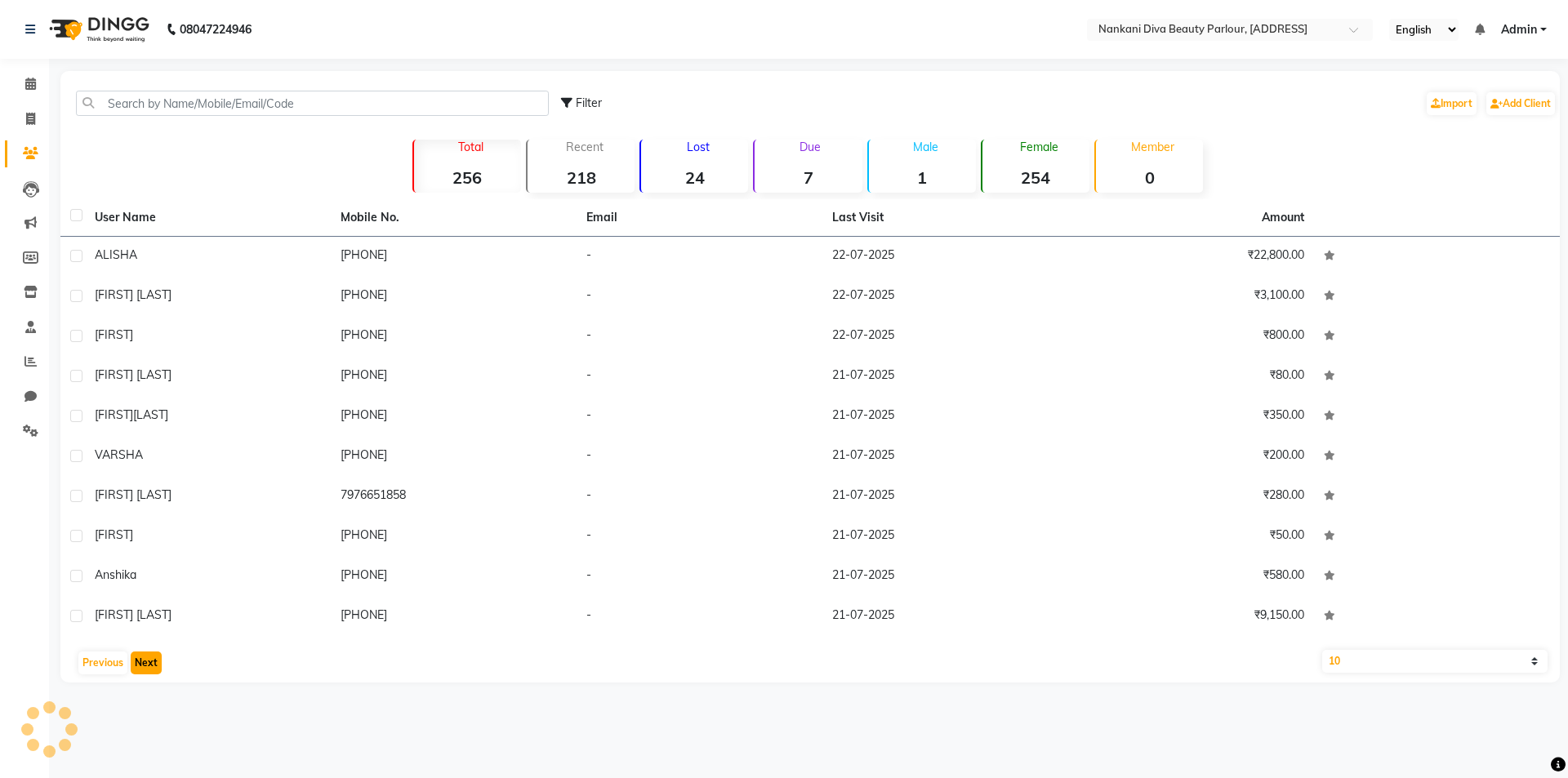 click on "Next" 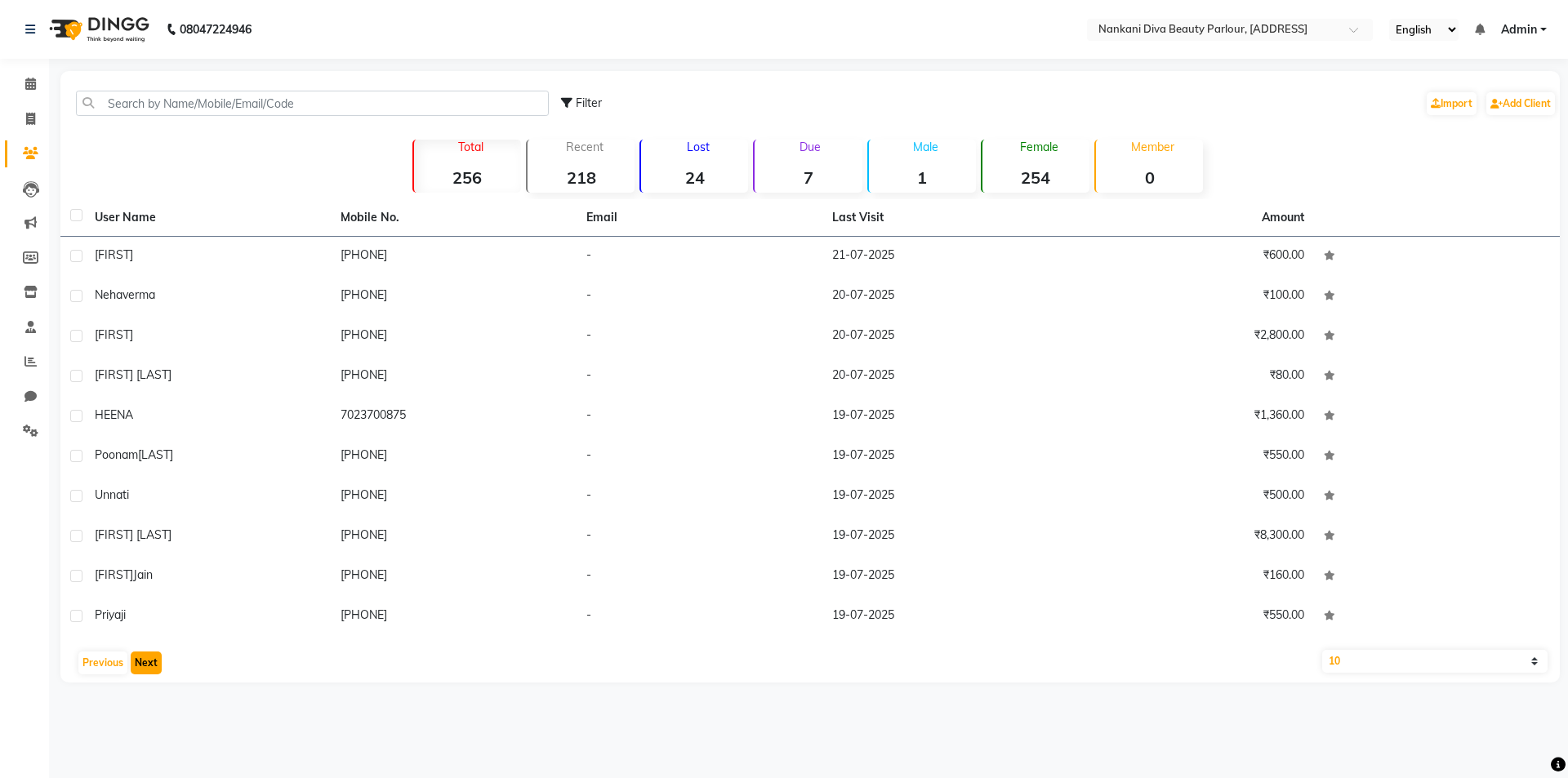 click on "Next" 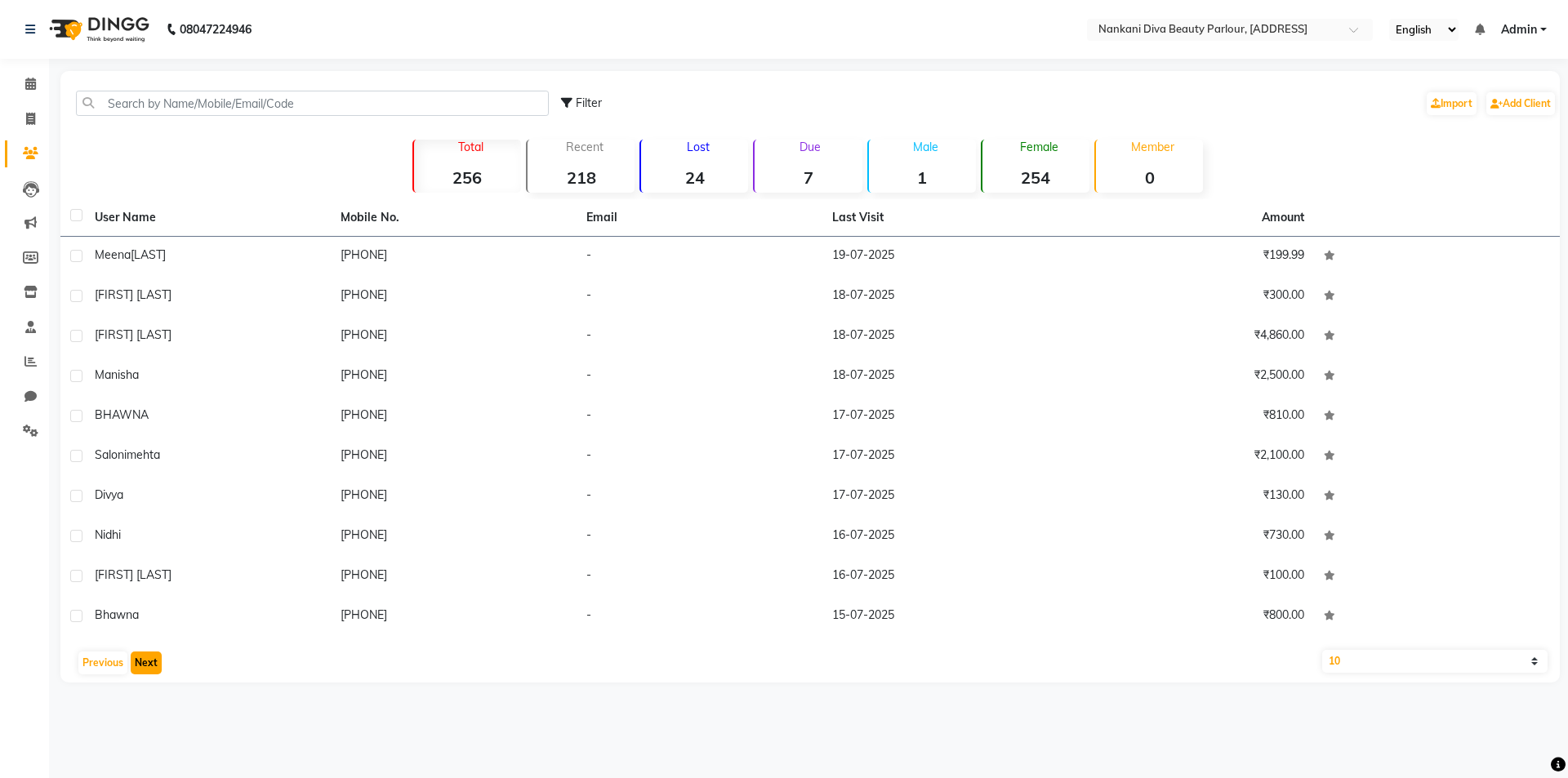 click on "Next" 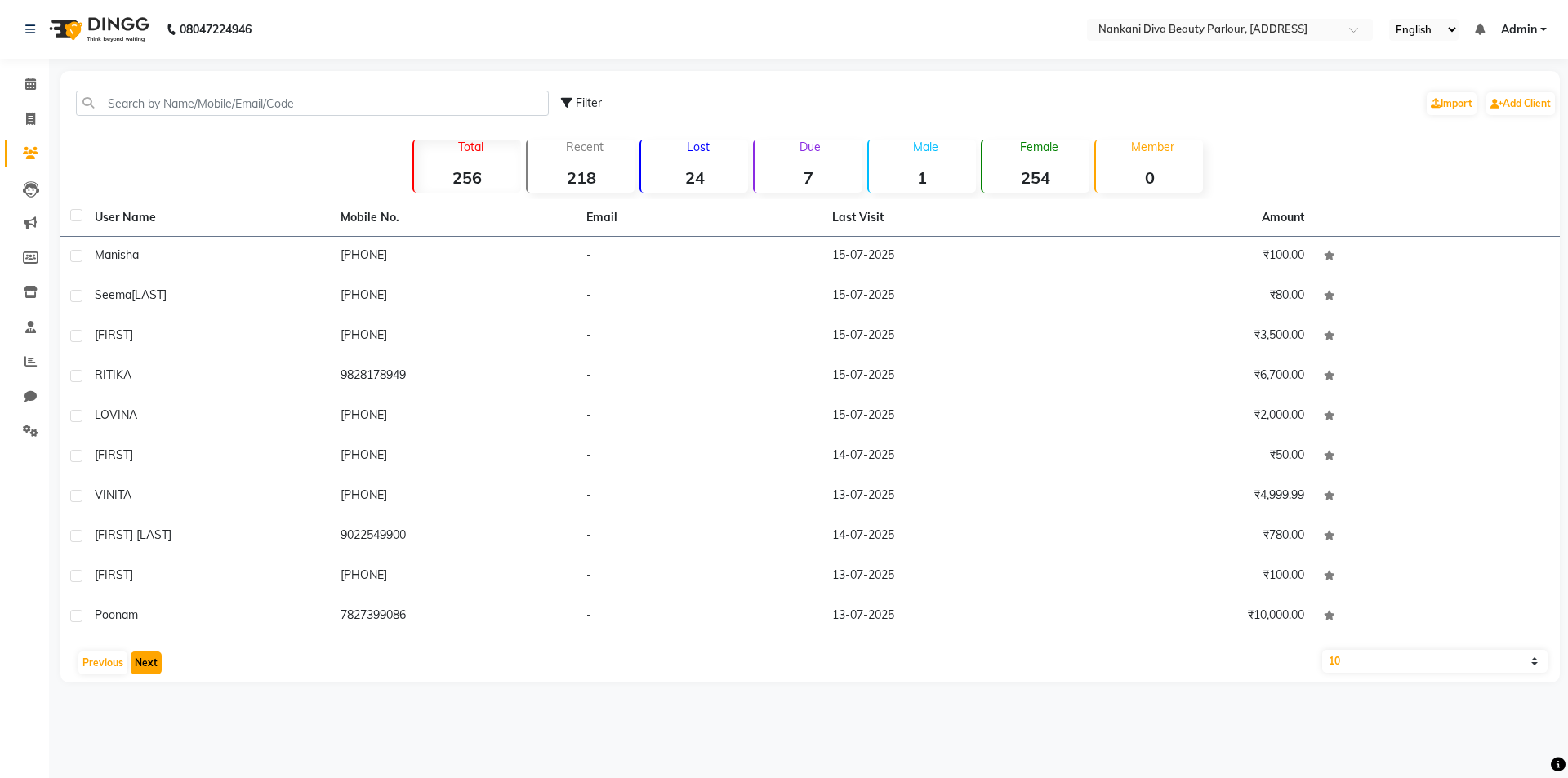 click on "Next" 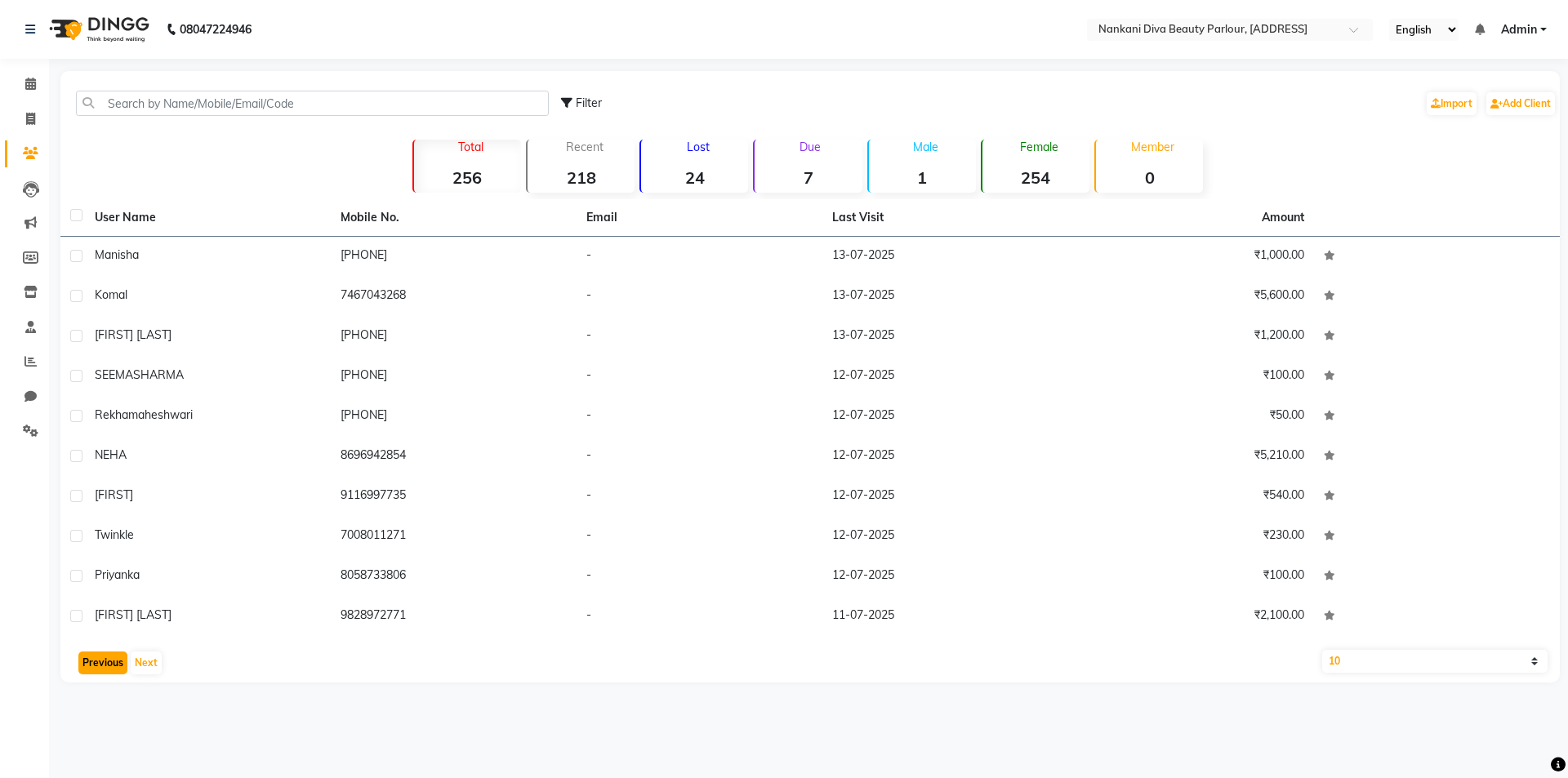 click on "Previous" 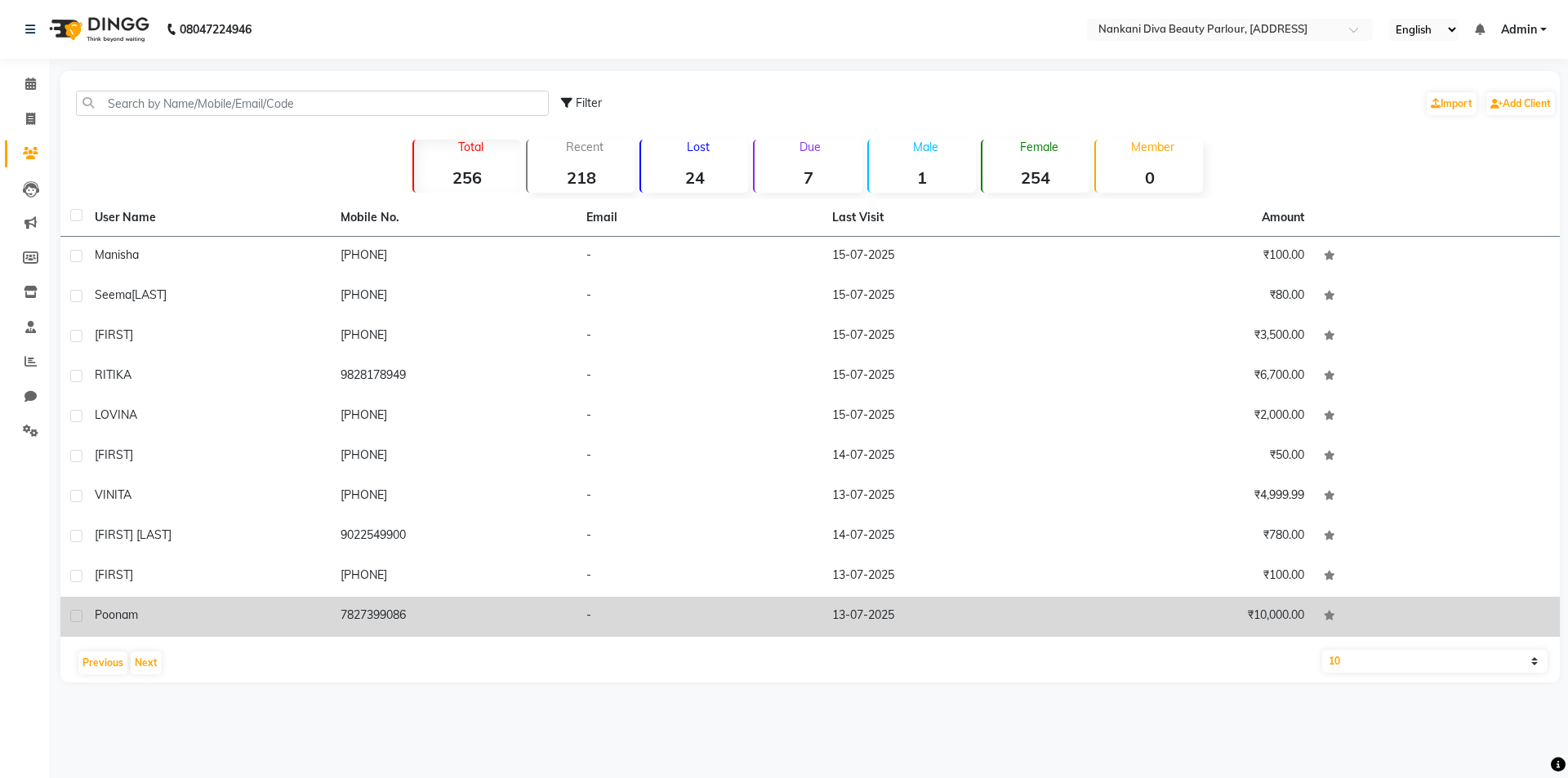 click on "poonam" 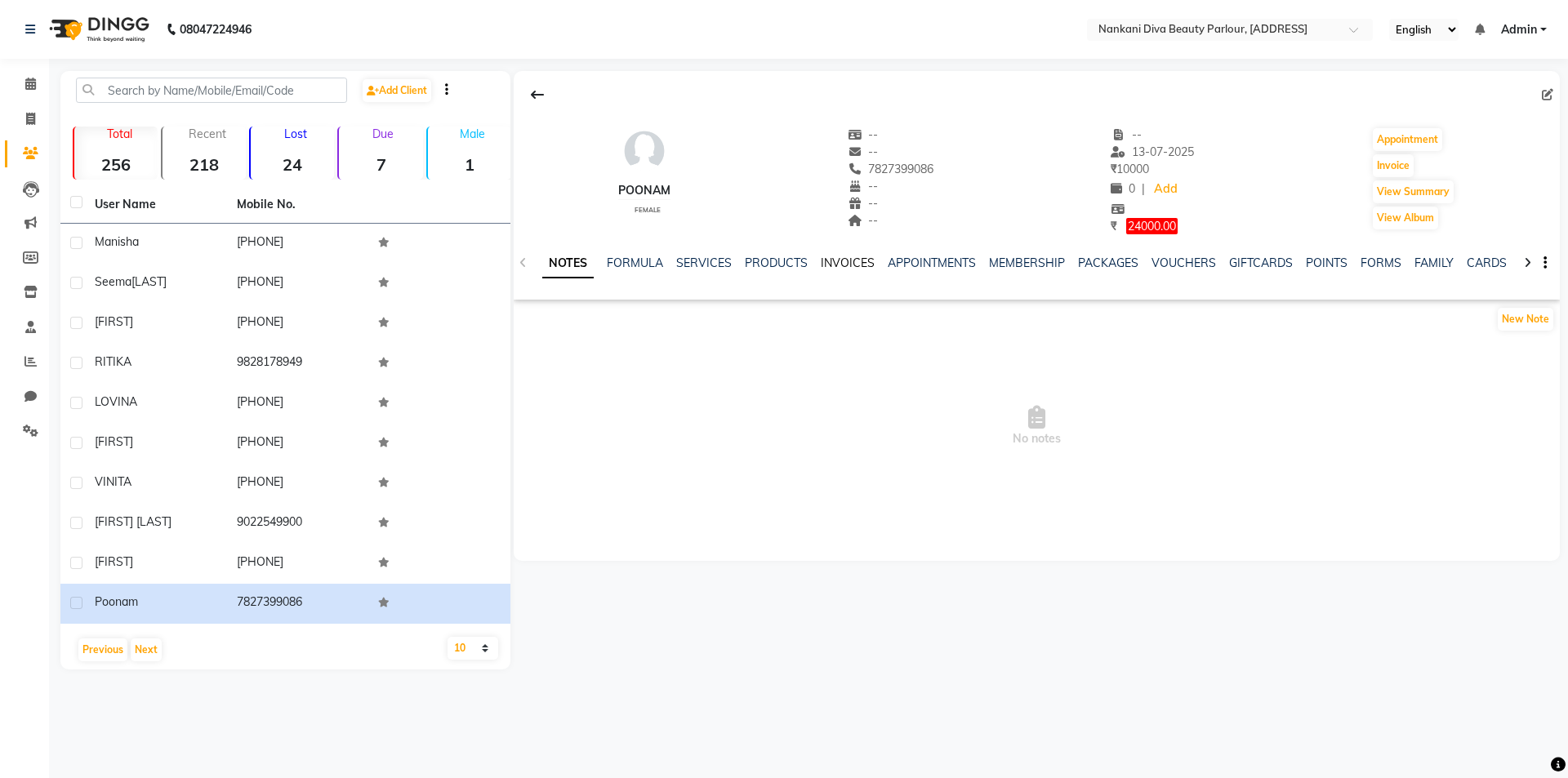 click on "INVOICES" 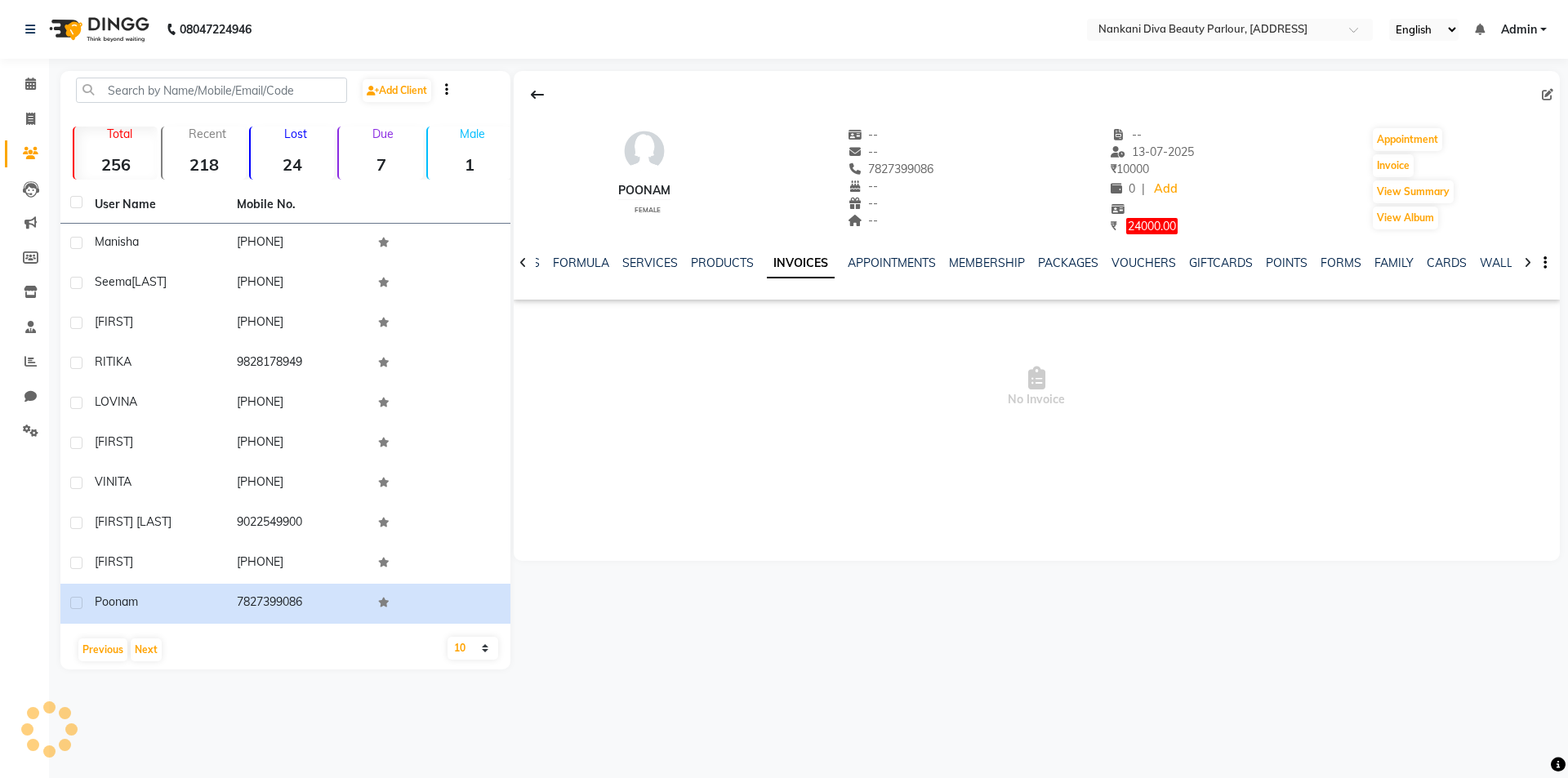 click on "INVOICES" 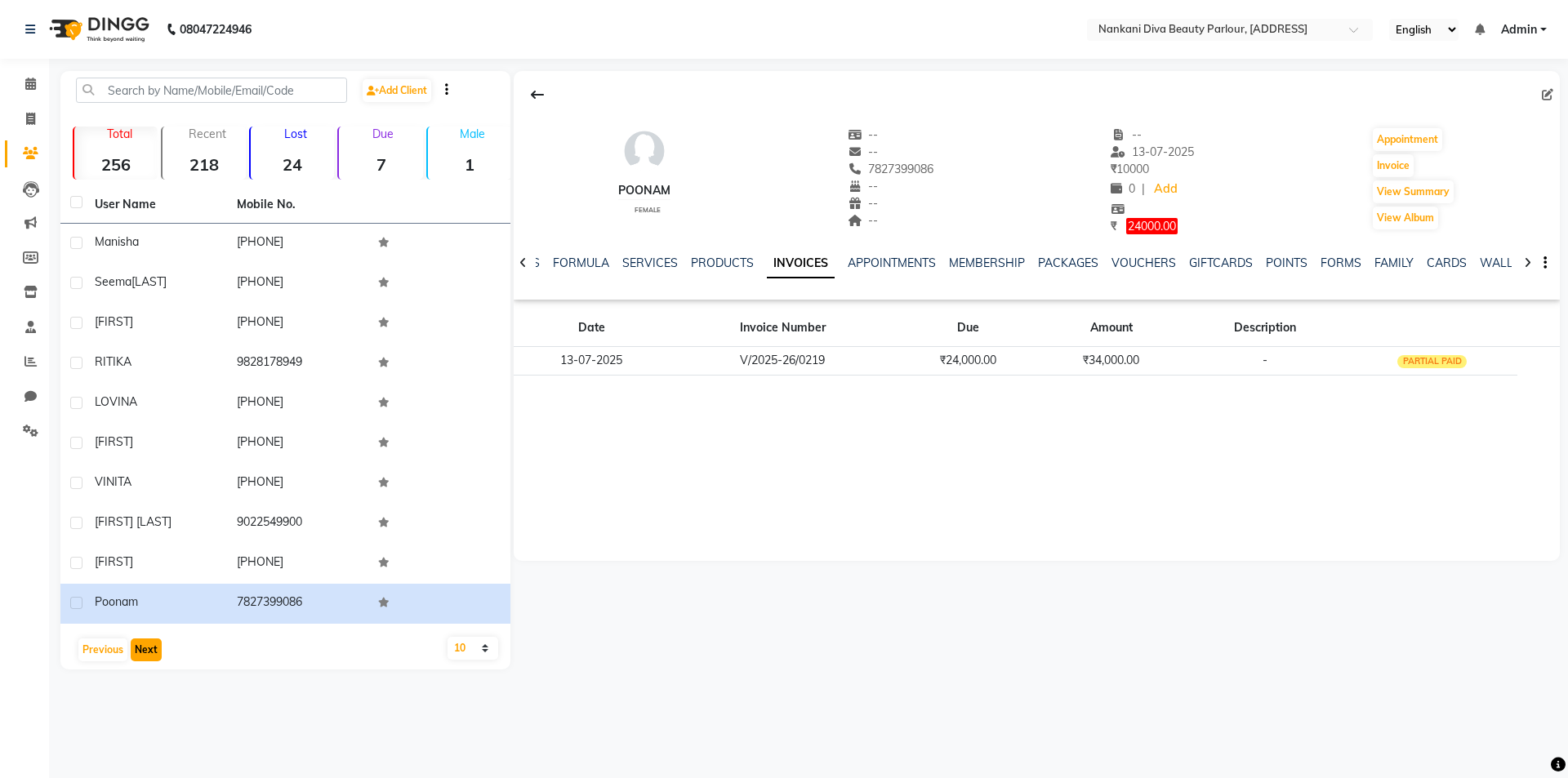 click on "Next" 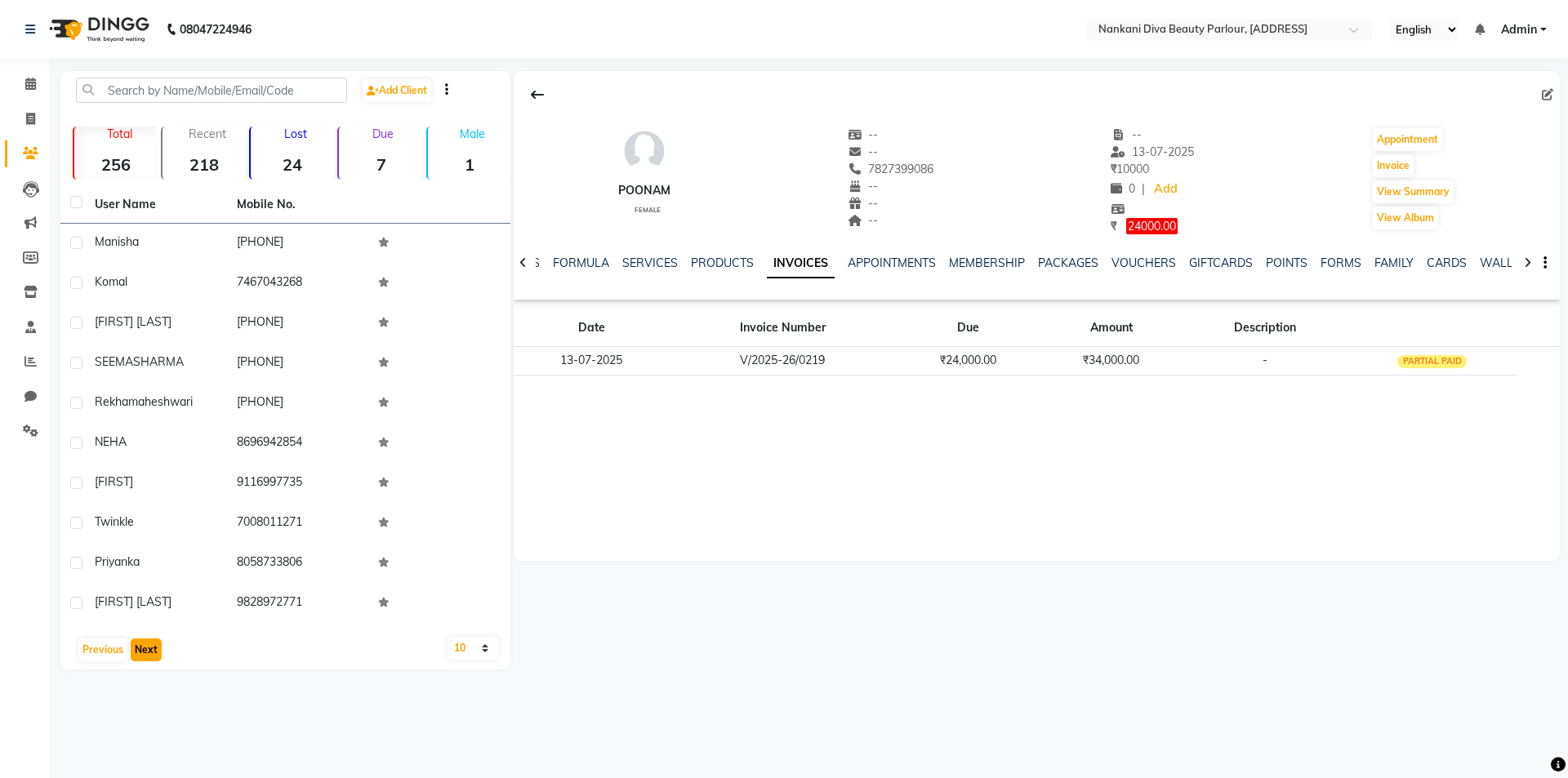 click on "Next" 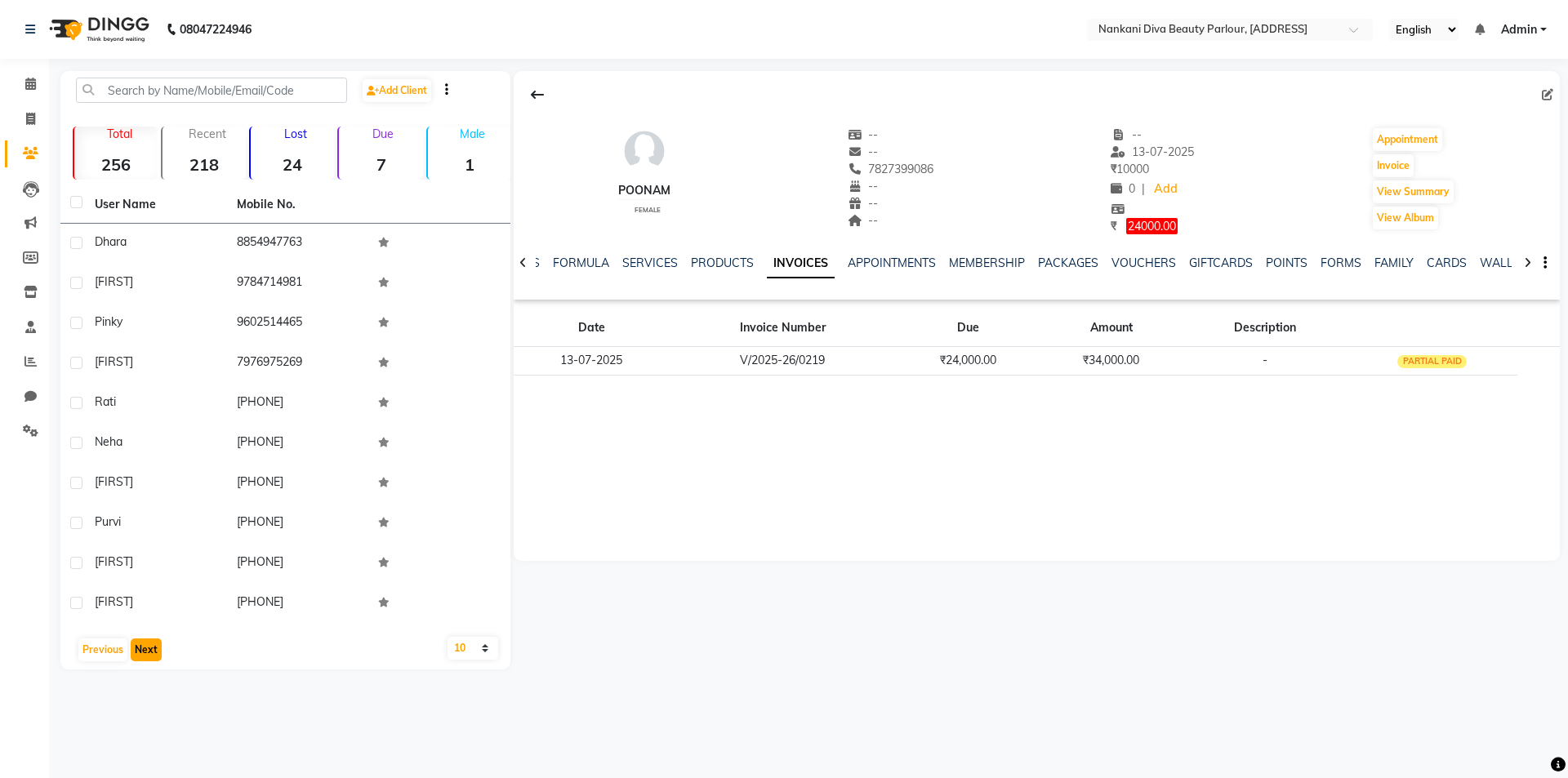 click on "Next" 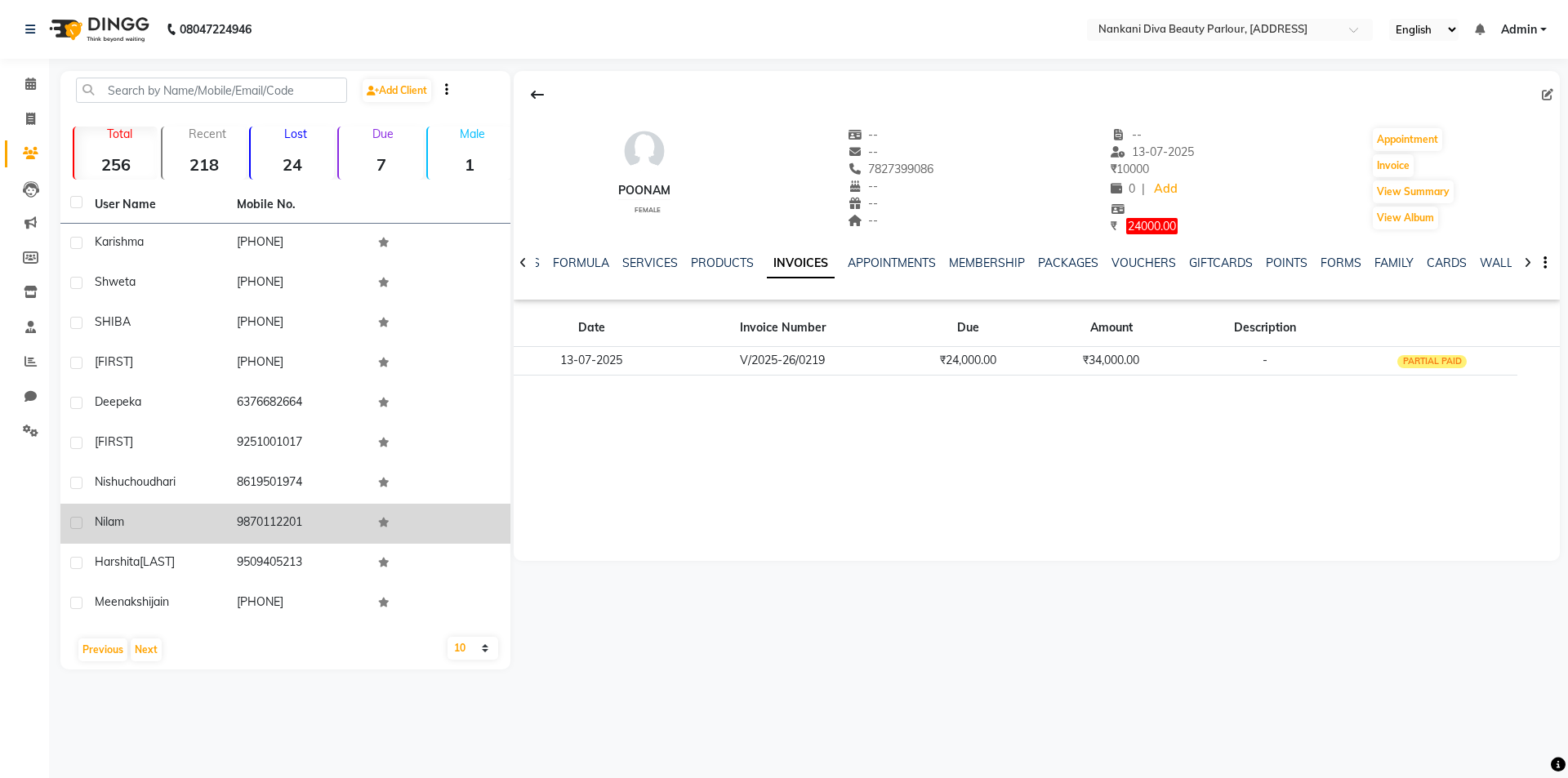 click on "nilam" 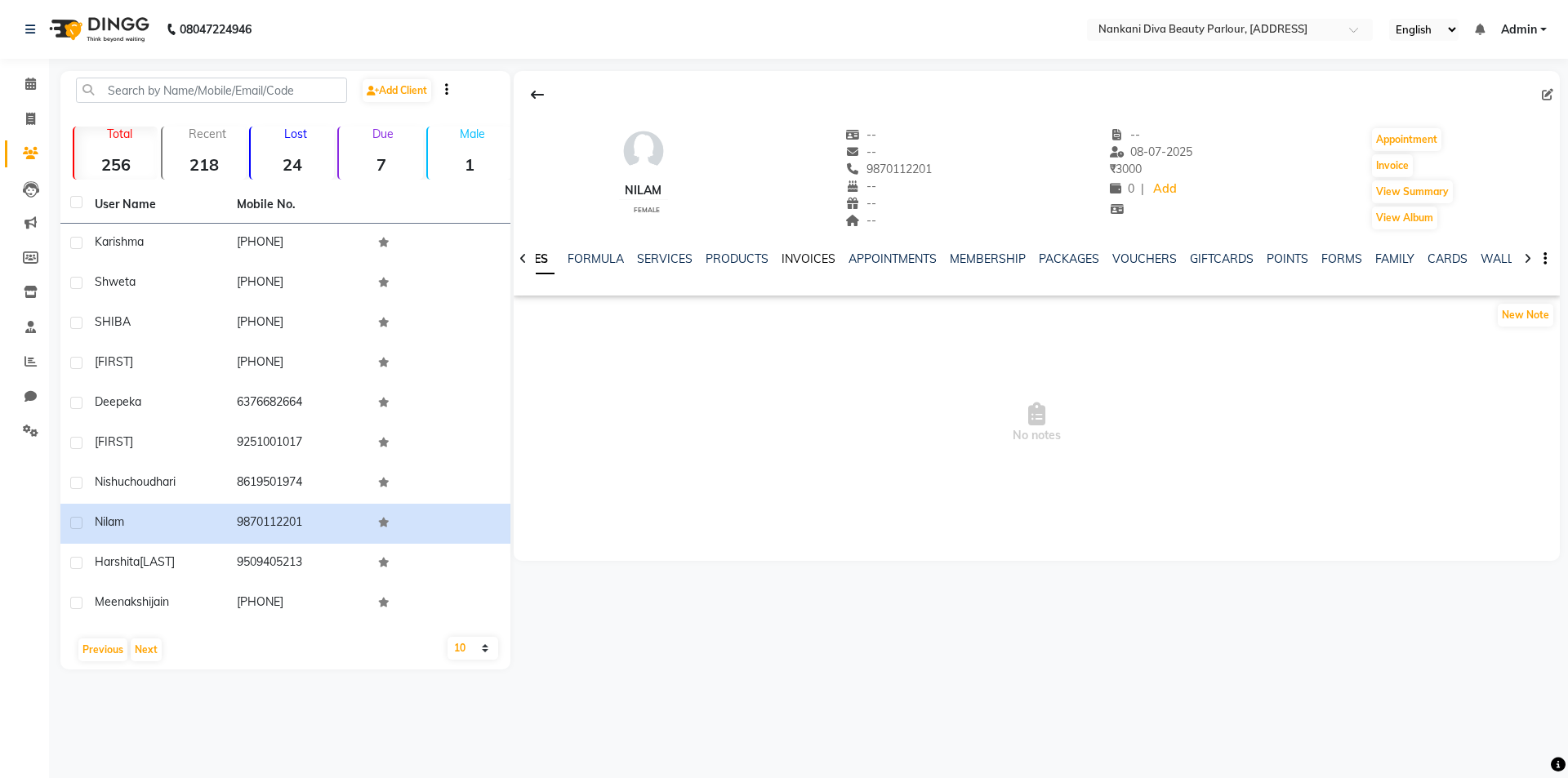 click on "INVOICES" 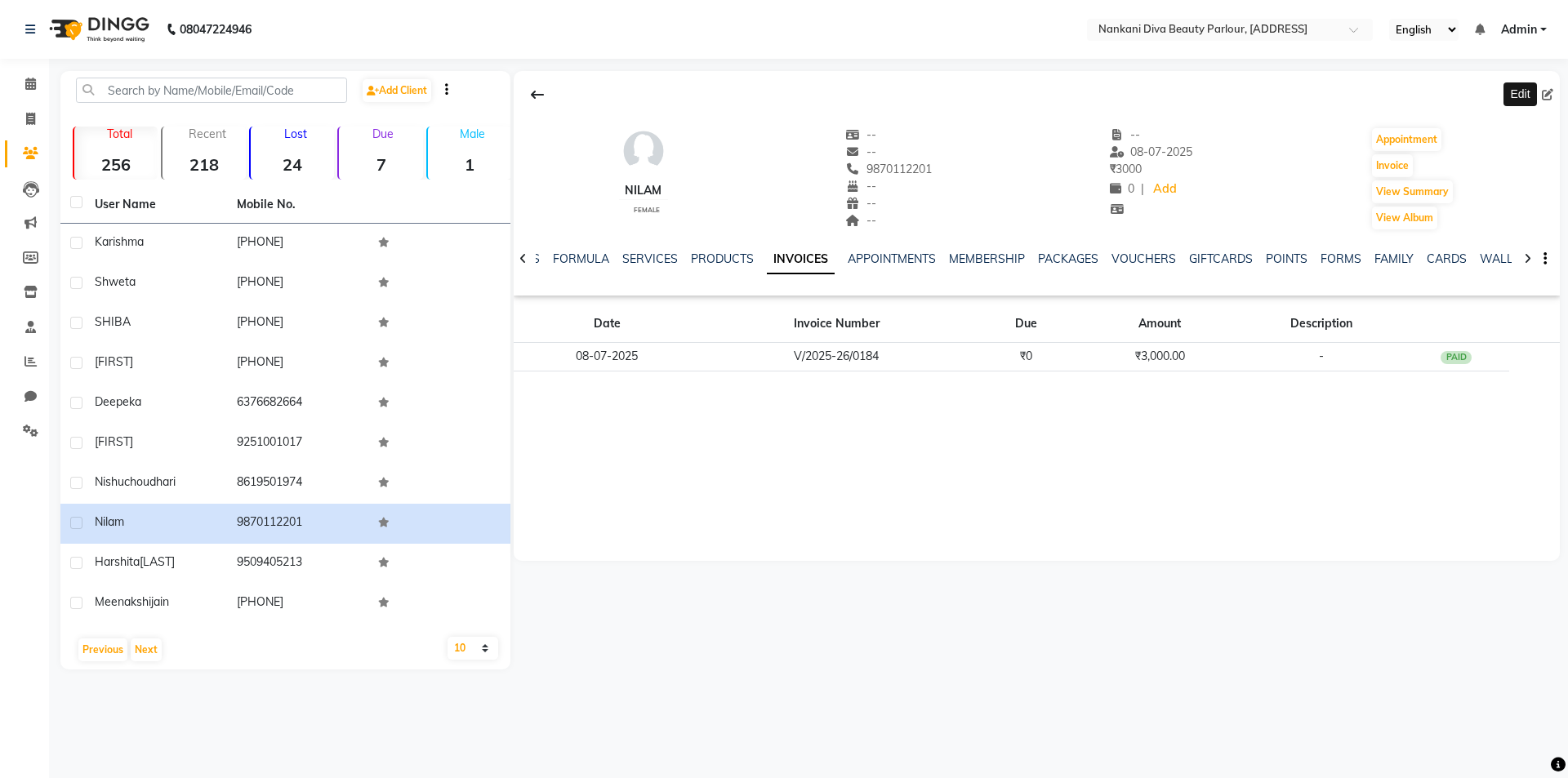 click 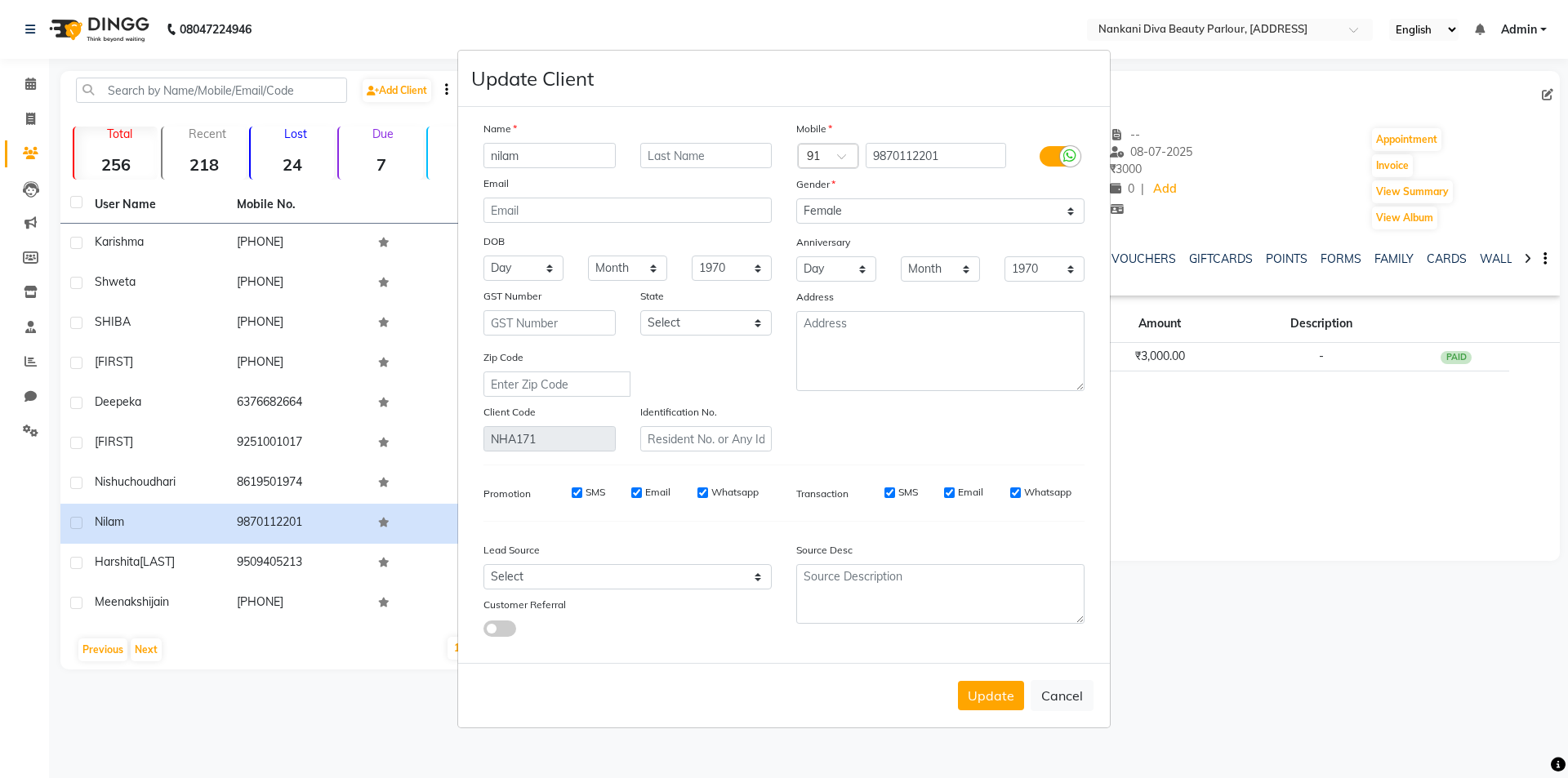 click on "GST Number State Select Andaman and Nicobar Islands Andhra Pradesh Arunachal Pradesh Assam Bihar Chandigarh Chhattisgarh Dadra and Nagar Haveli Daman and Diu Delhi Goa Gujarat Haryana Himachal Pradesh Jammu and Kashmir Jharkhand Karnataka Kerala Lakshadweep Madhya Pradesh Maharashtra Manipur Meghalaya Mizoram Nagaland Odisha Pondicherry Punjab Rajasthan Sikkim Tamil Nadu" at bounding box center (784, 389) 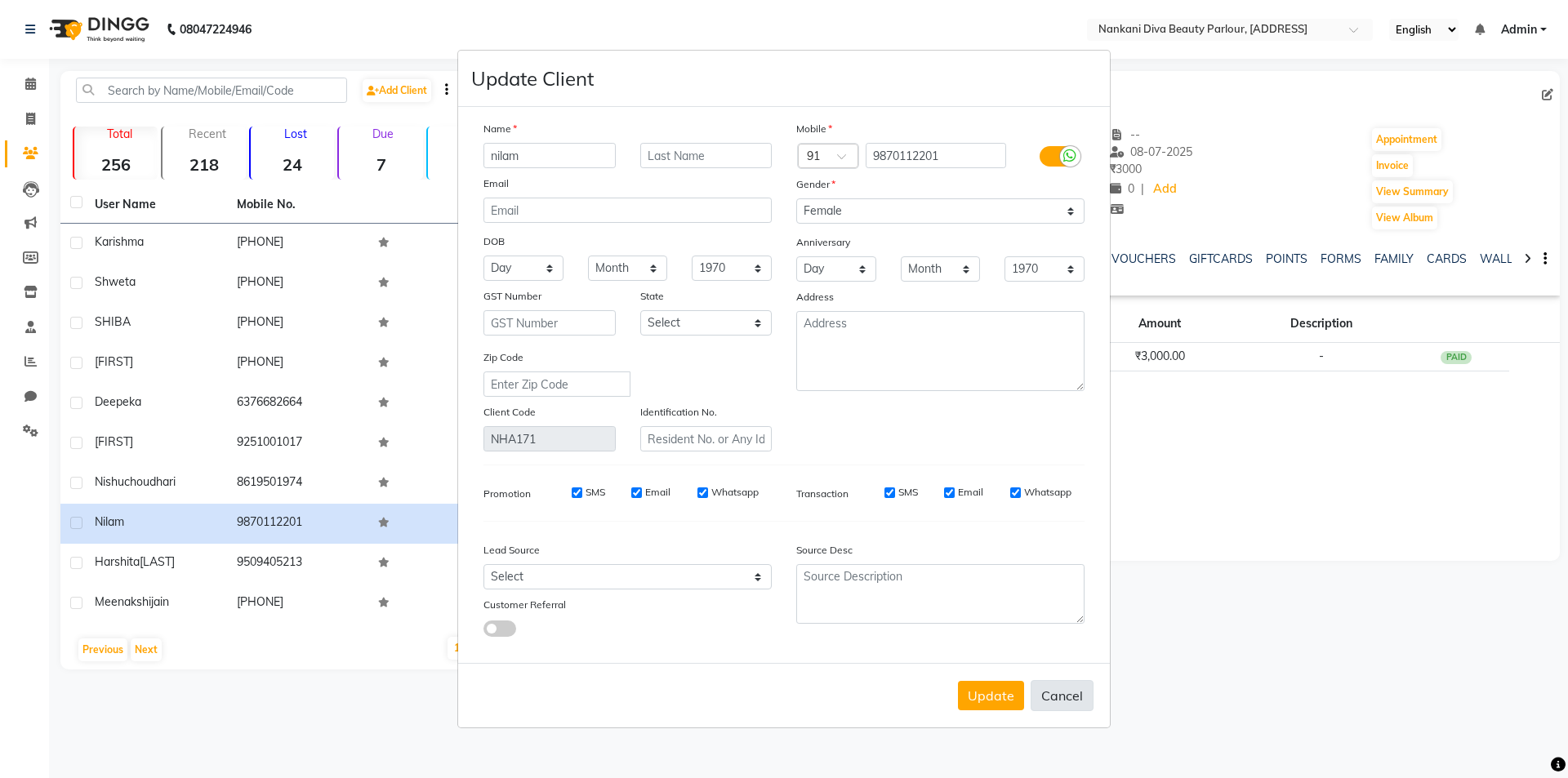 click on "Cancel" at bounding box center [1062, 696] 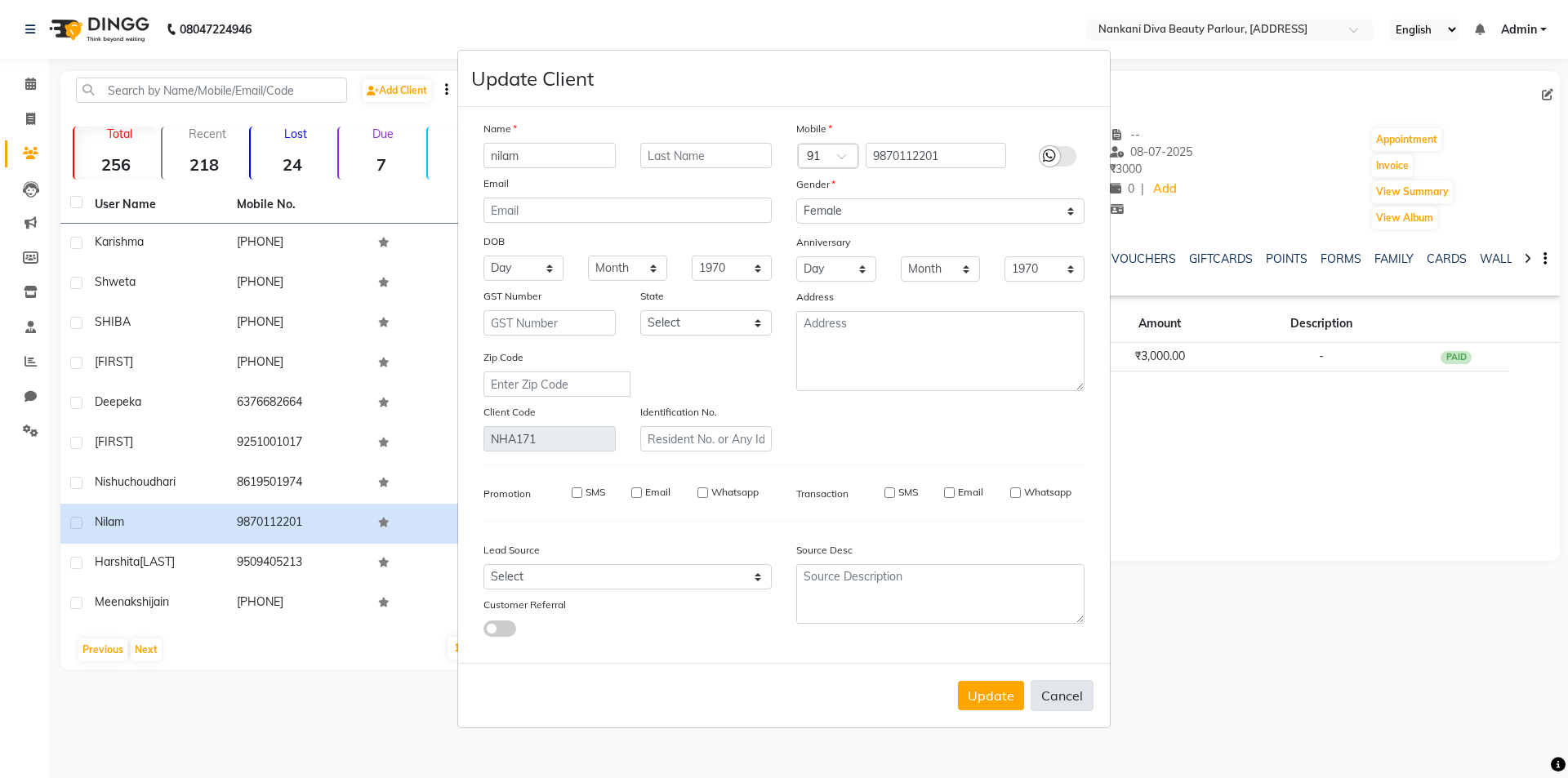type 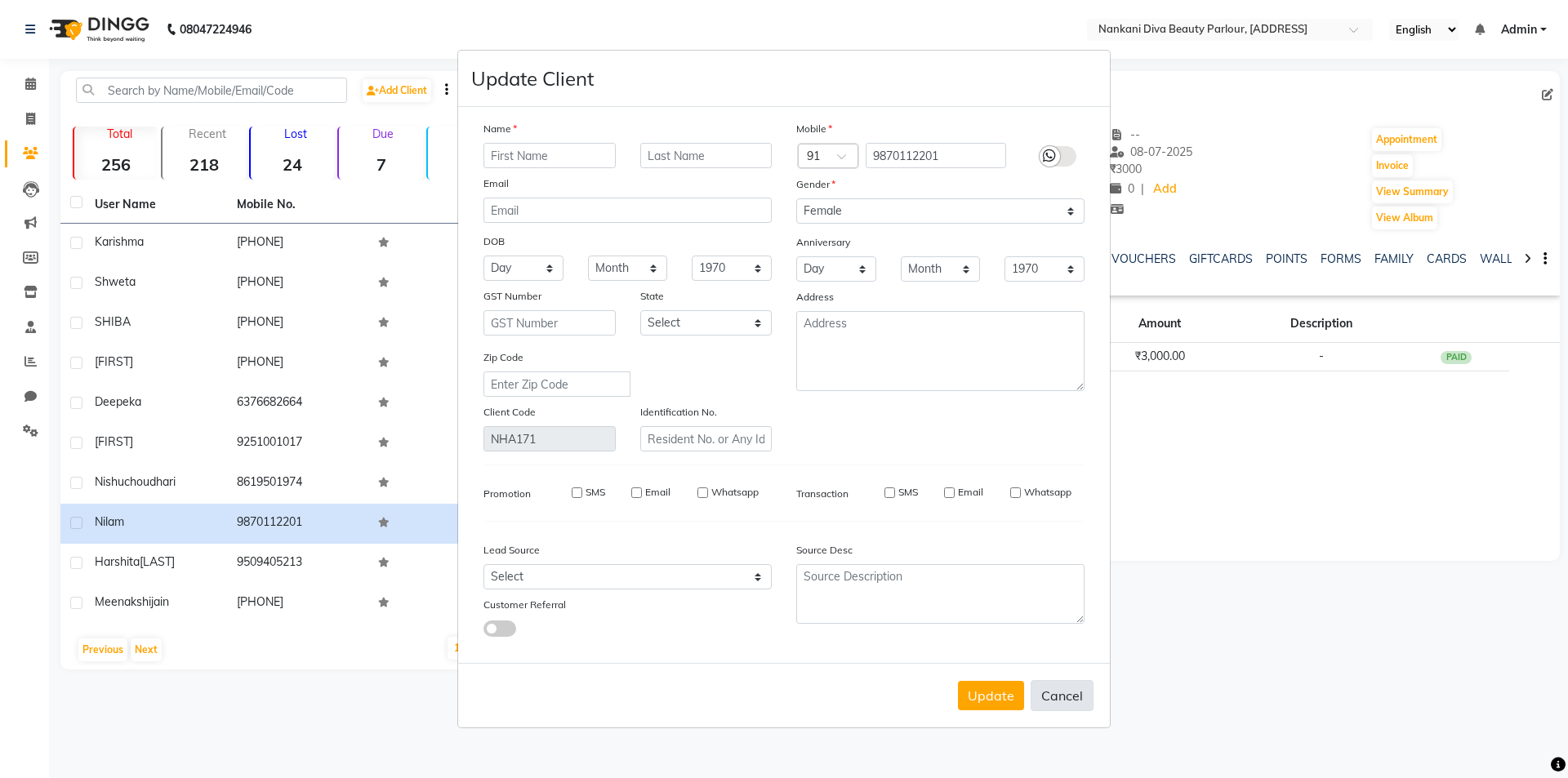 select 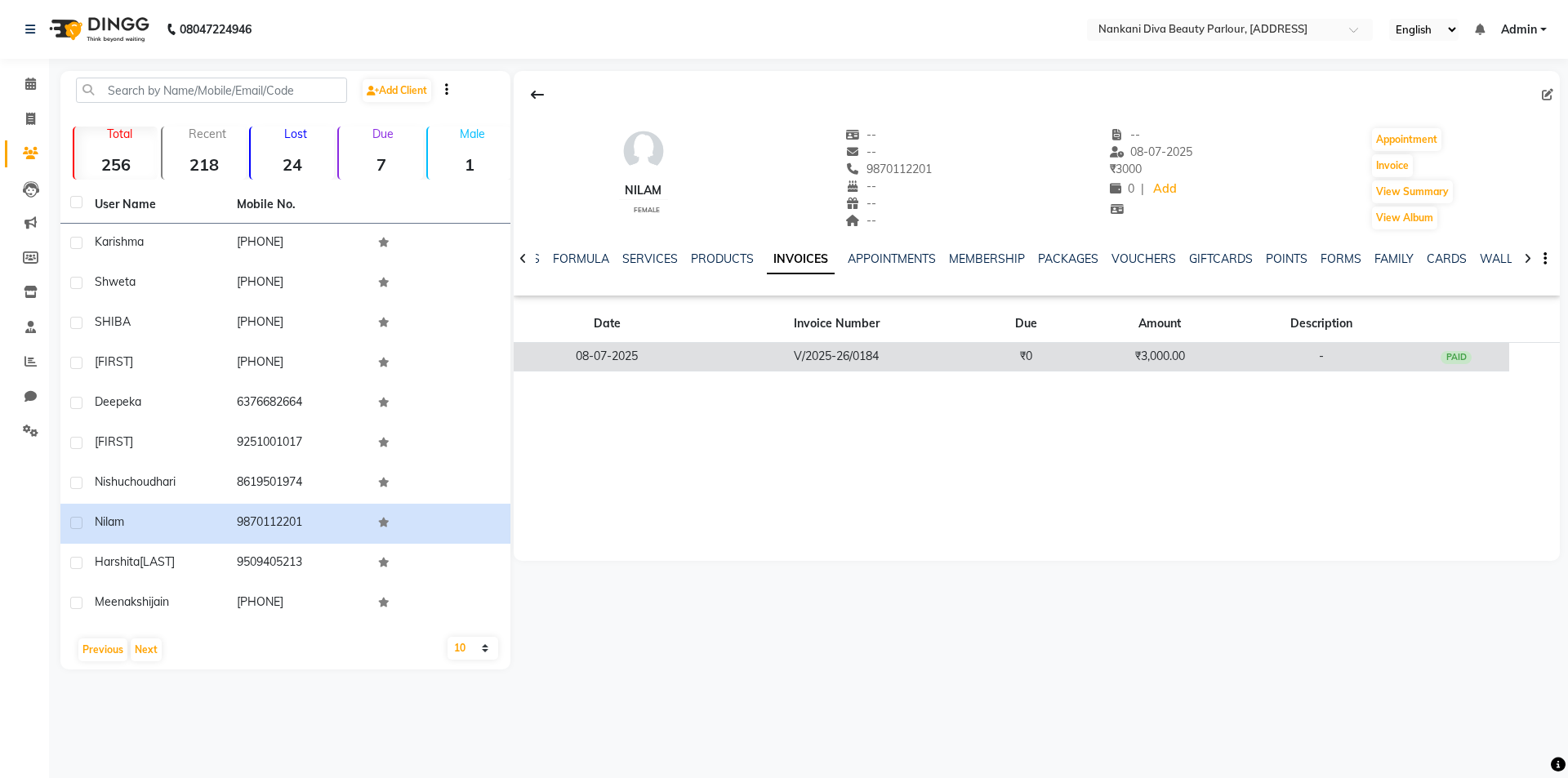 click on "-" 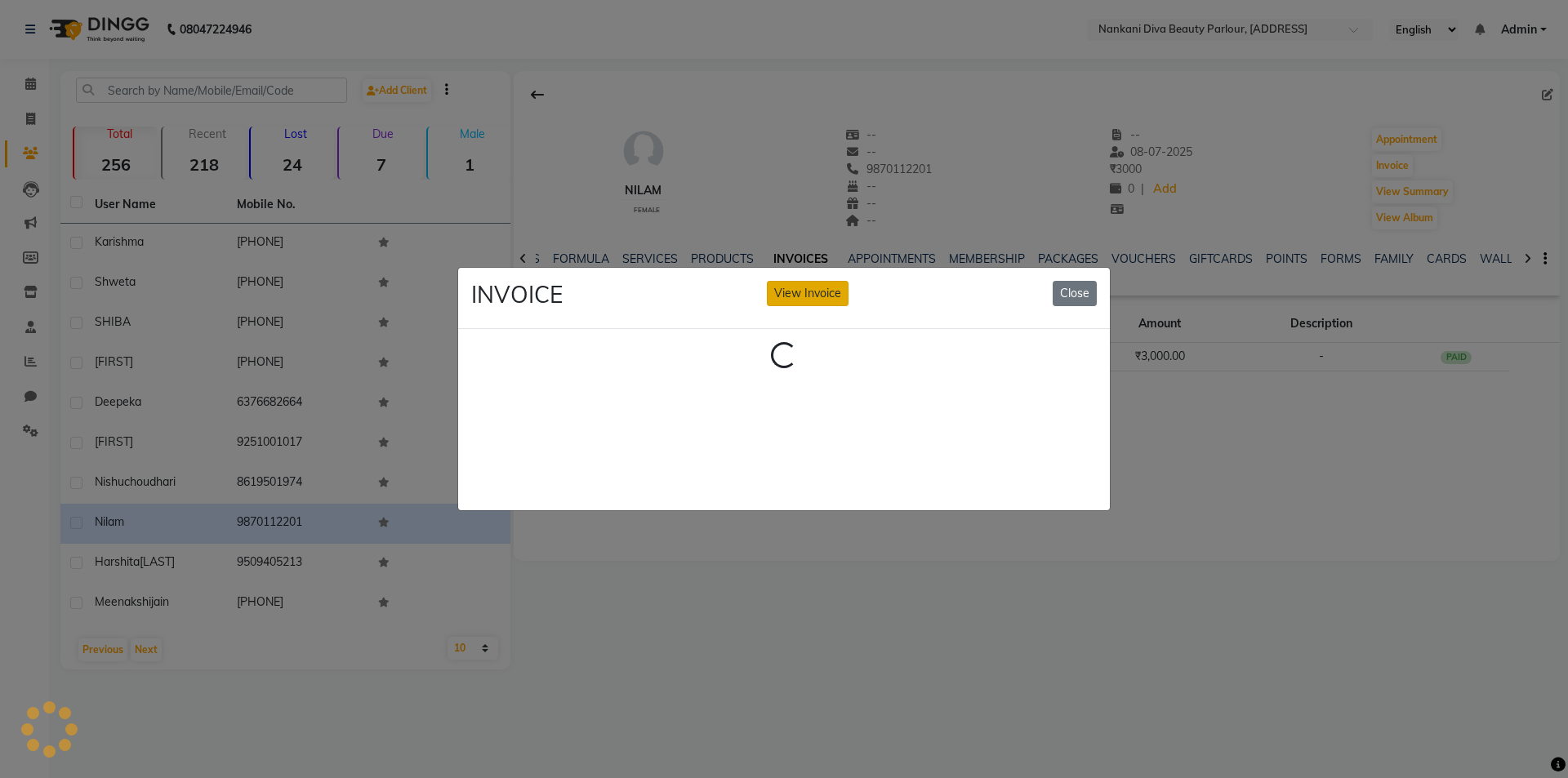 click on "View Invoice" 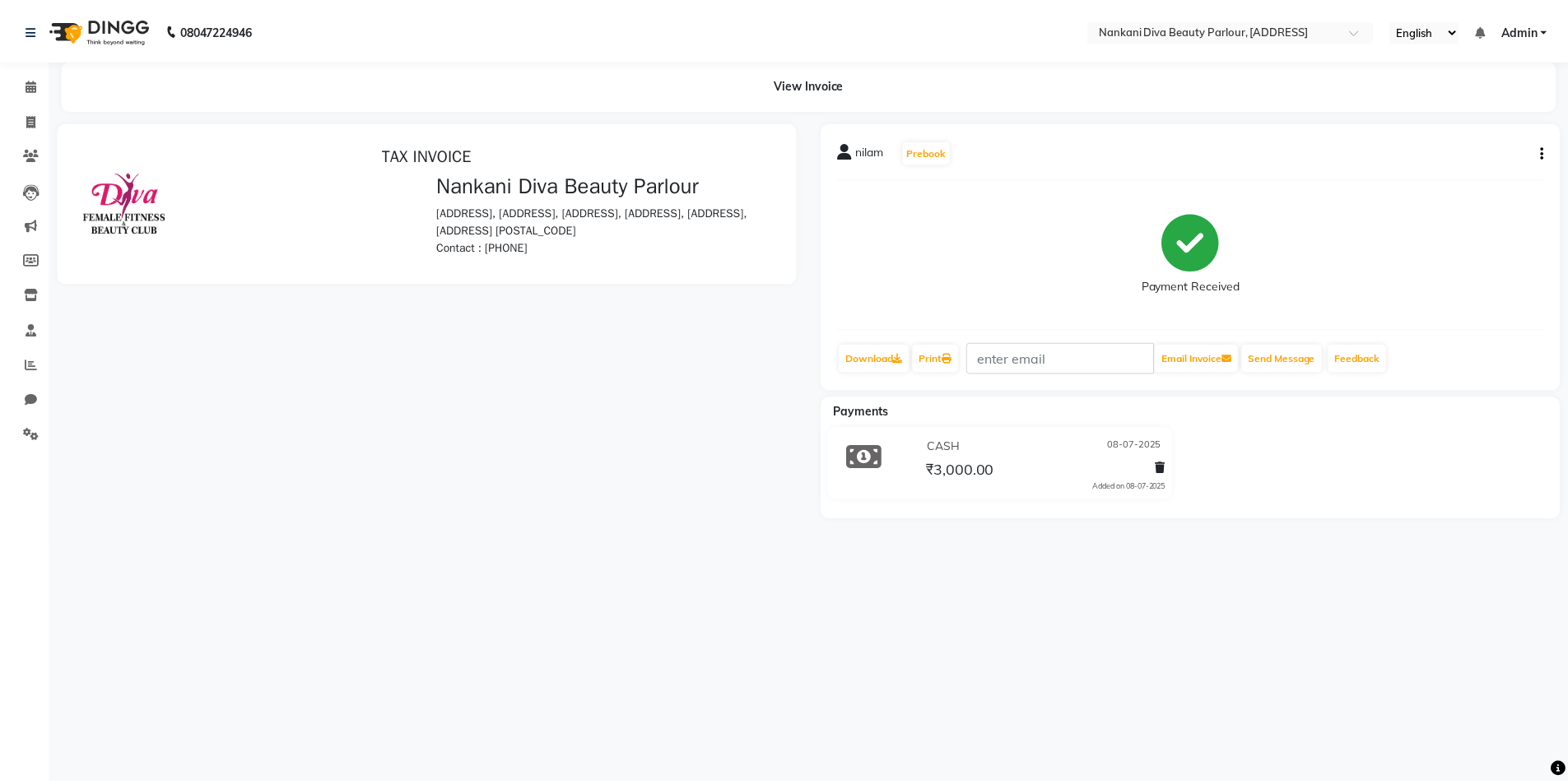 scroll, scrollTop: 0, scrollLeft: 0, axis: both 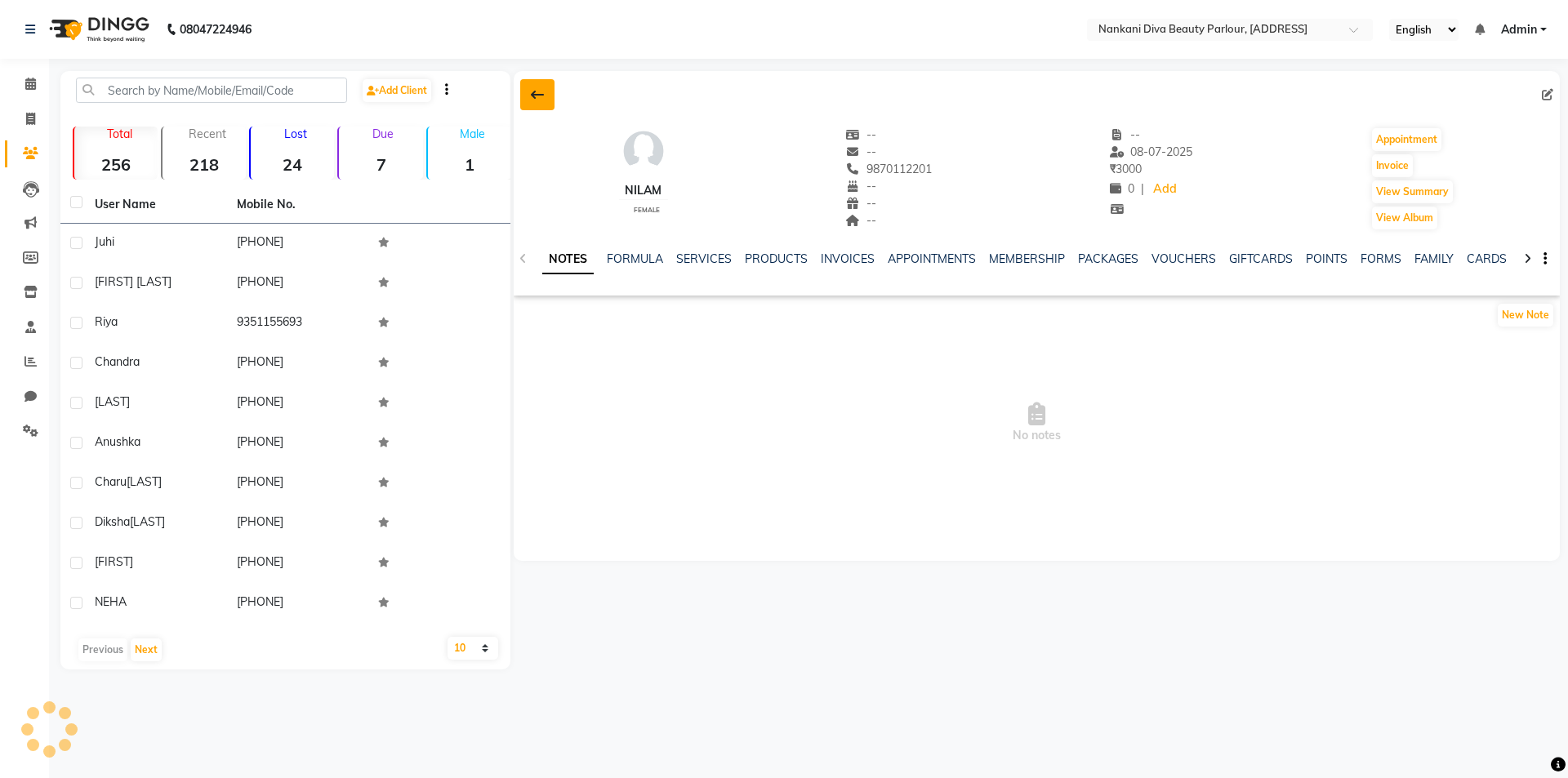 click 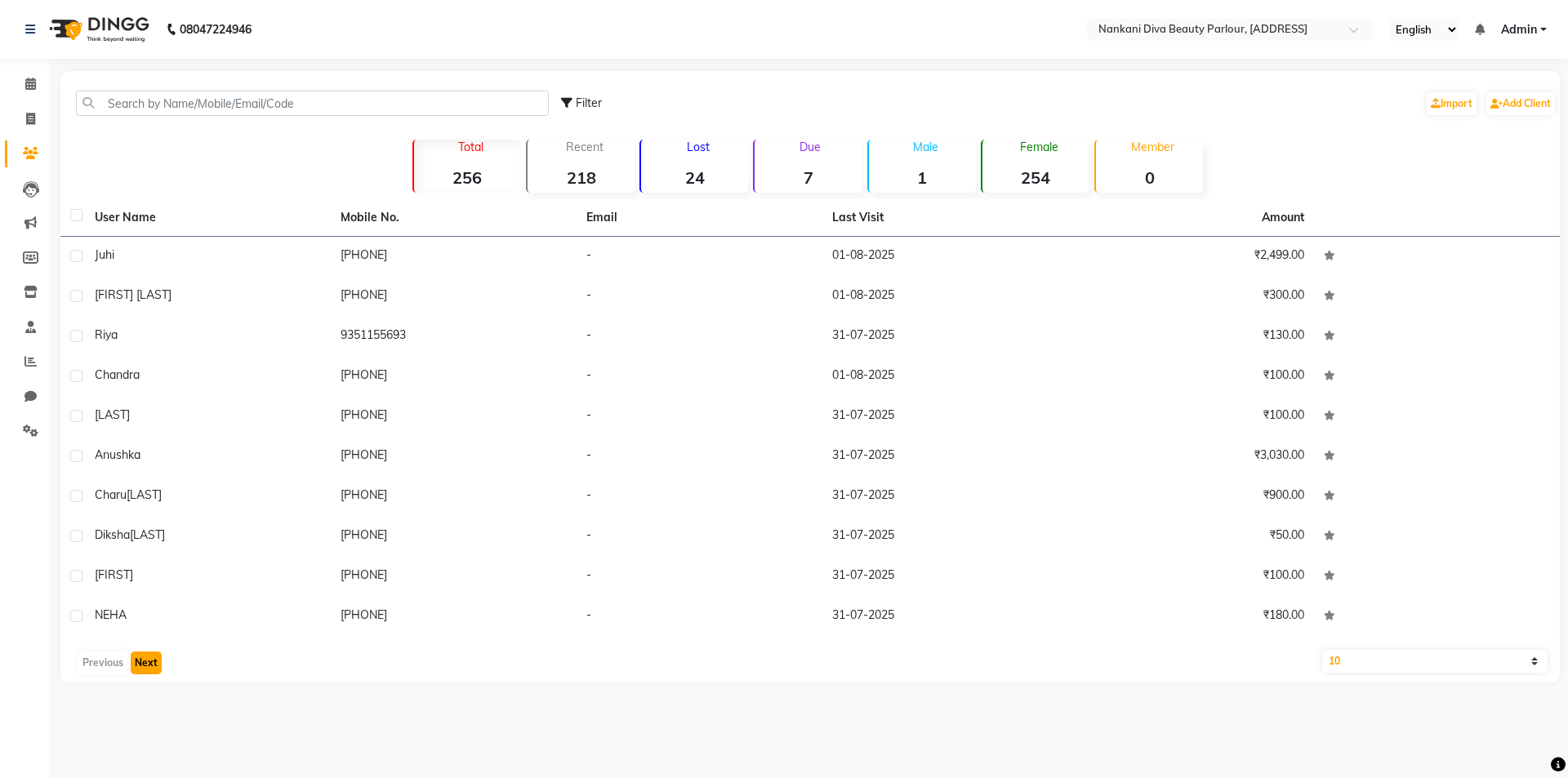 click on "Next" 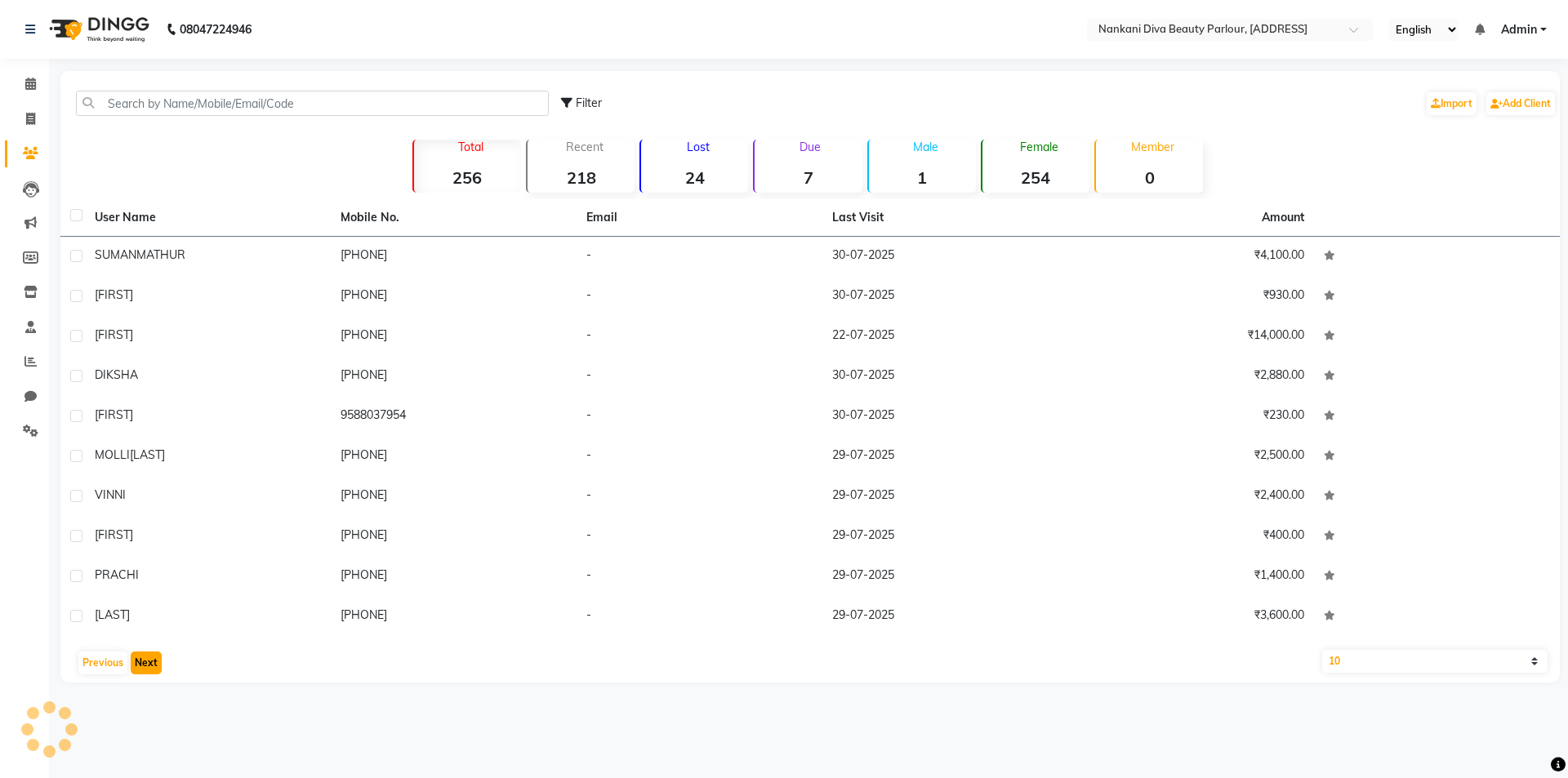 click on "Next" 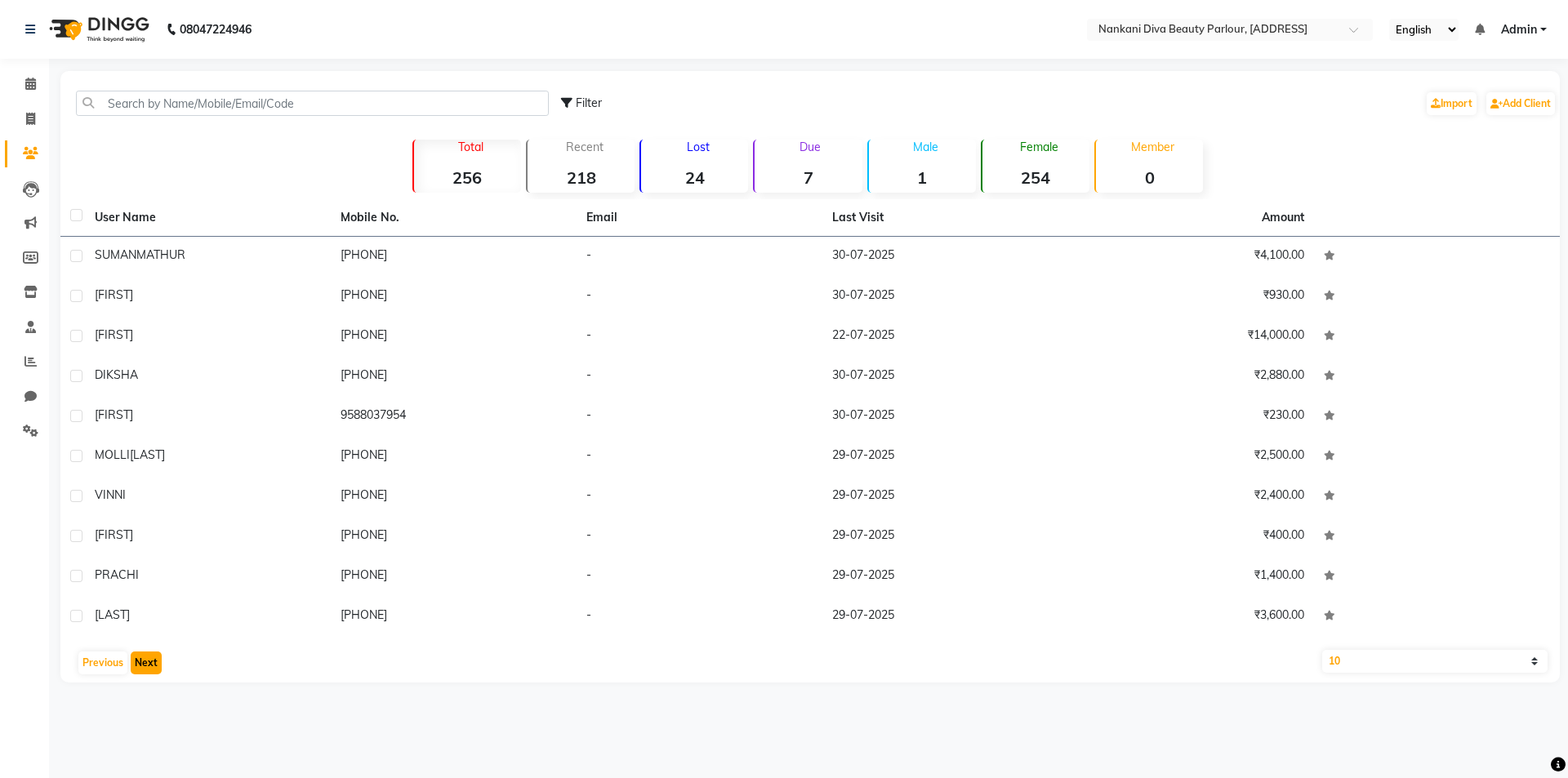 click on "Next" 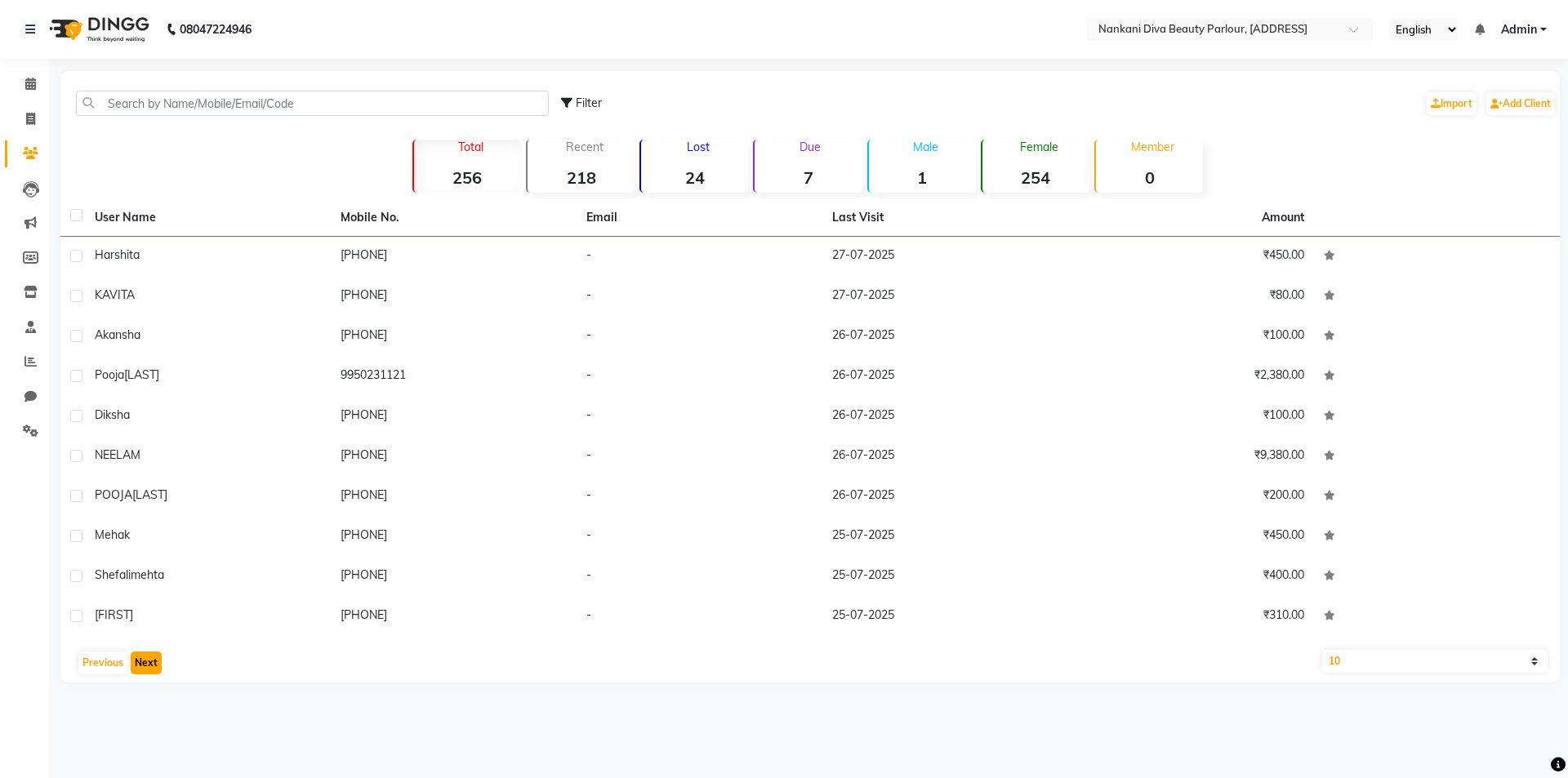 click on "Next" 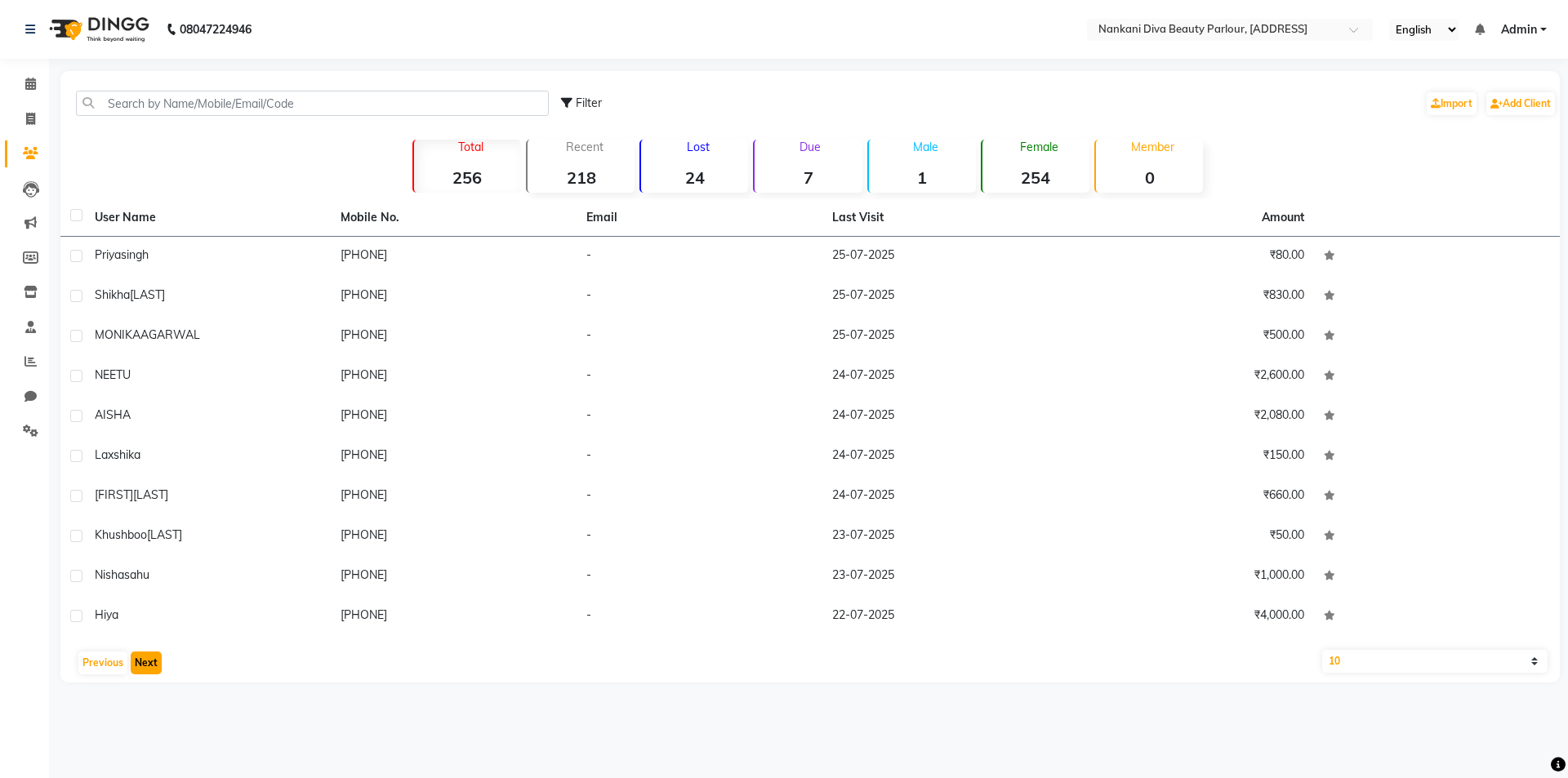 click on "Next" 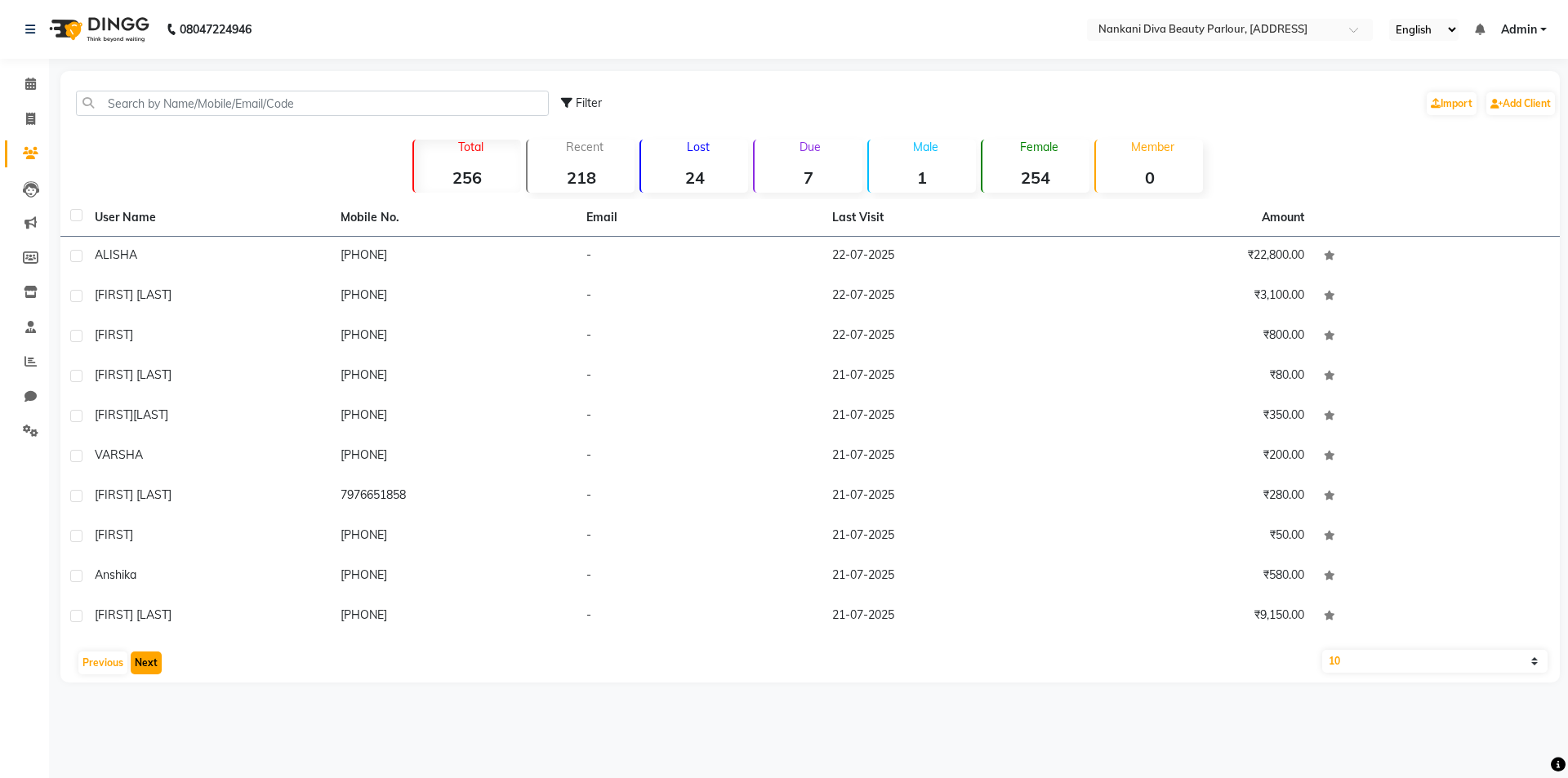 click on "Next" 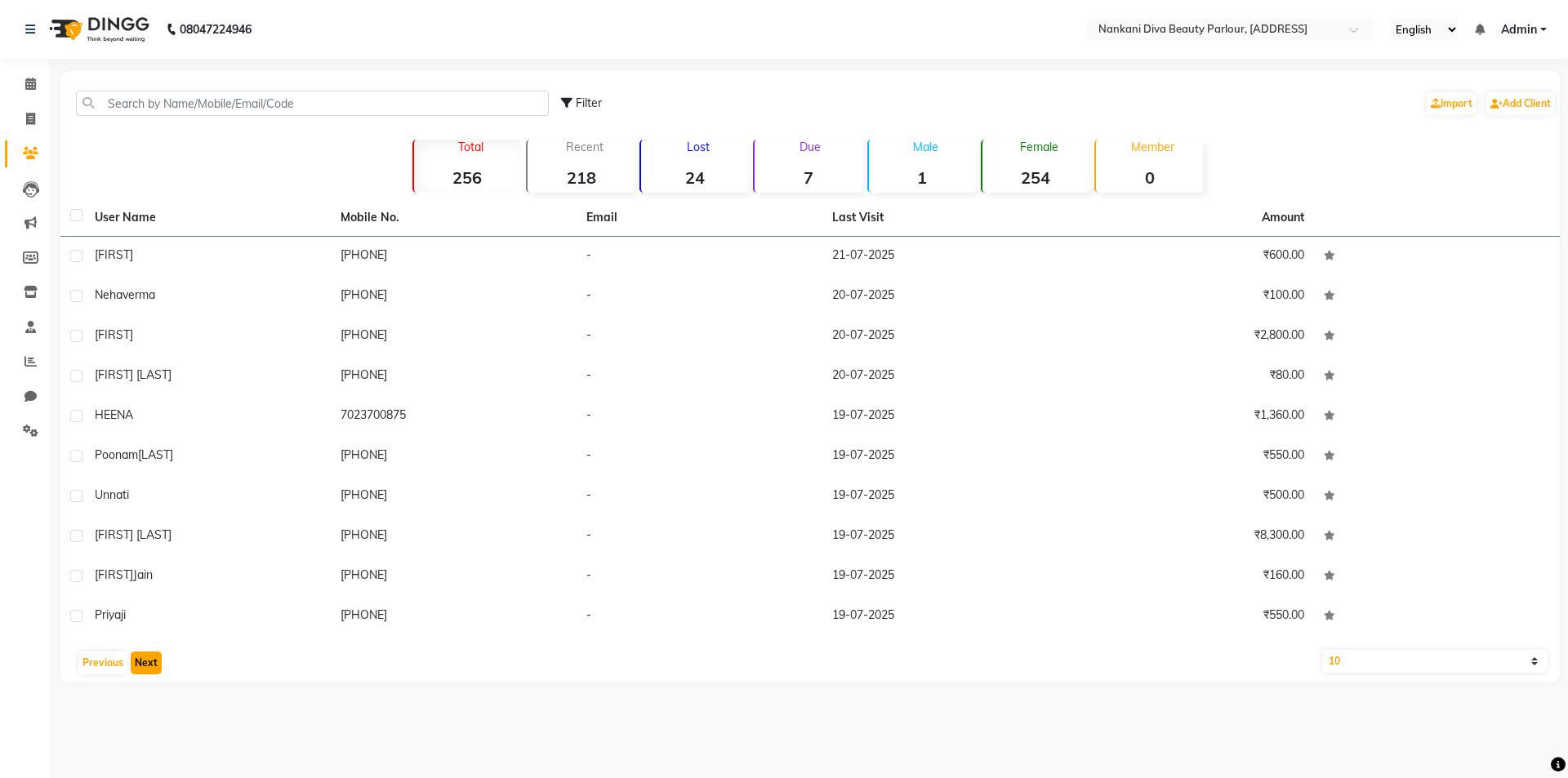 click on "Next" 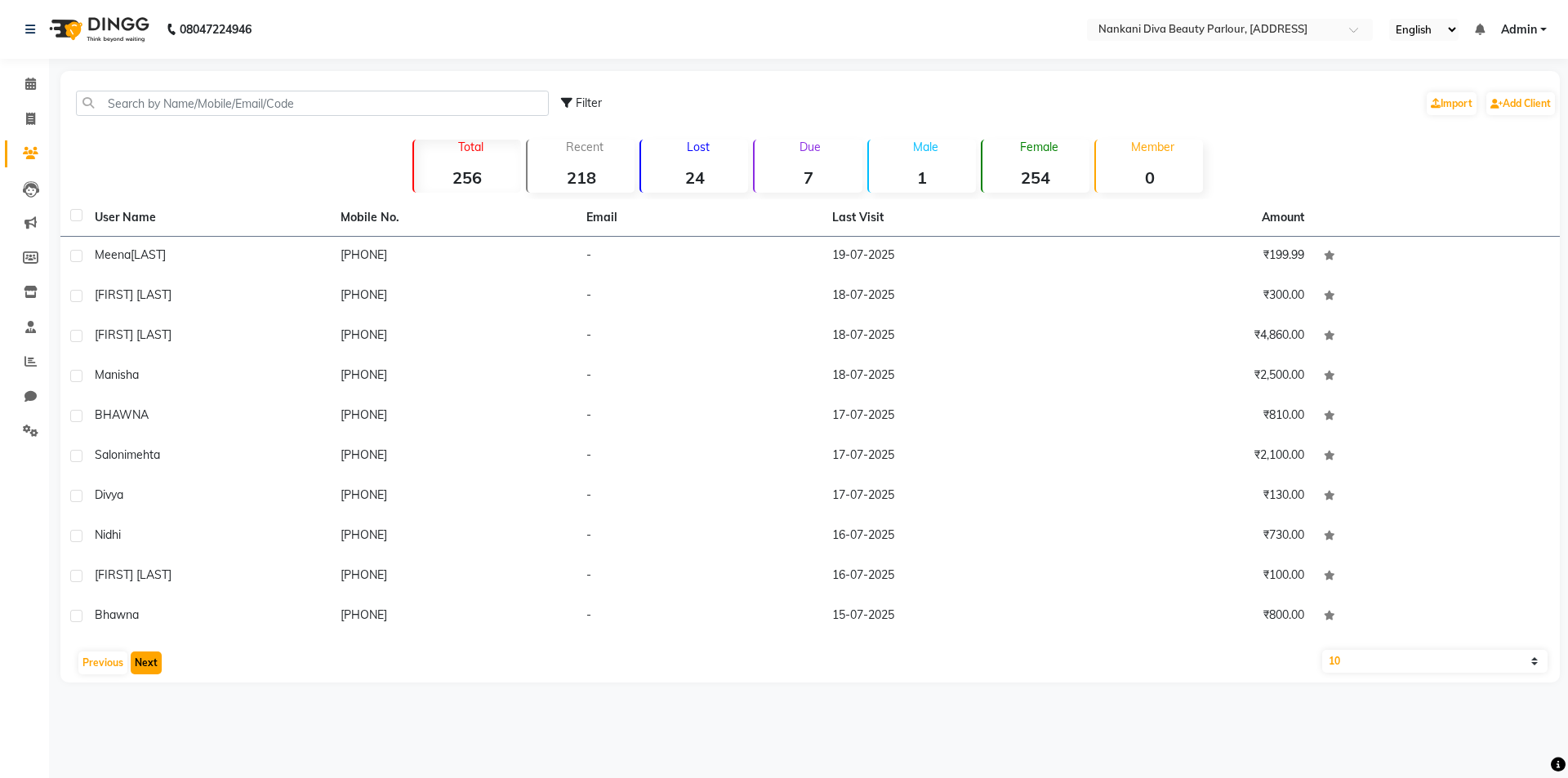 click on "Next" 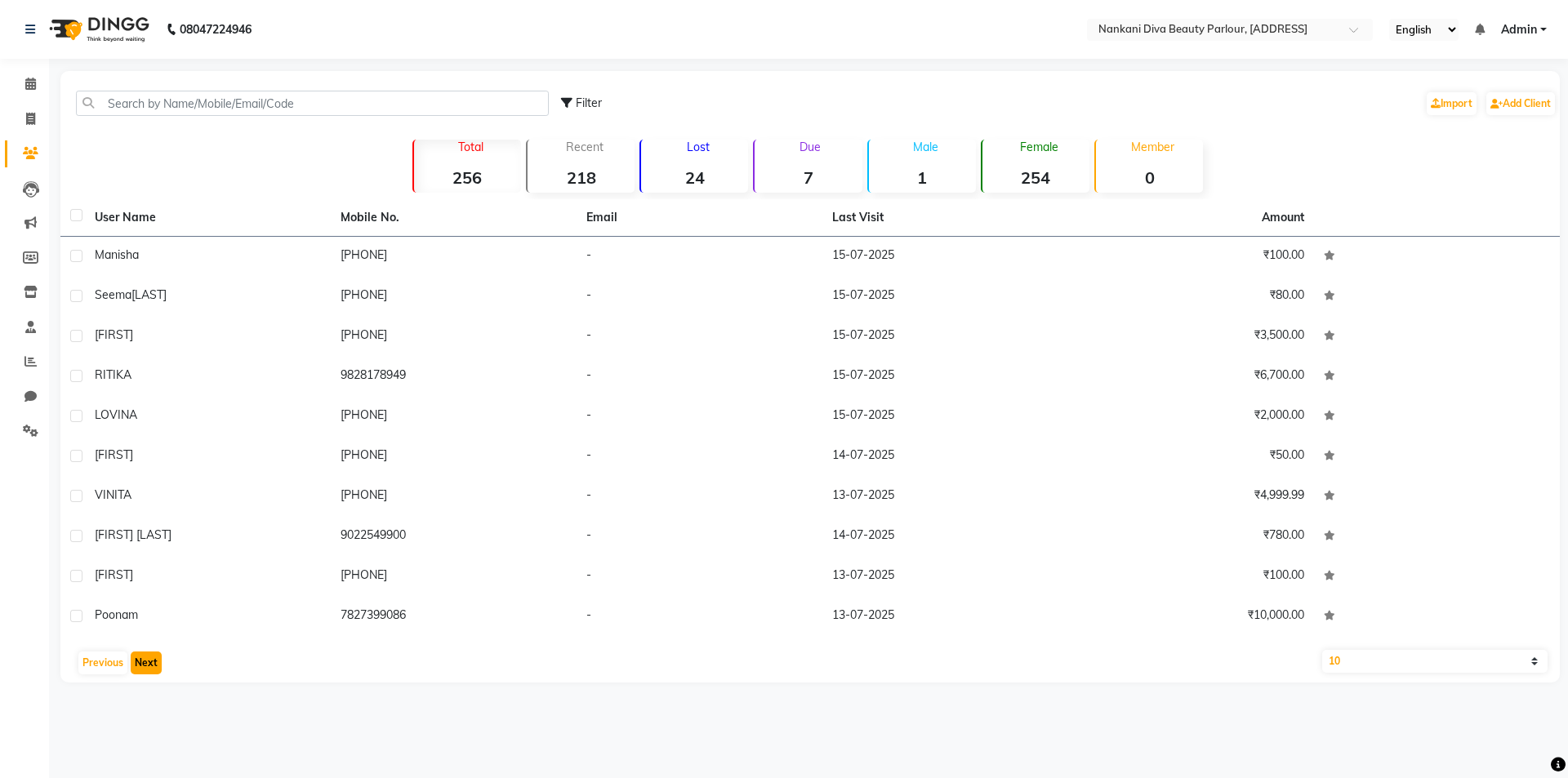 click on "Next" 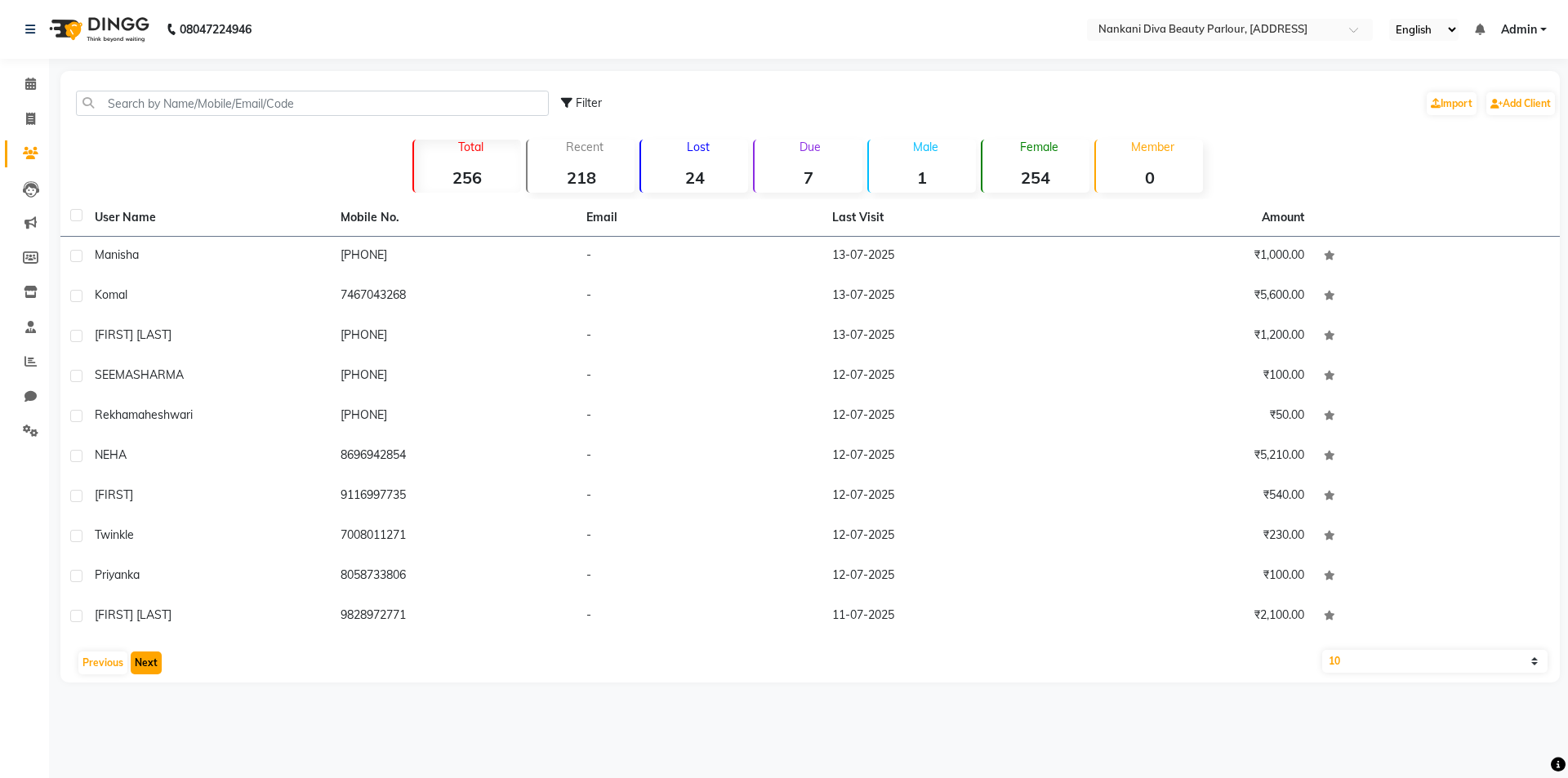 click on "Next" 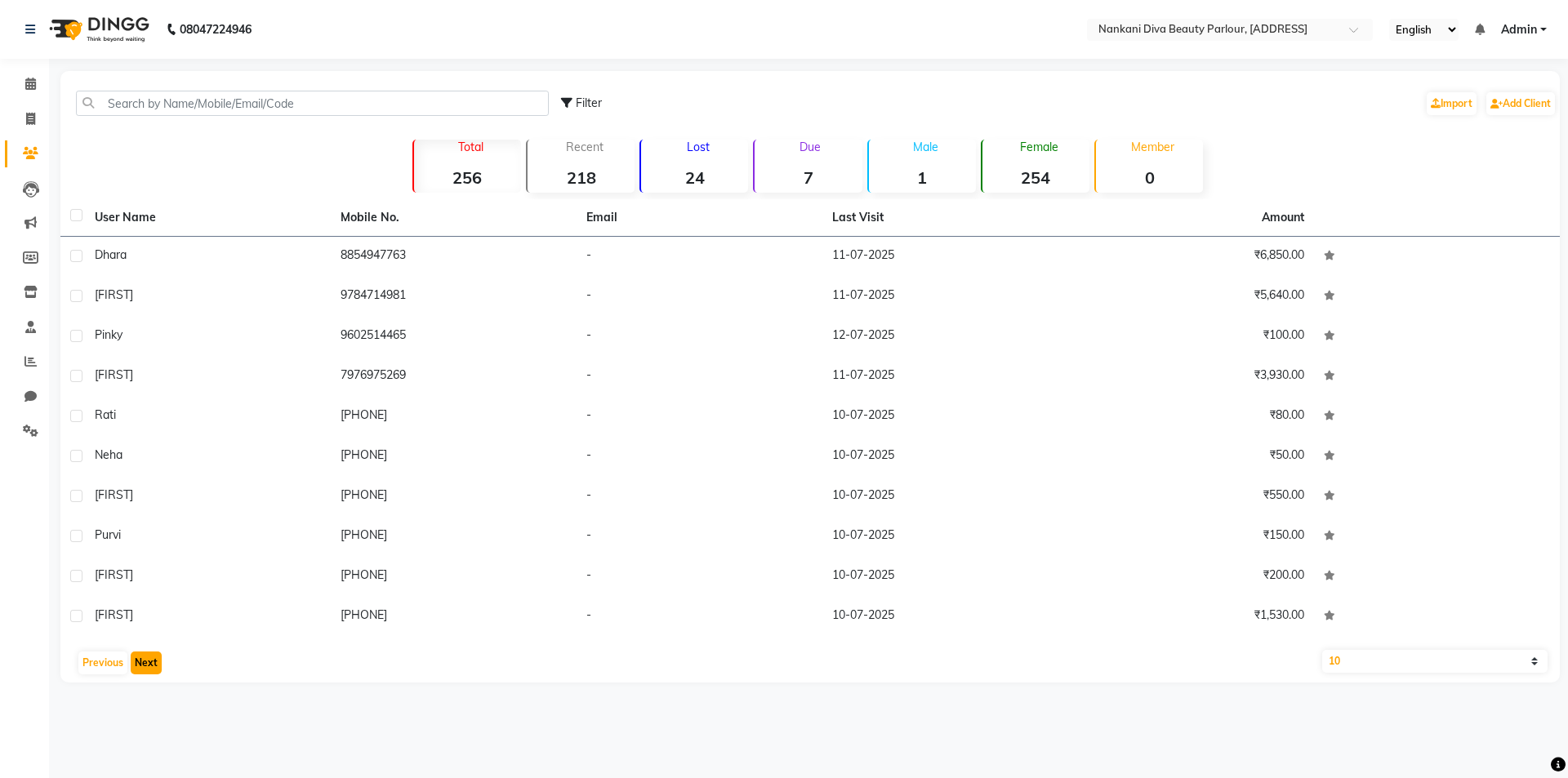 click on "Next" 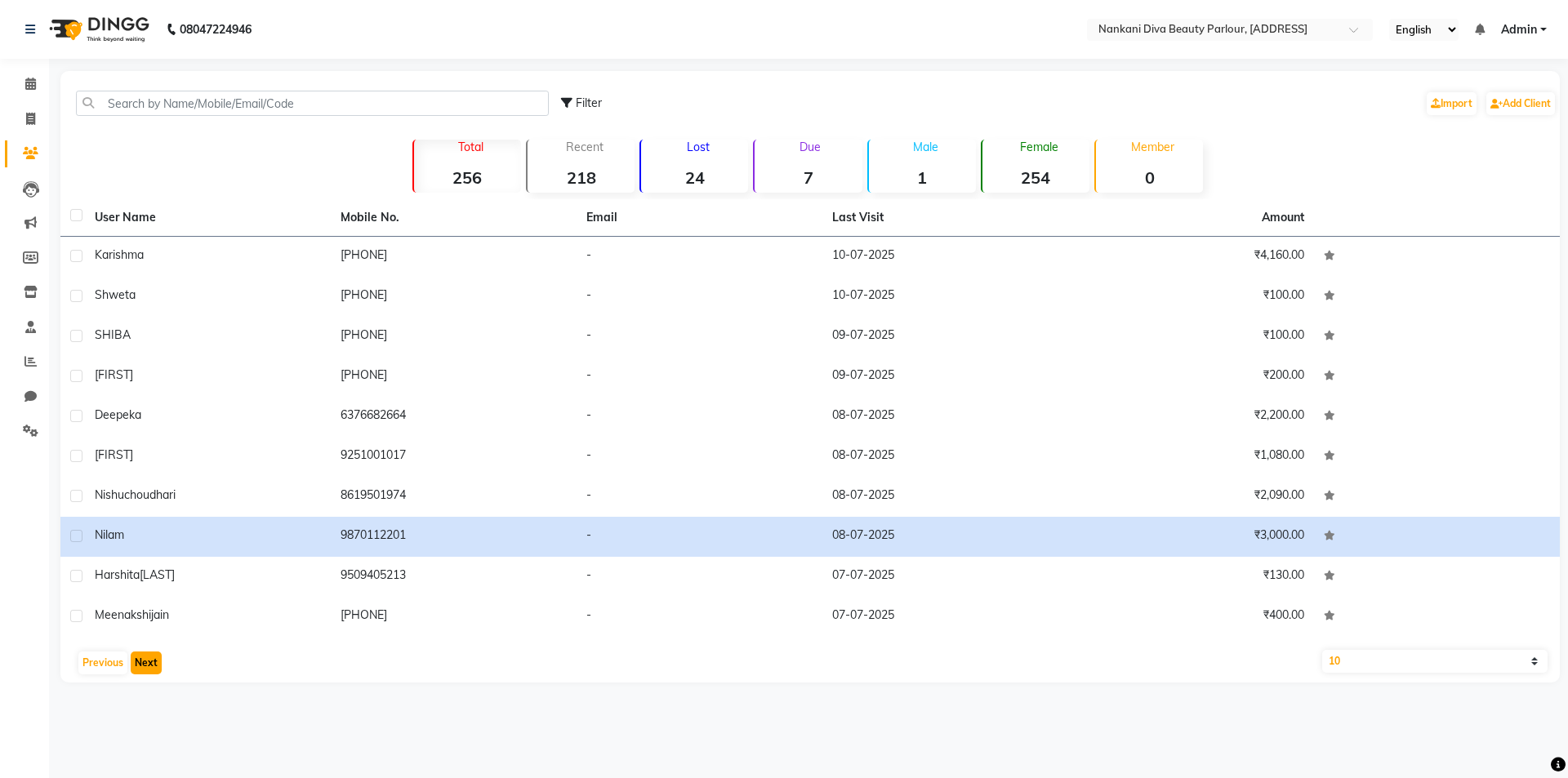 click on "Next" 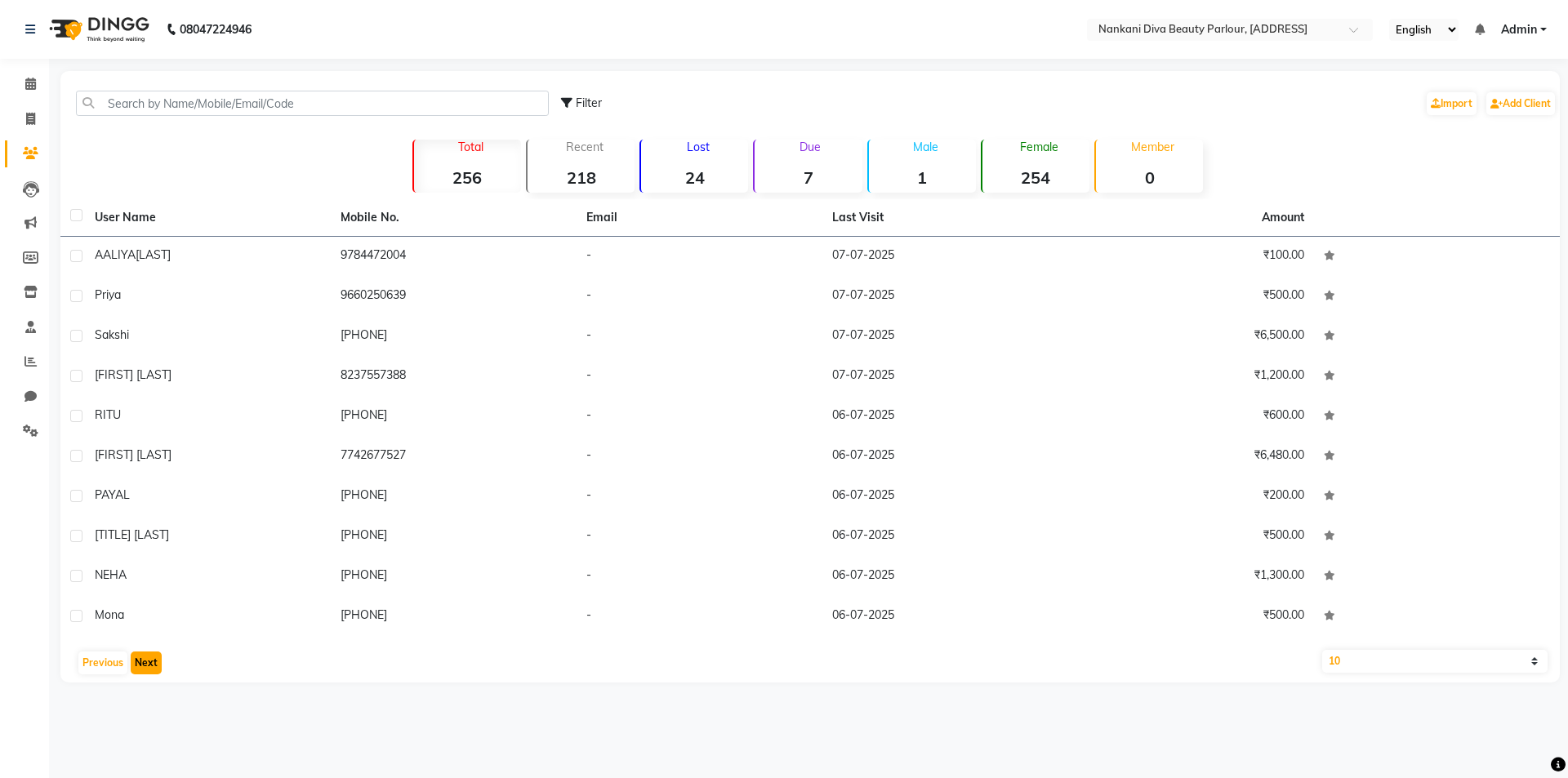click on "Next" 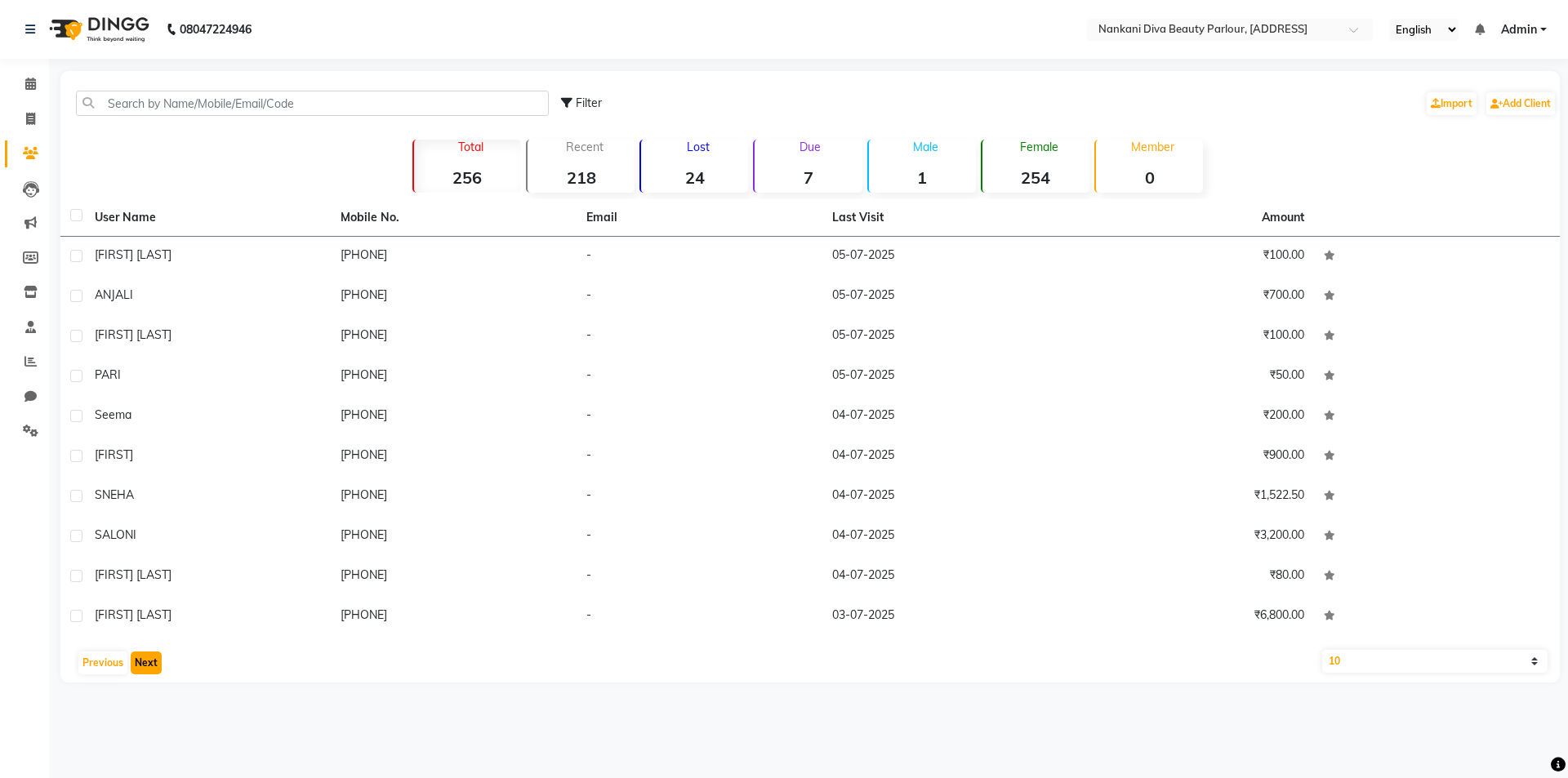 click on "Next" 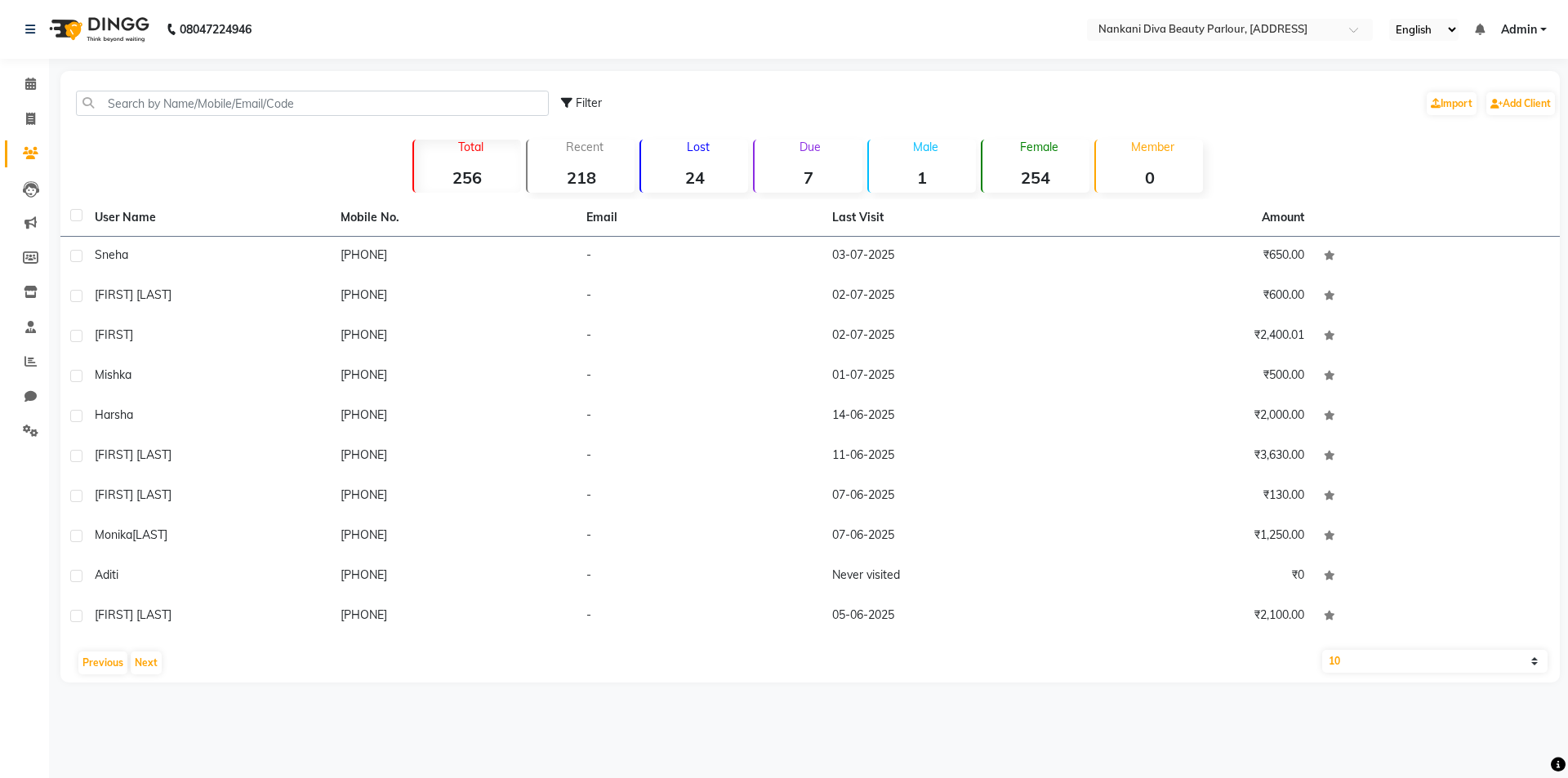 click on "Filter Import Add Client Total 256 Recent 218 Lost 24 Due 7 Male 1 Female 254 Member 0 User Name Mobile No. Email Last Visit Amount [FIRST] [LAST] [PHONE] - [DATE] [CURRENCY] [AMOUNT] [FIRST] [LAST] [PHONE] - [DATE] [CURRENCY] [AMOUNT] [FIRST] [LAST] [PHONE] - [DATE] [CURRENCY] [AMOUNT] [FIRST] [LAST] [PHONE] - [DATE] [CURRENCY] [AMOUNT] [FIRST] [LAST] [PHONE] - [DATE] [CURRENCY] [AMOUNT] [FIRST] [LAST] [PHONE] - [DATE] [CURRENCY] [AMOUNT] [FIRST] [LAST] [PHONE] - [DATE] [CURRENCY] [AMOUNT] [FIRST] [LAST] [PHONE] - [DATE] [CURRENCY] [AMOUNT] [FIRST] [LAST] [PHONE] - [DATE] [CURRENCY] [AMOUNT] [FIRST] [LAST] [PHONE] - [DATE] [CURRENCY] [AMOUNT] Previous Next 10 50 100" 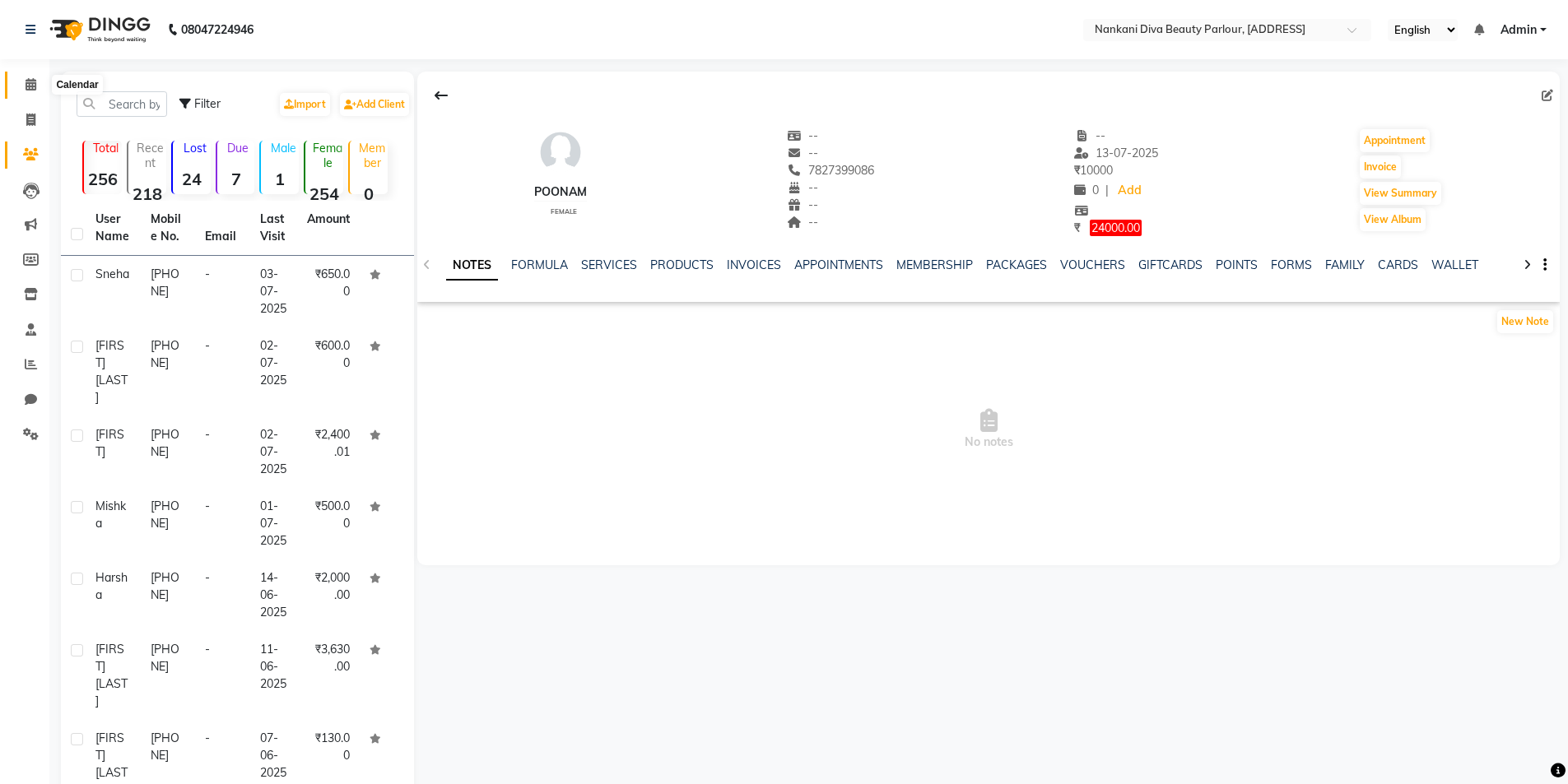 click 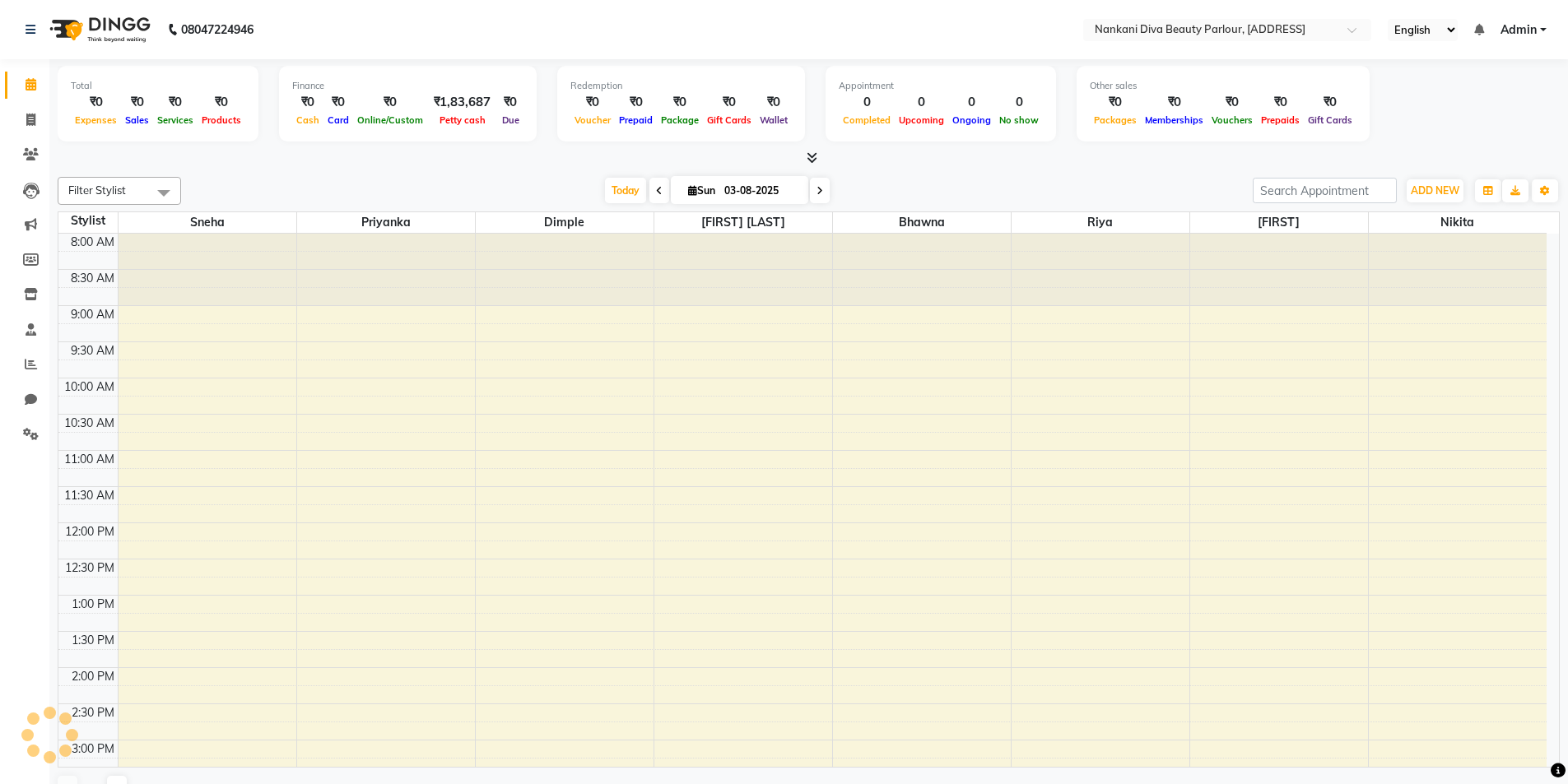 scroll, scrollTop: 0, scrollLeft: 0, axis: both 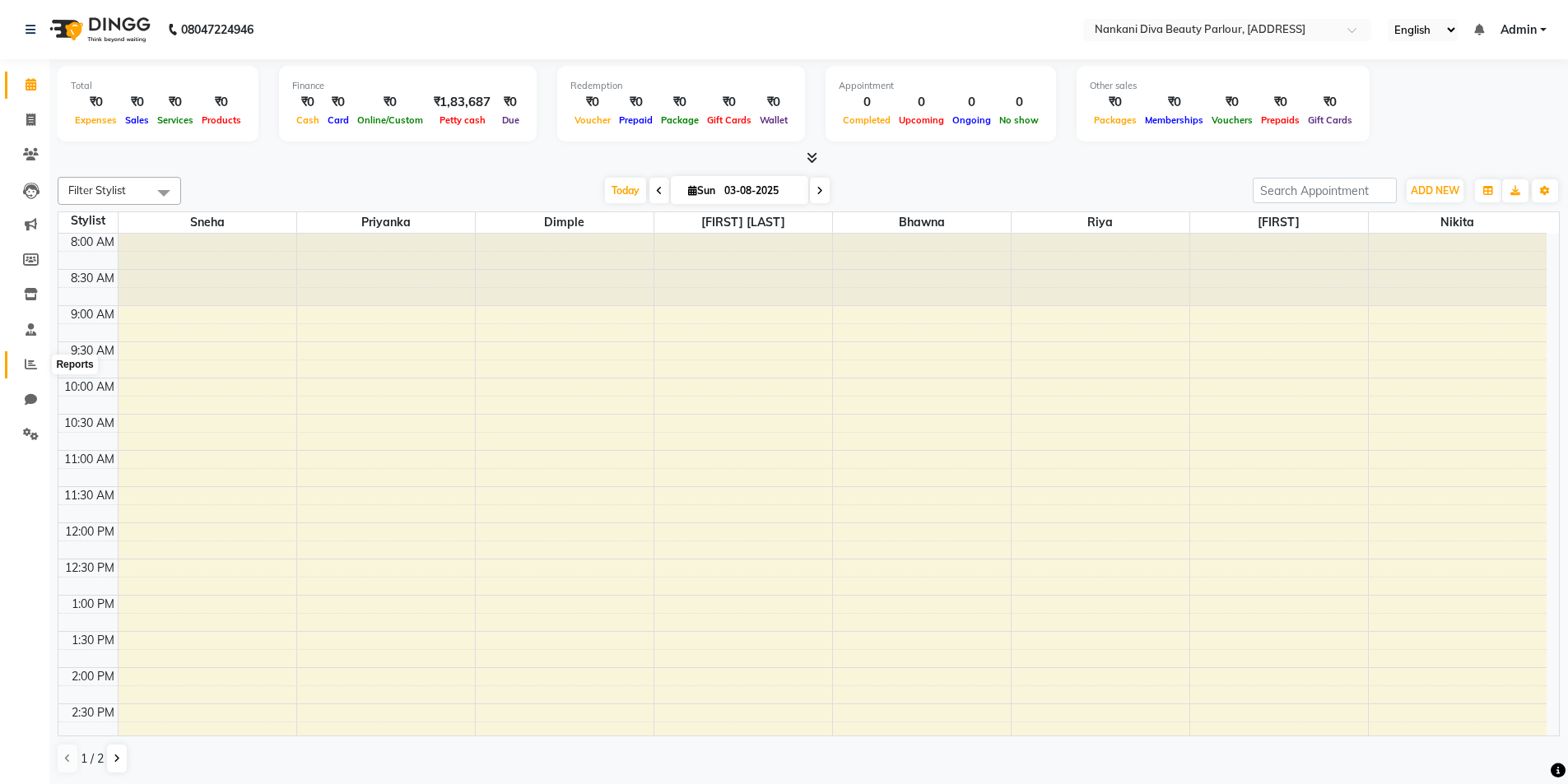 click 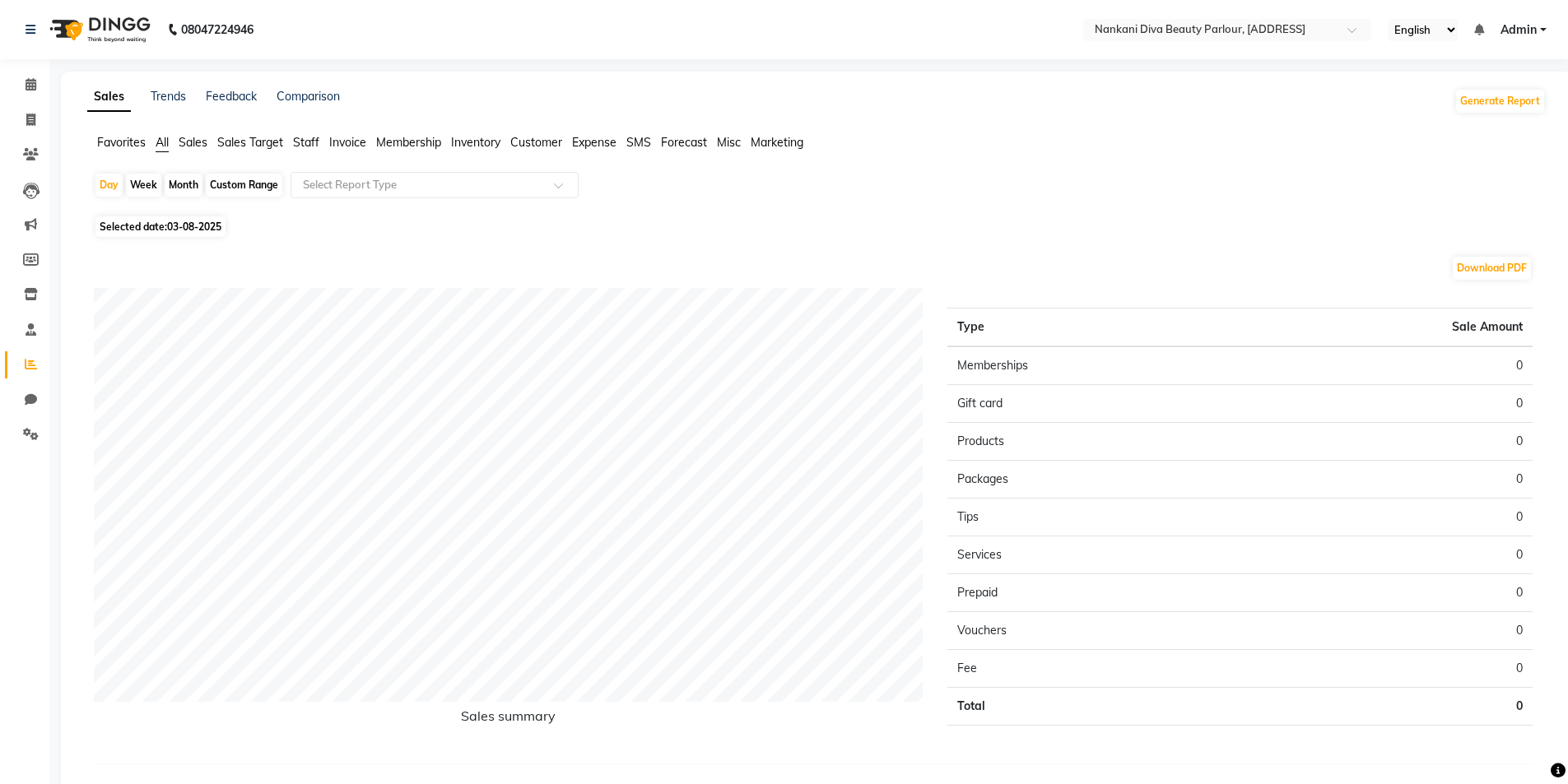 click on "Month" 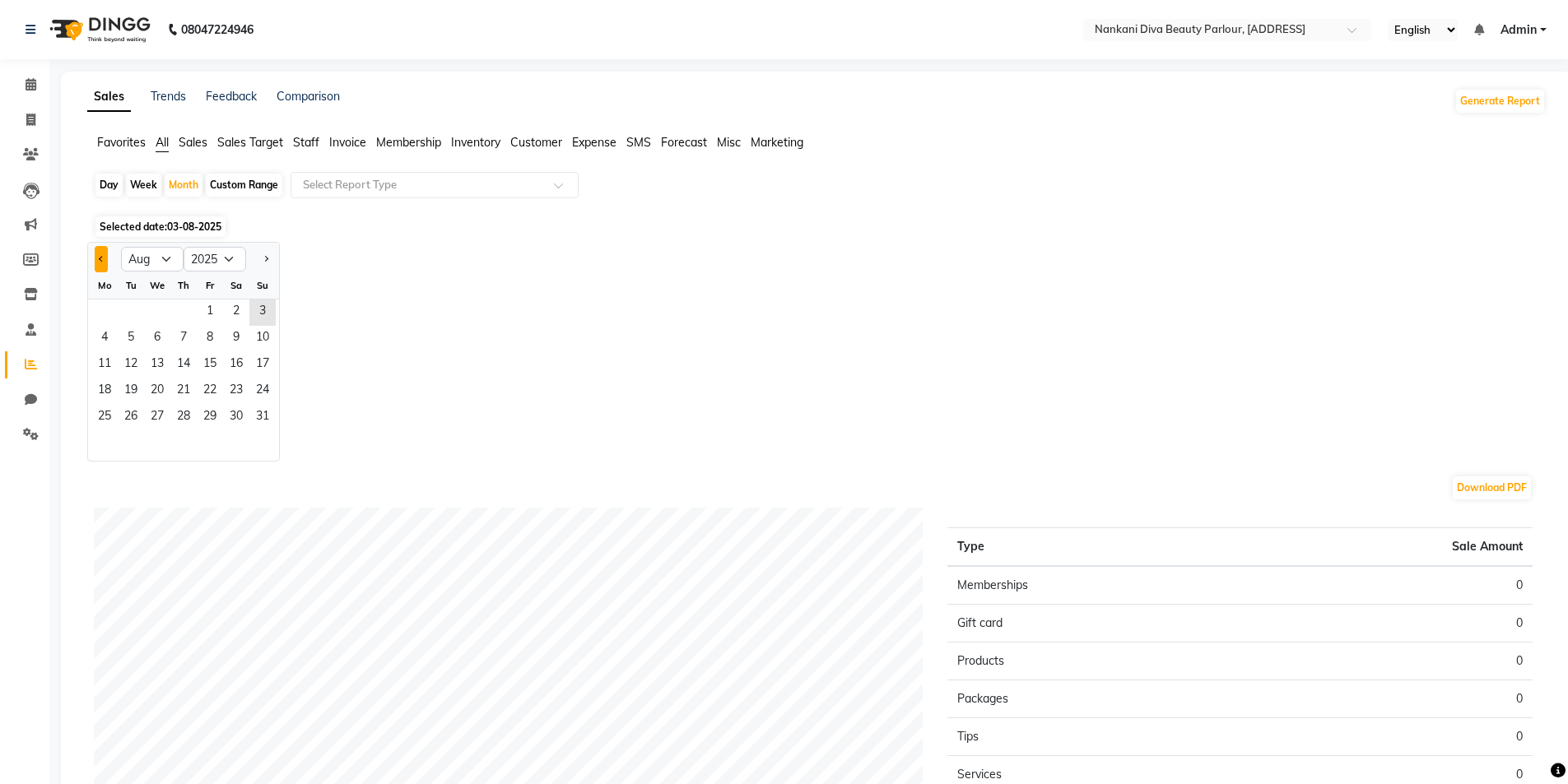 click 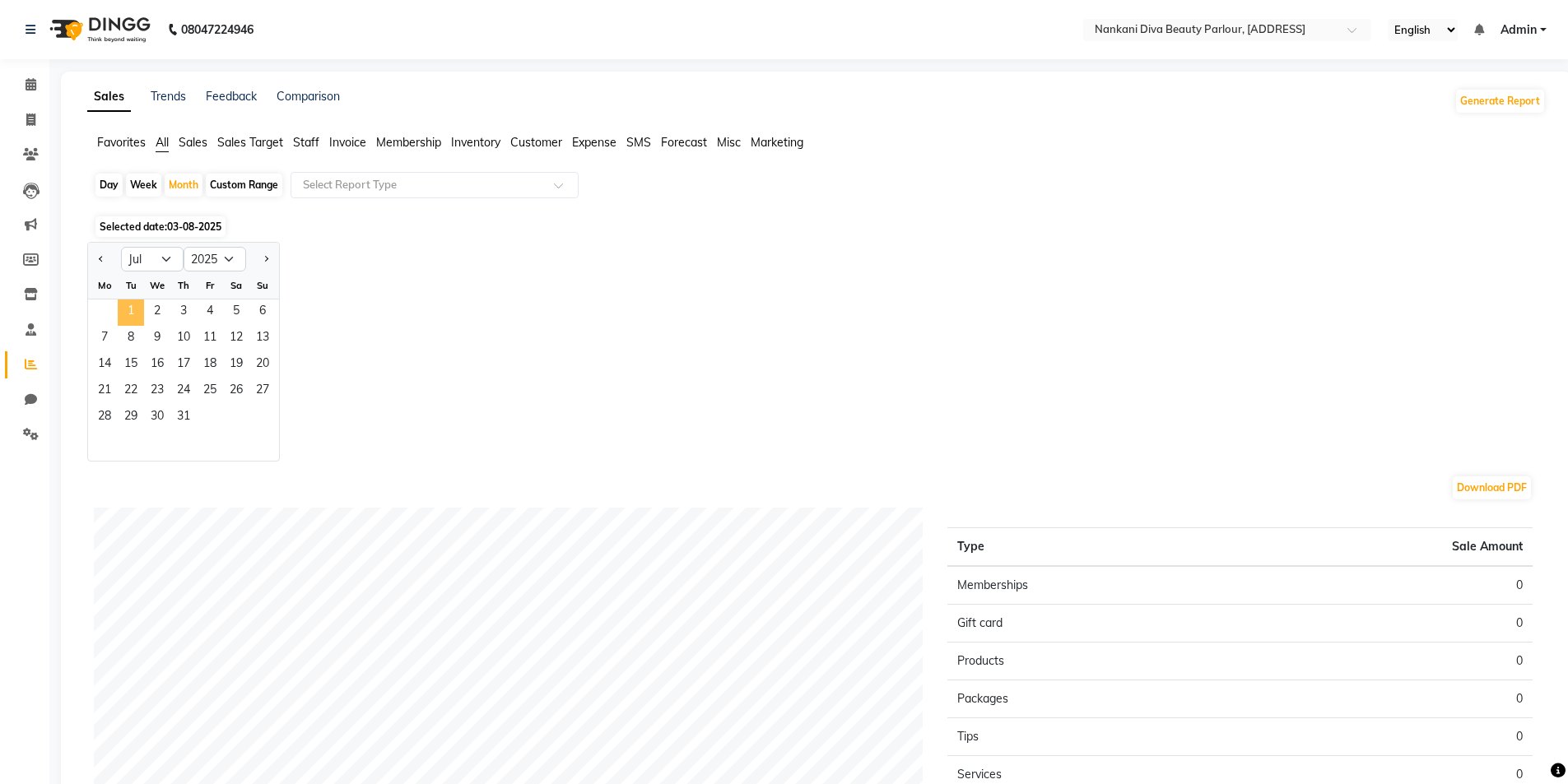 click on "1" 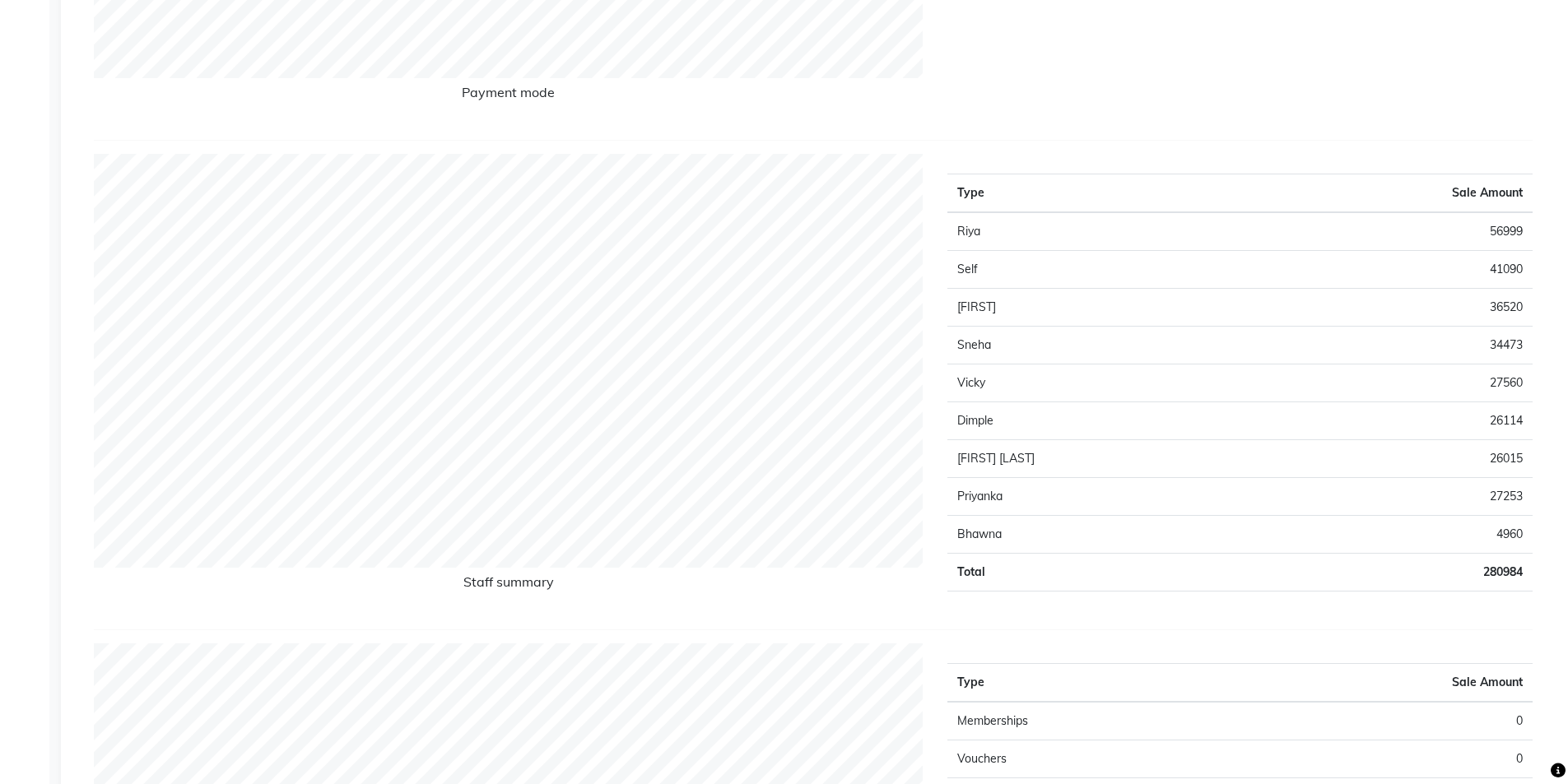scroll, scrollTop: 658, scrollLeft: 0, axis: vertical 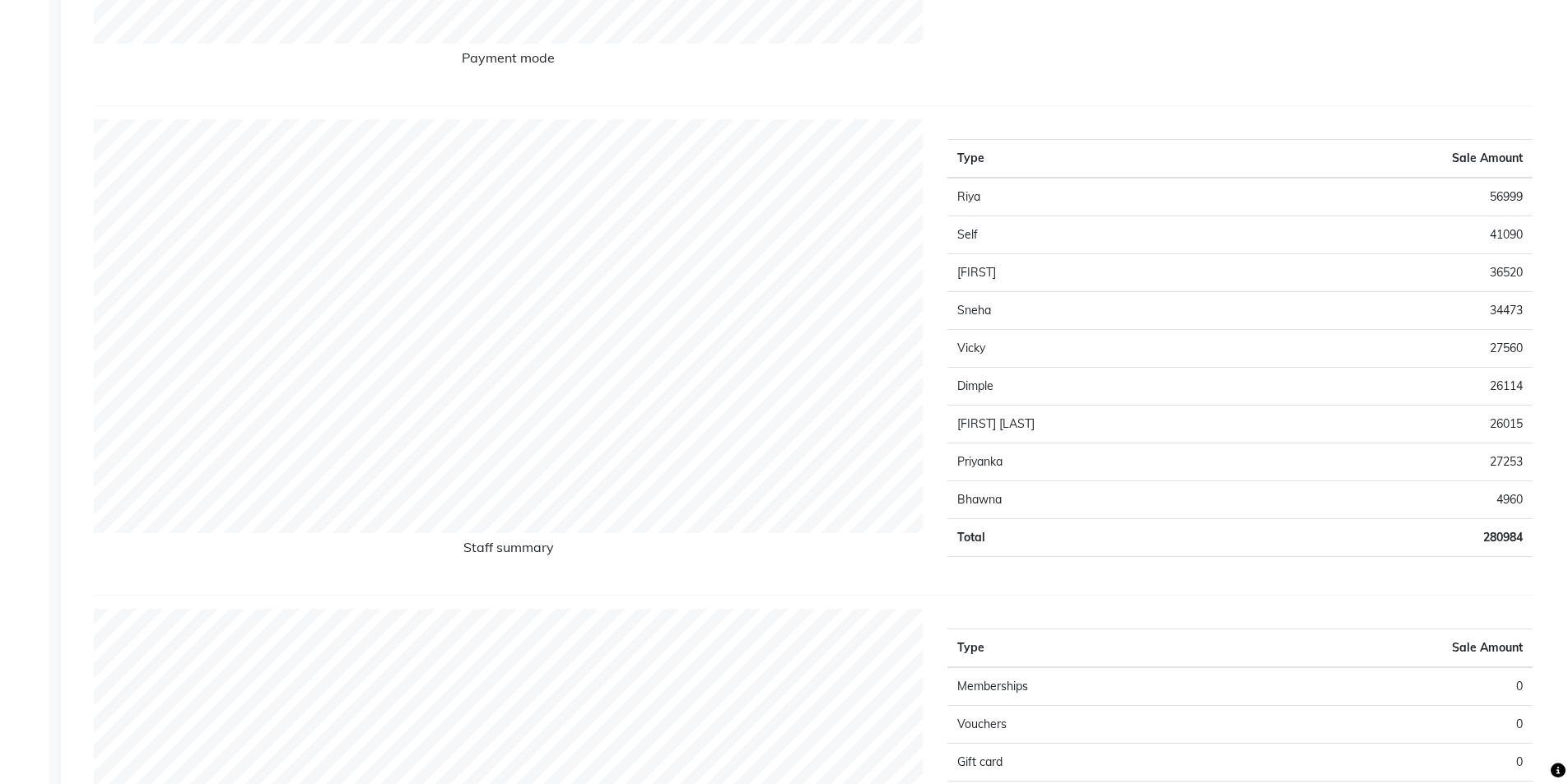 click on "41090" 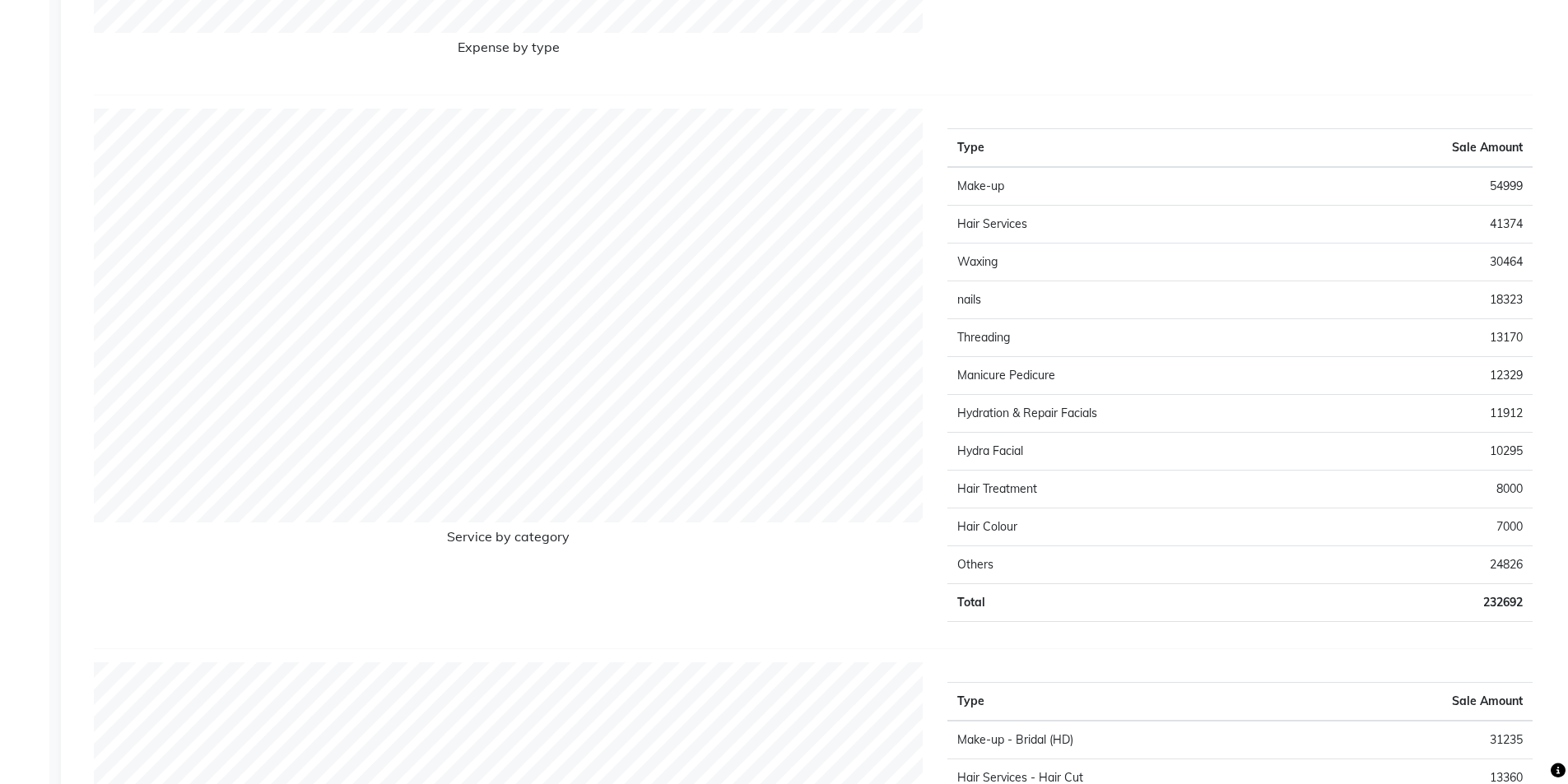 scroll, scrollTop: 2139, scrollLeft: 0, axis: vertical 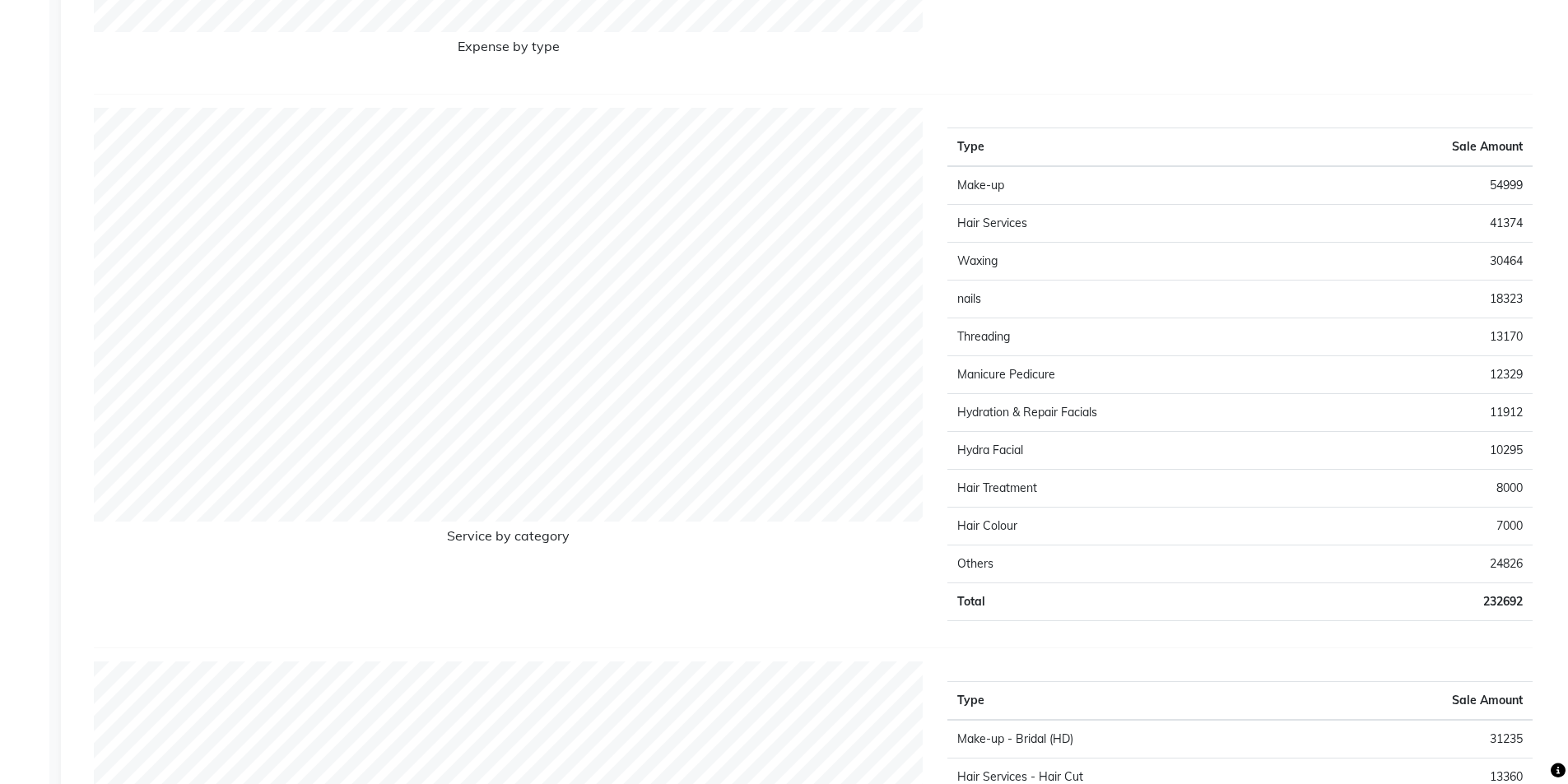 click on "54999" 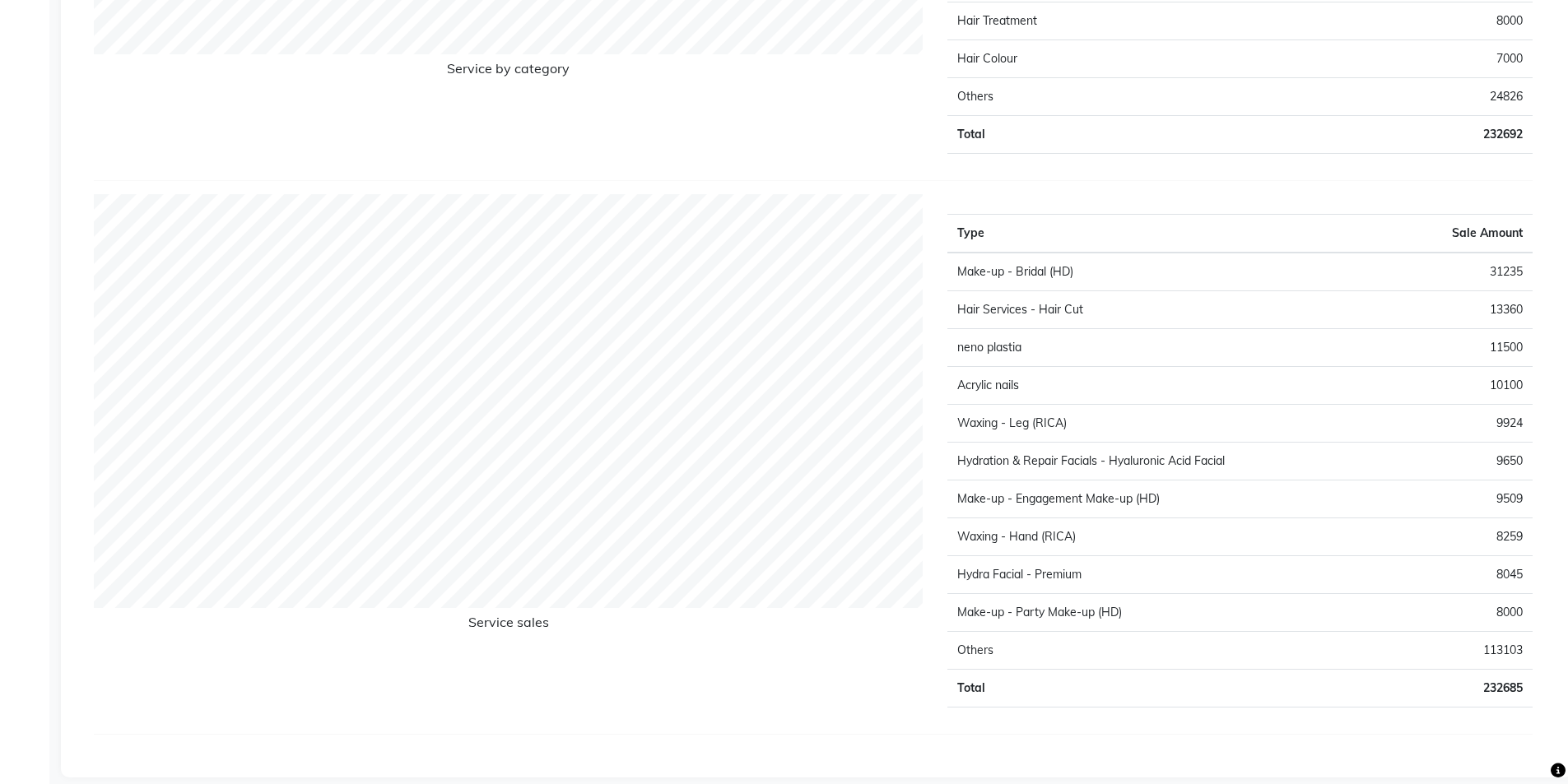 scroll, scrollTop: 2624, scrollLeft: 0, axis: vertical 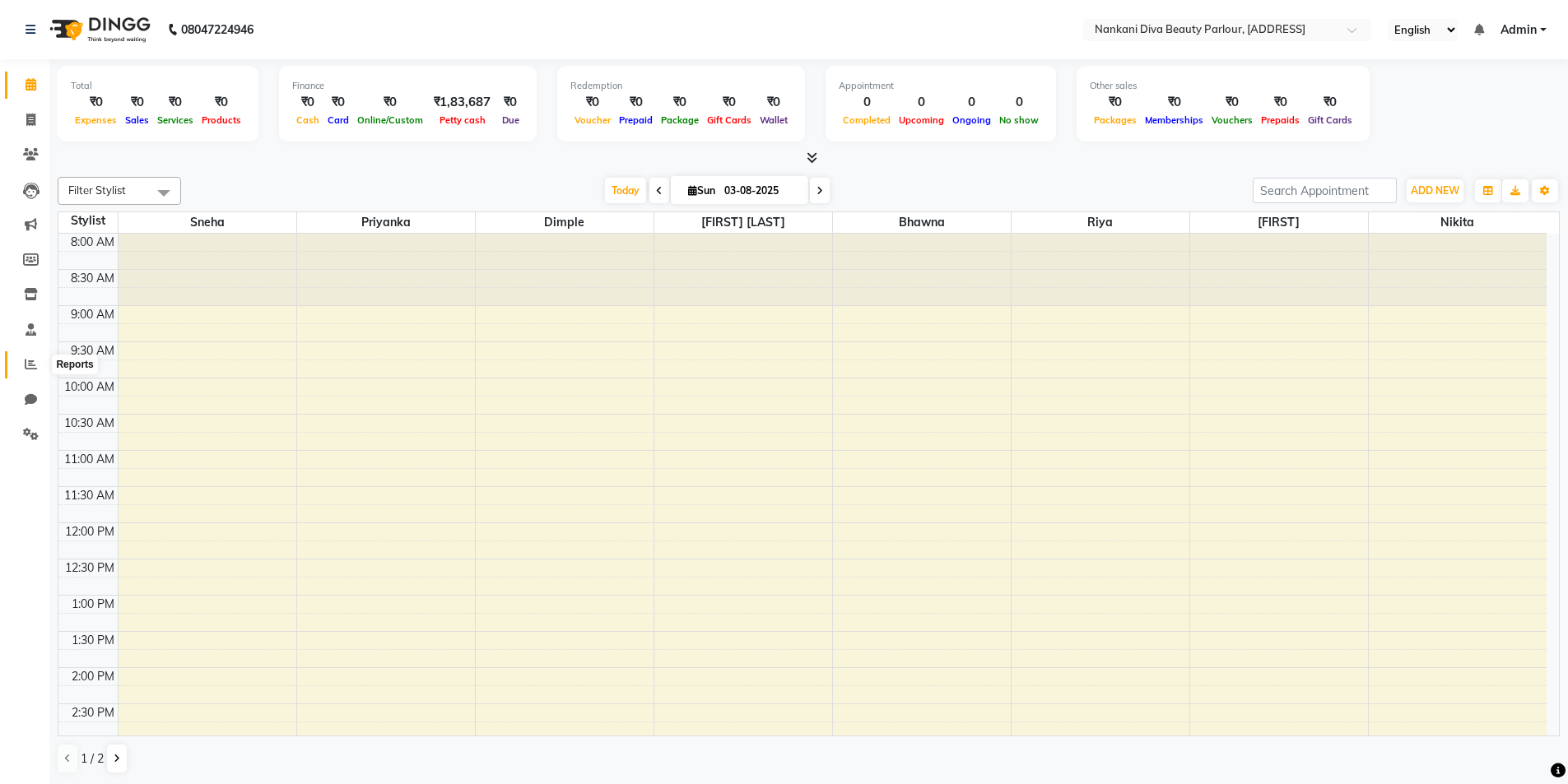 click 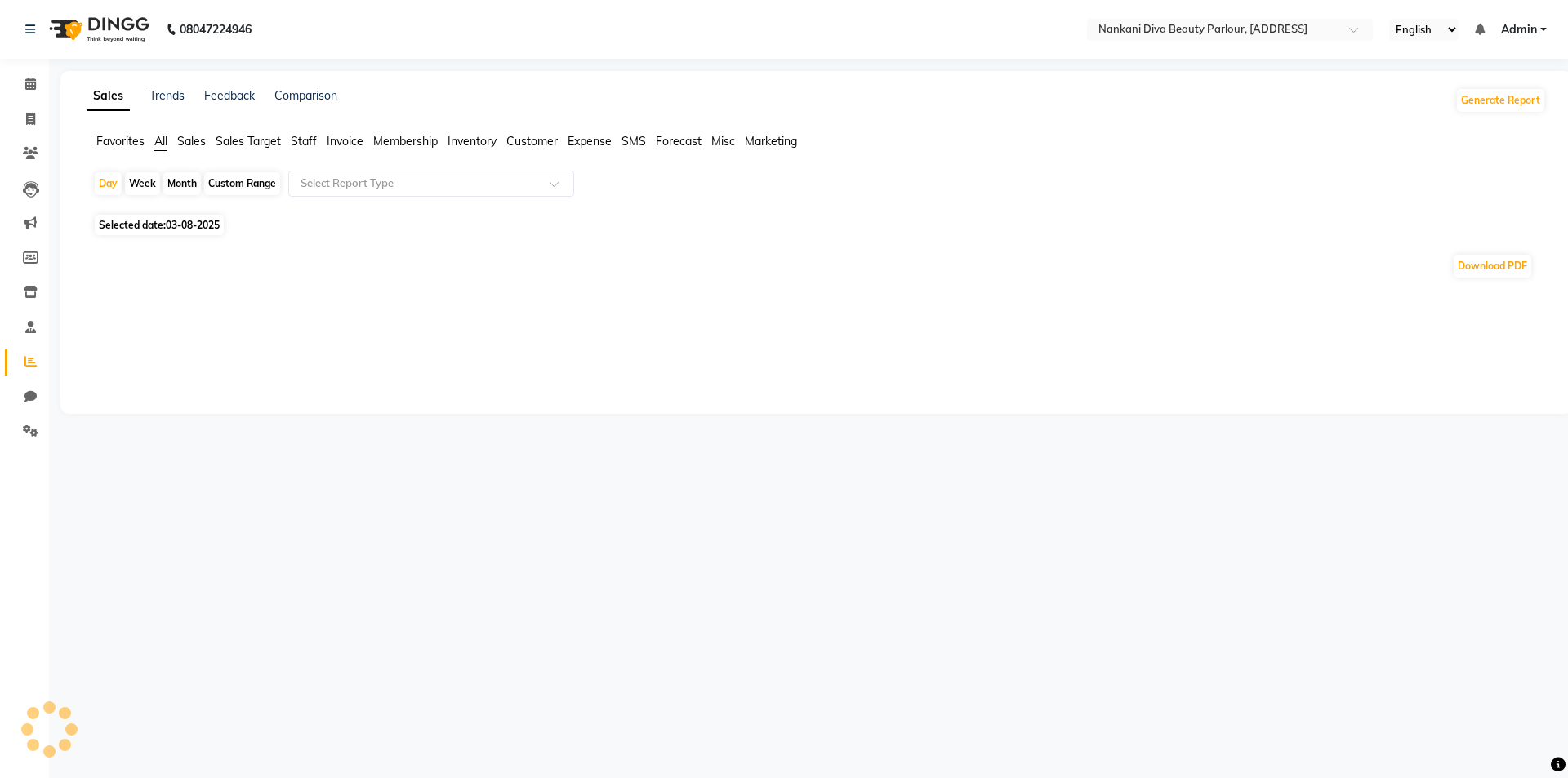 click on "Month" 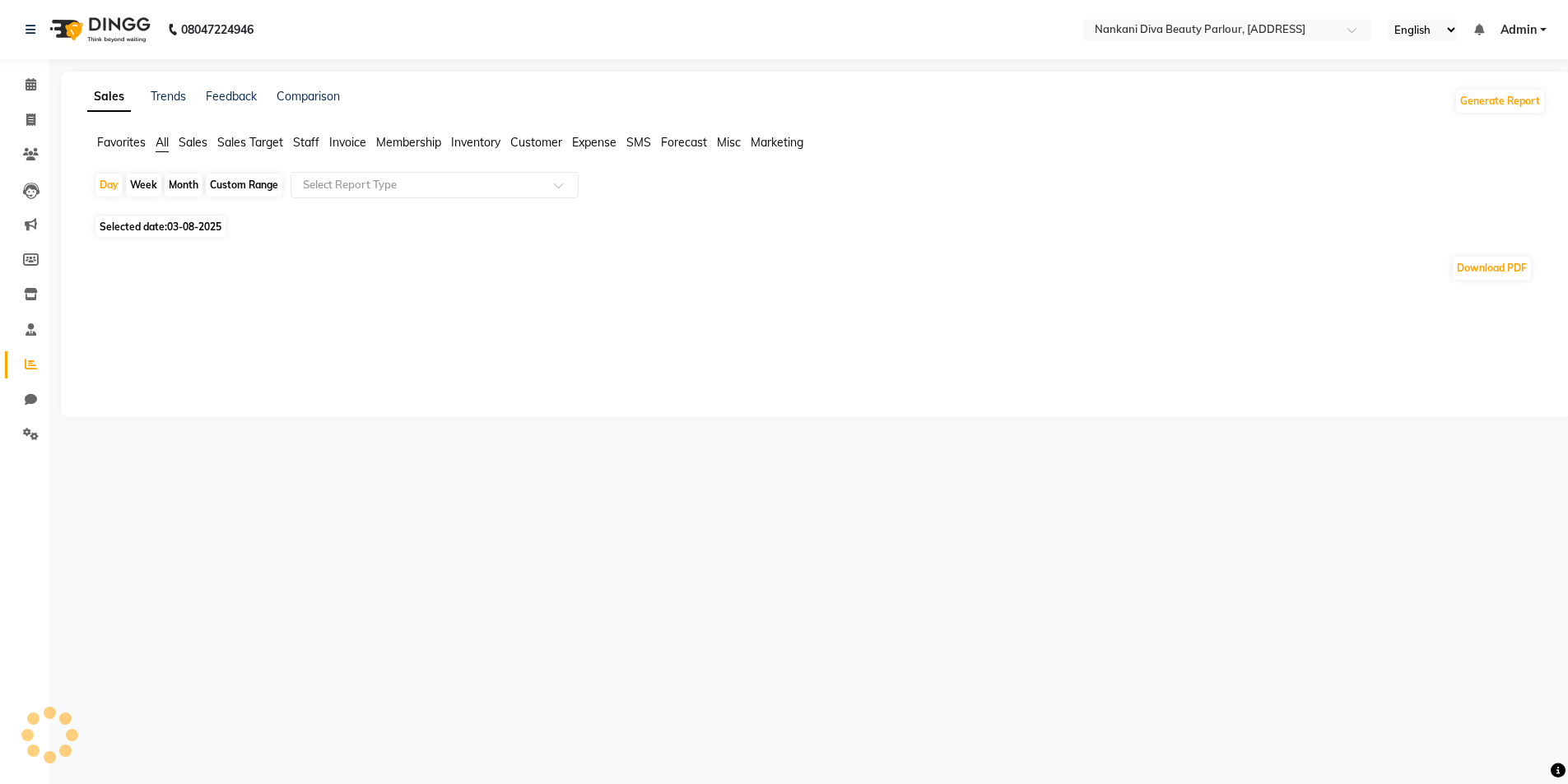 select on "8" 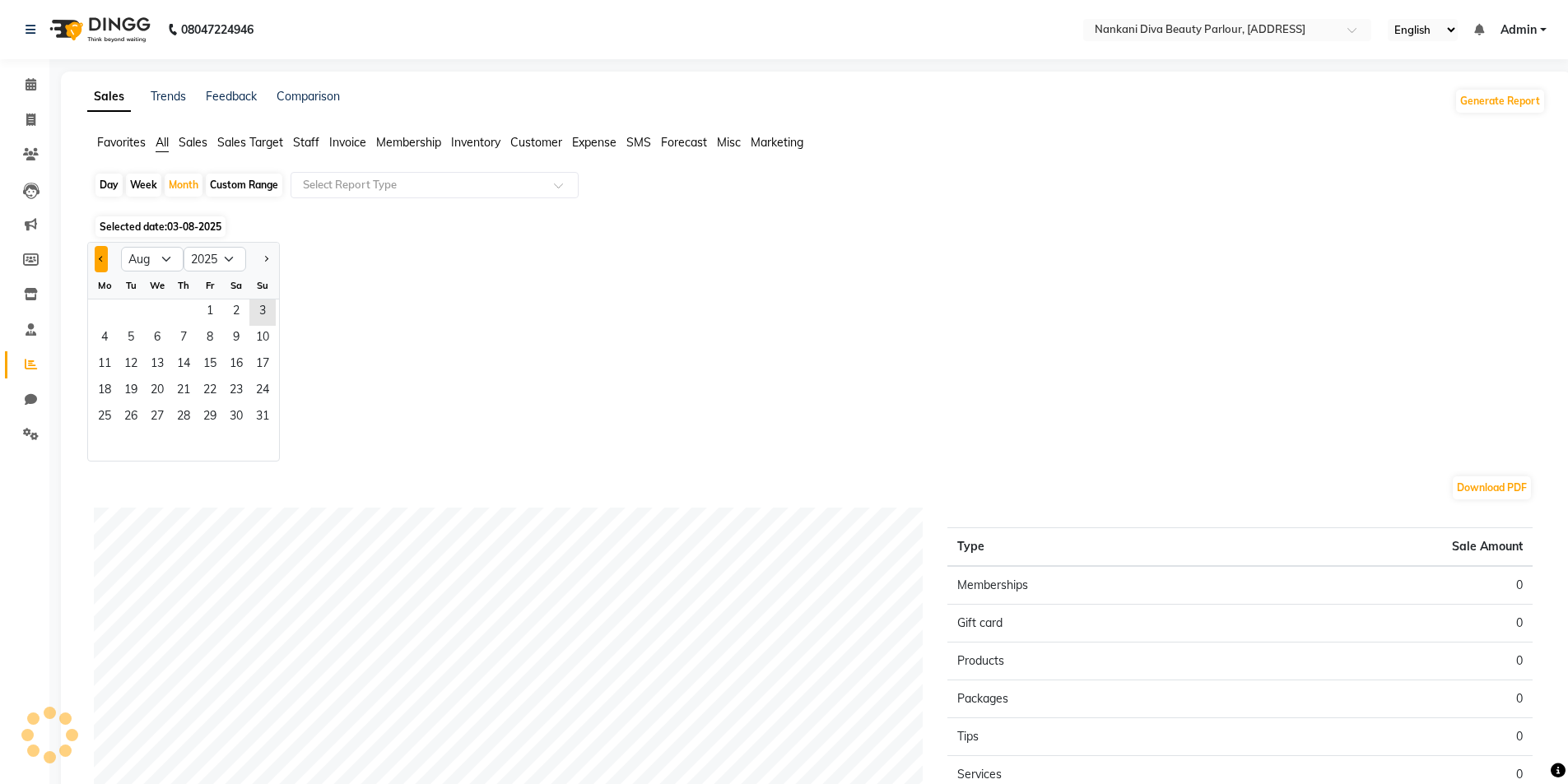 click 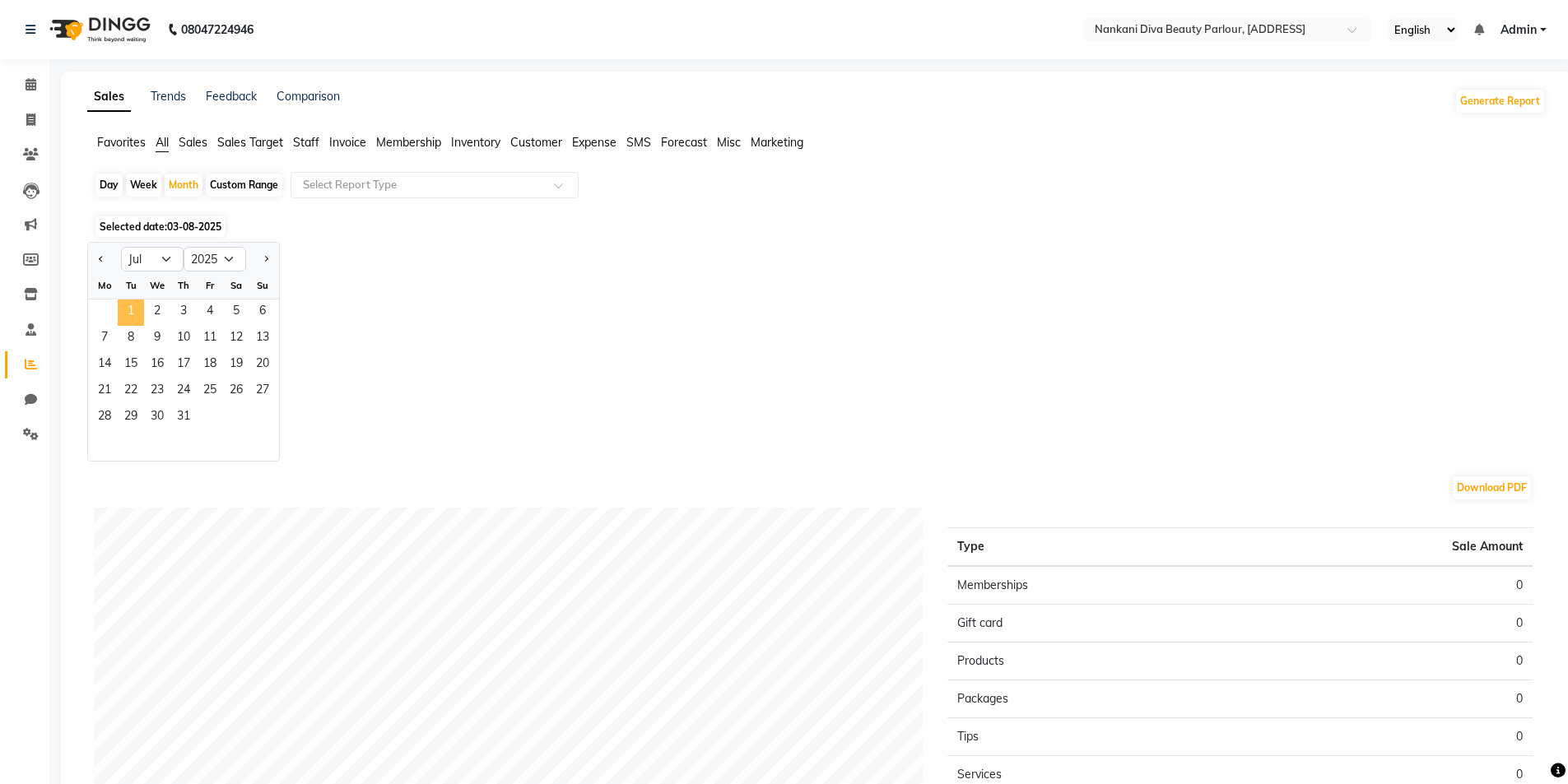 click on "1" 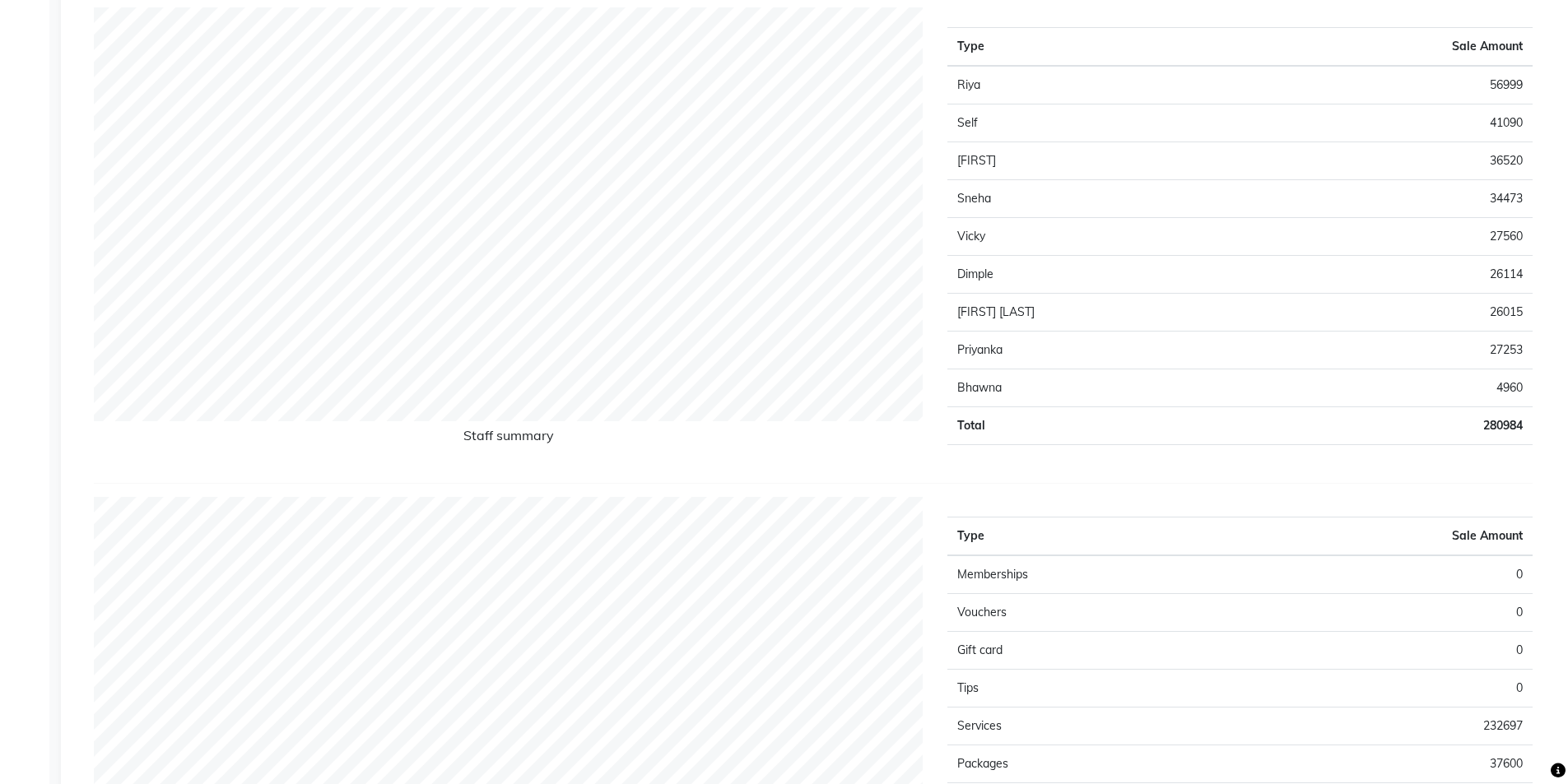 scroll, scrollTop: 740, scrollLeft: 0, axis: vertical 